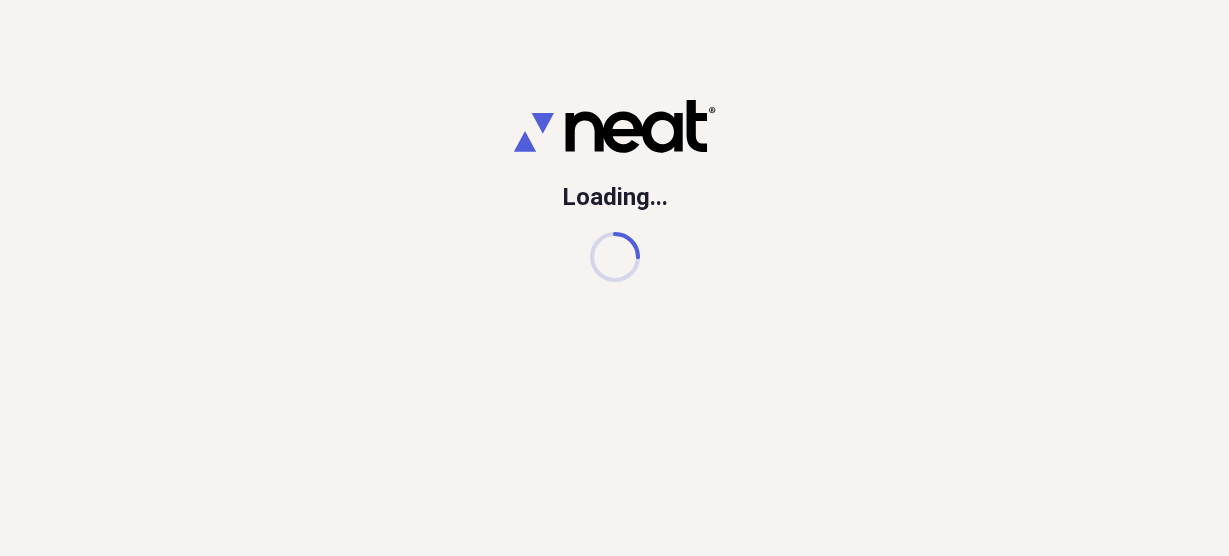 scroll, scrollTop: 0, scrollLeft: 0, axis: both 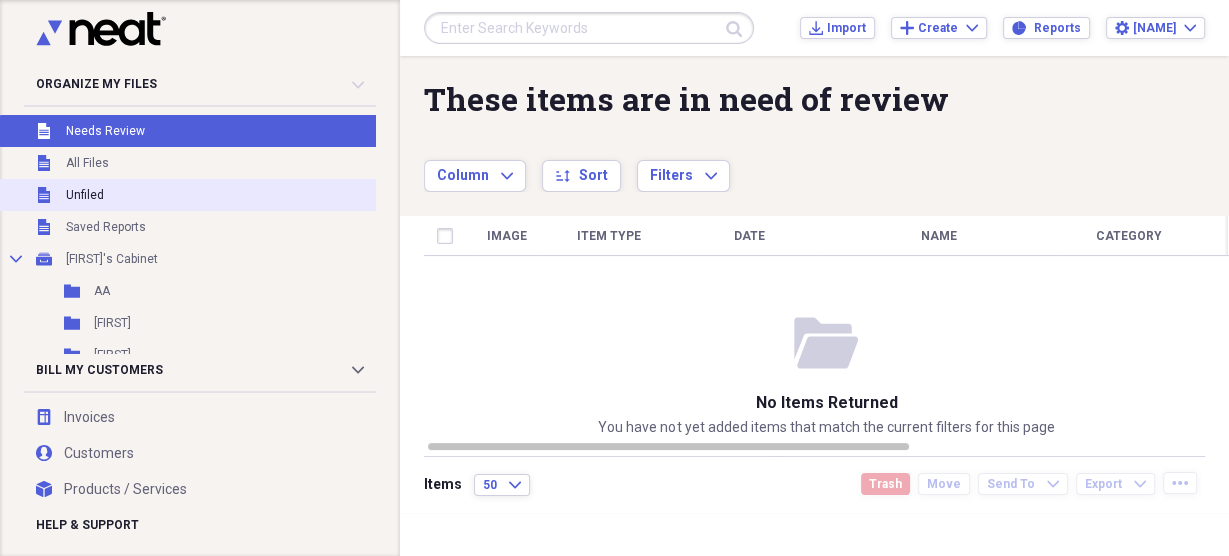 click on "Unfiled" at bounding box center (85, 195) 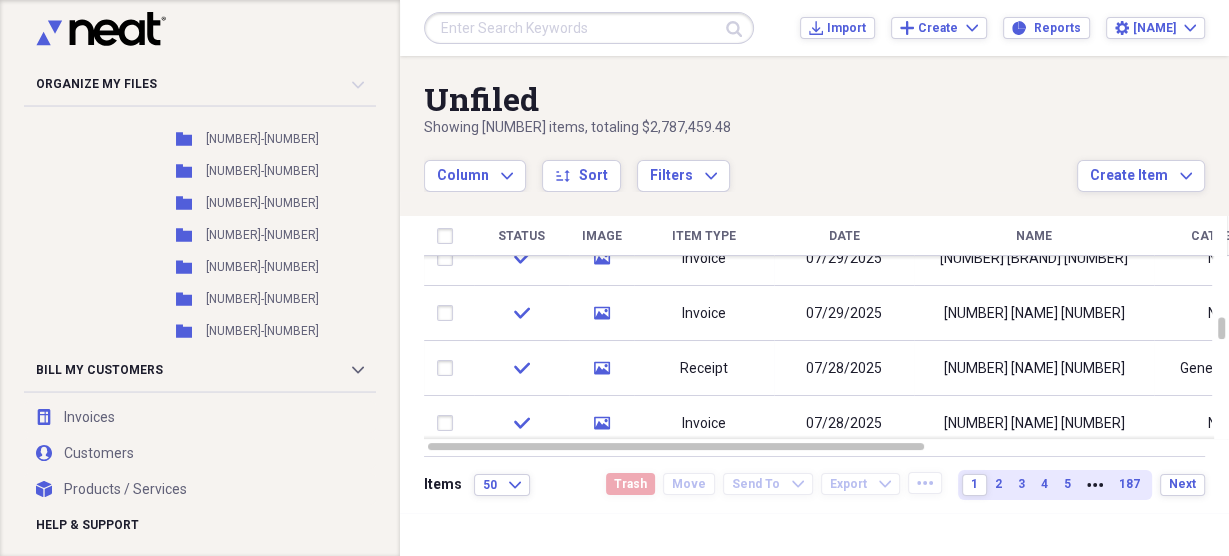 scroll, scrollTop: 10536, scrollLeft: 0, axis: vertical 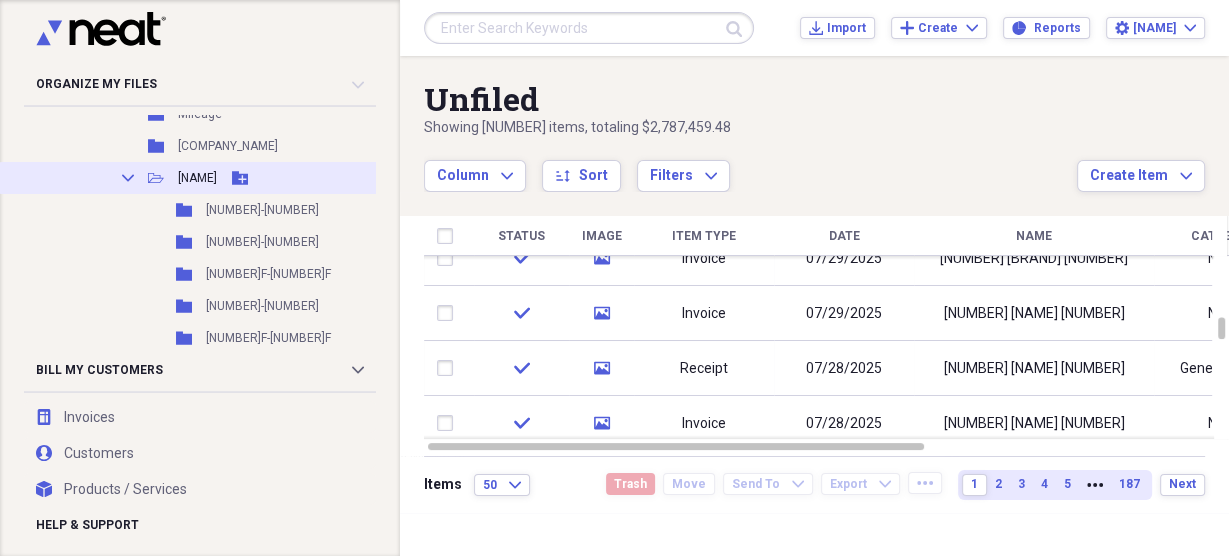 click 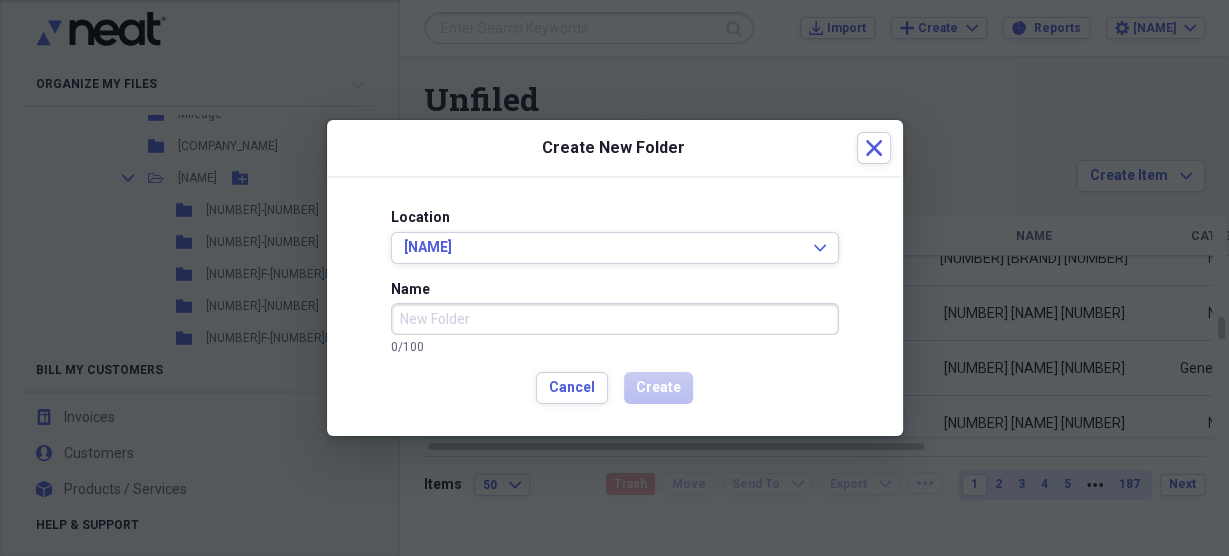 click on "Name" at bounding box center [615, 319] 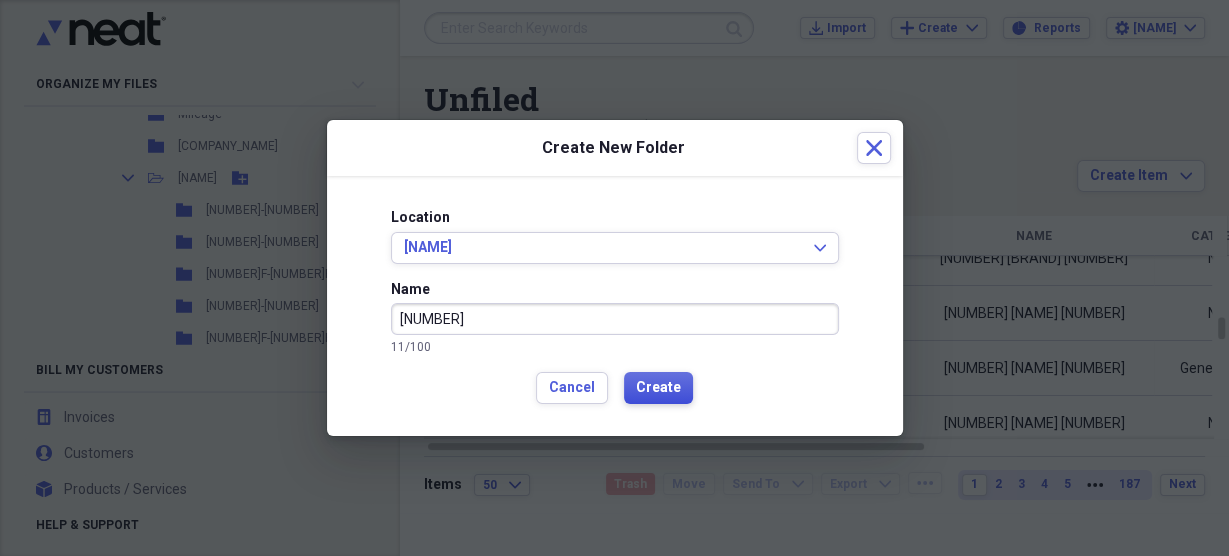 type on "[NUMBER]" 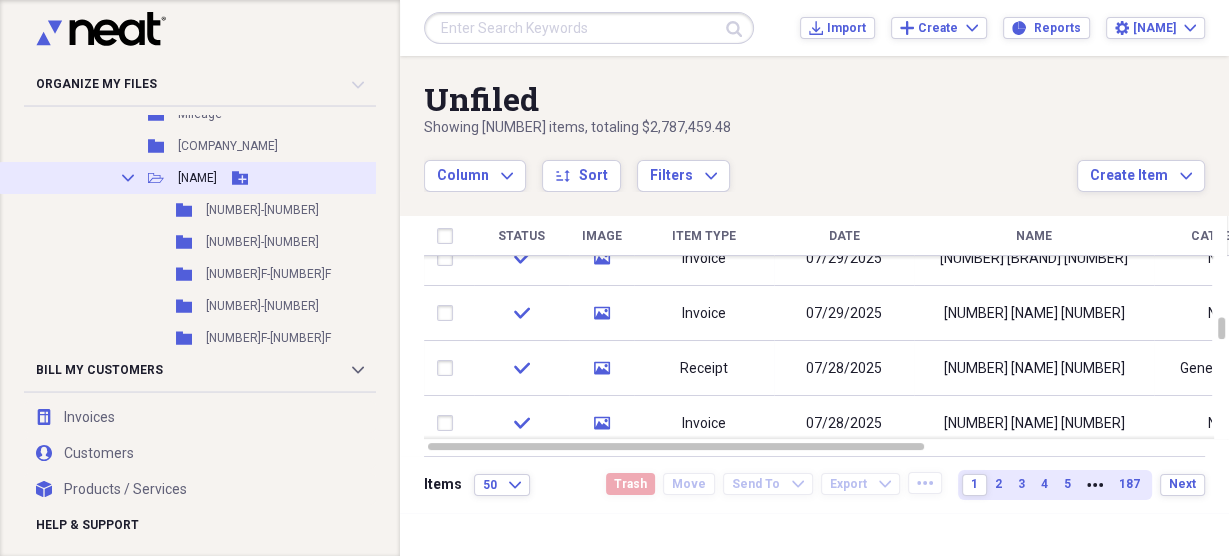 click 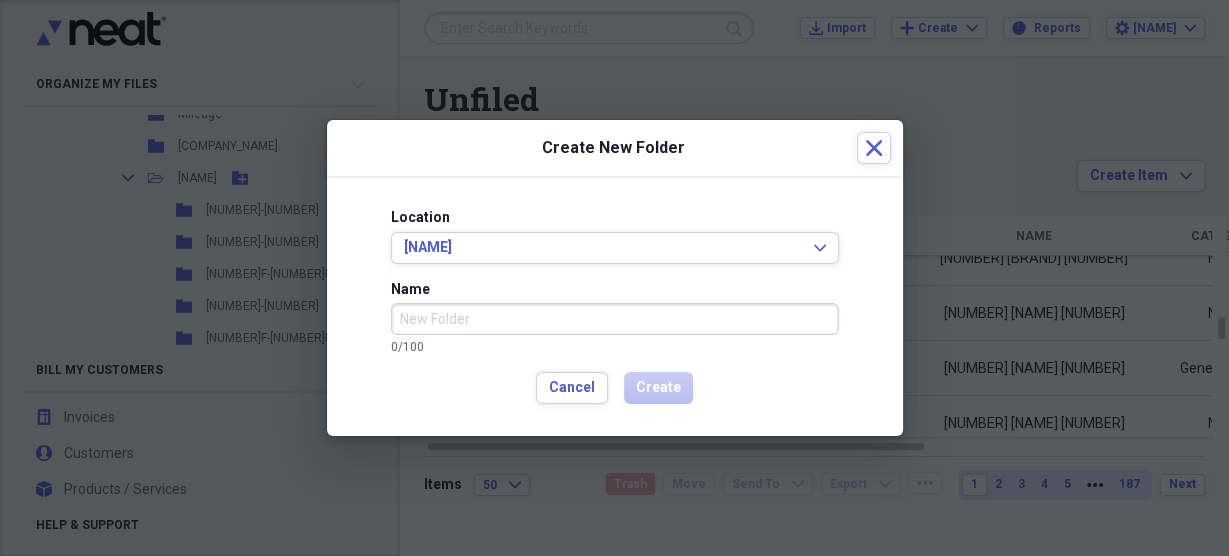 click on "Name" at bounding box center [615, 319] 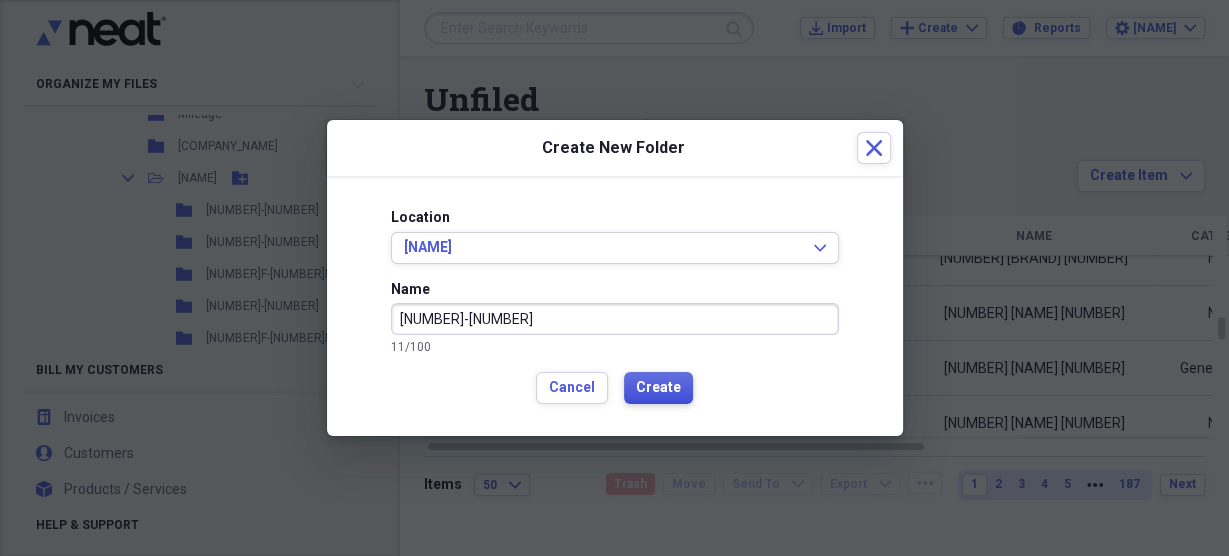 type on "[NUMBER]-[NUMBER]" 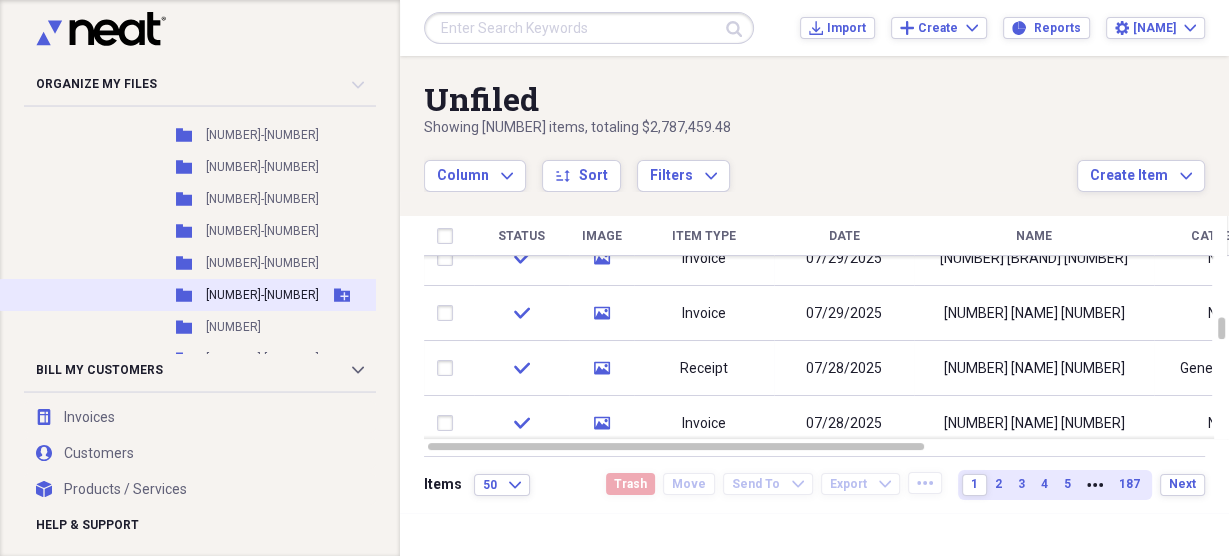 scroll, scrollTop: 10508, scrollLeft: 0, axis: vertical 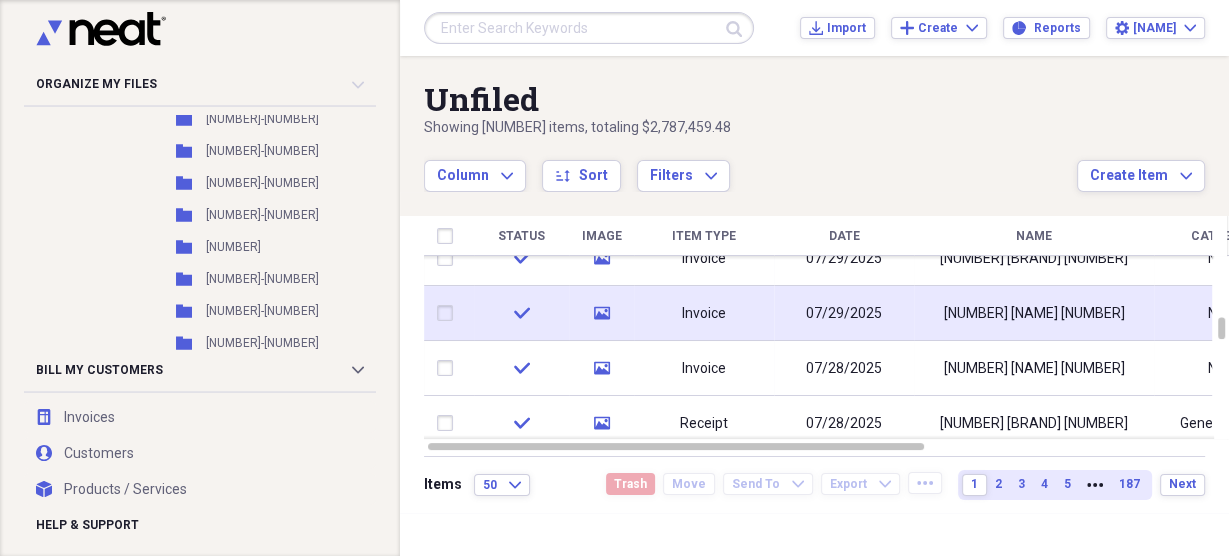 click at bounding box center (449, 313) 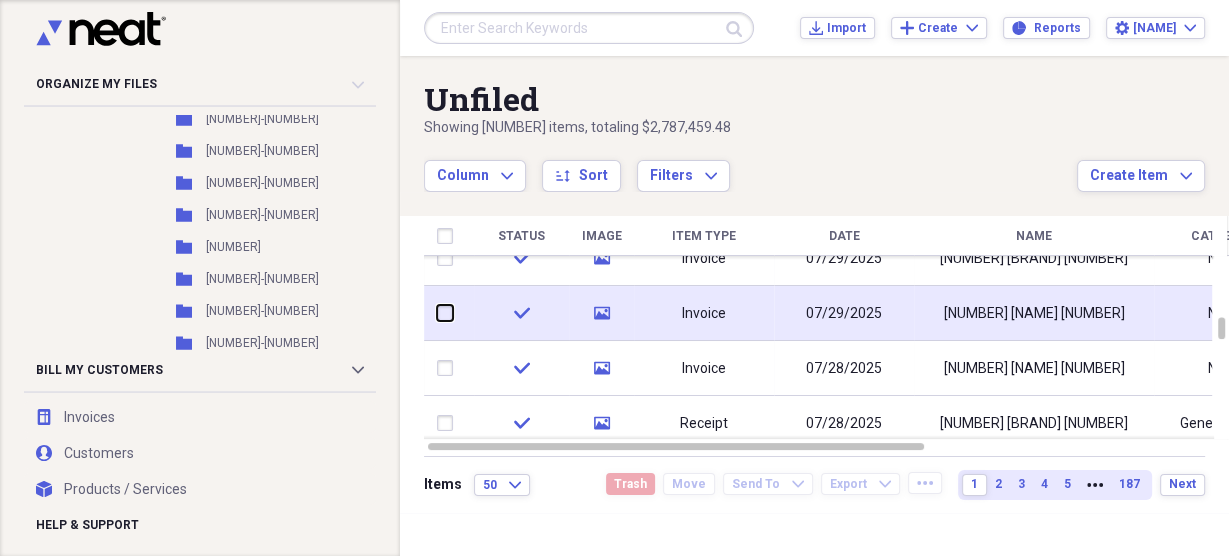 click at bounding box center (437, 313) 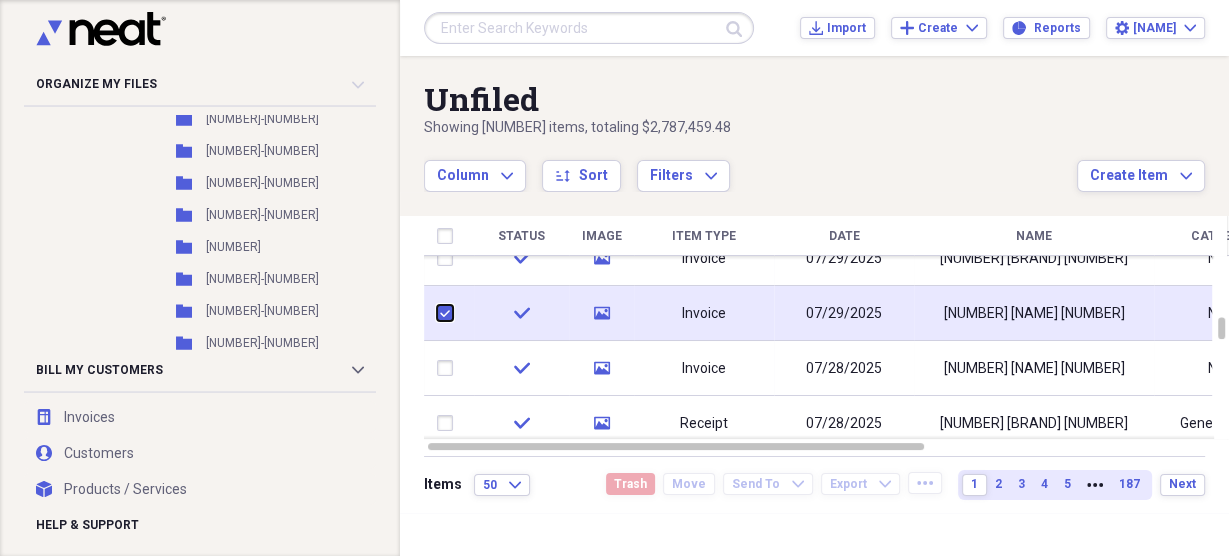 checkbox on "true" 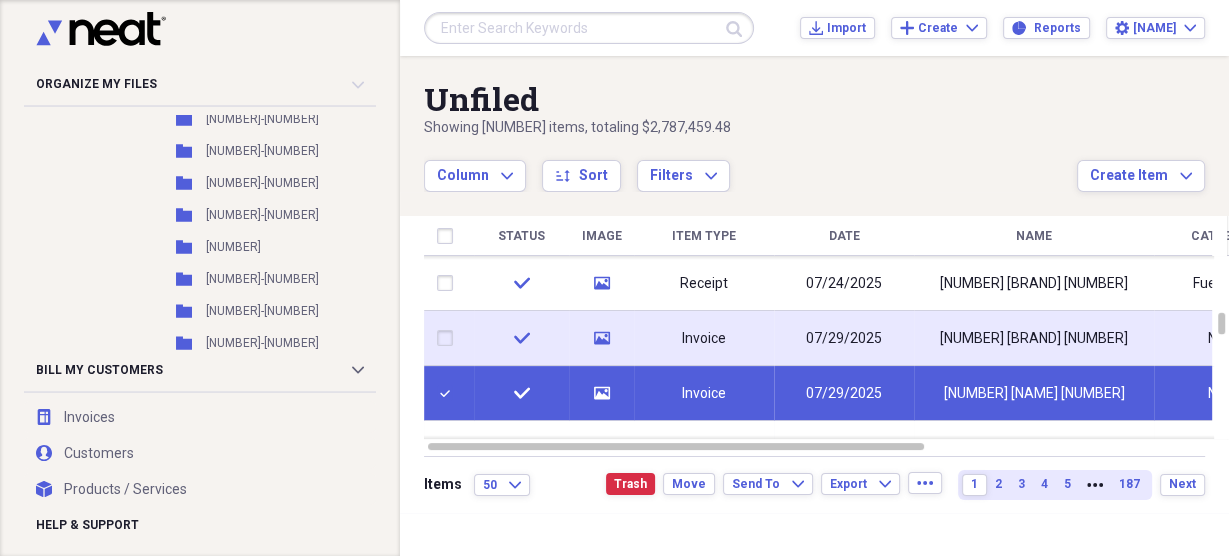 click at bounding box center (449, 338) 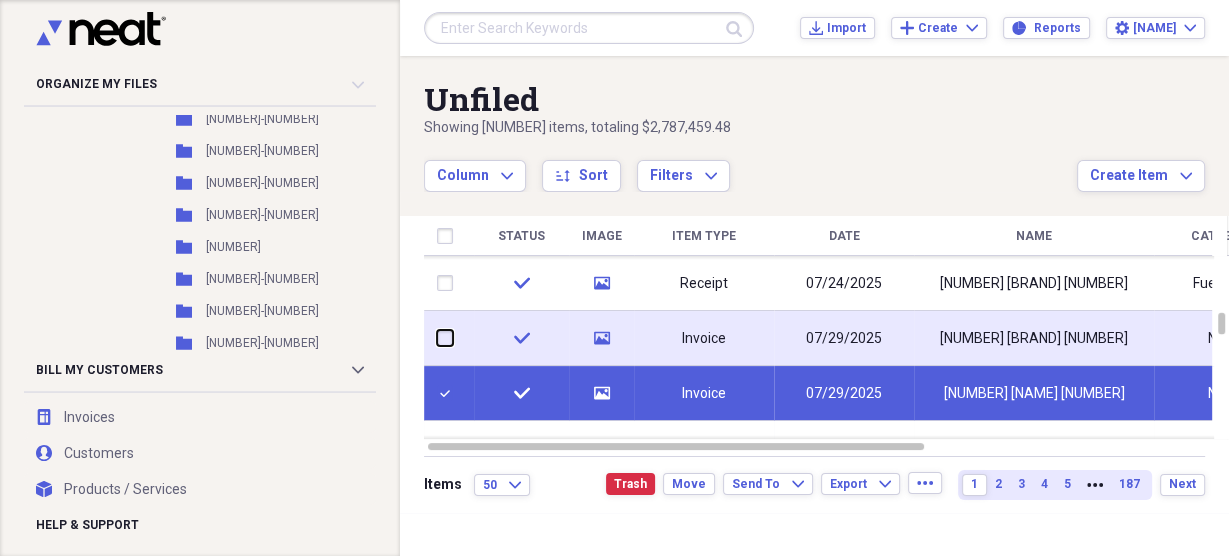 click at bounding box center (437, 338) 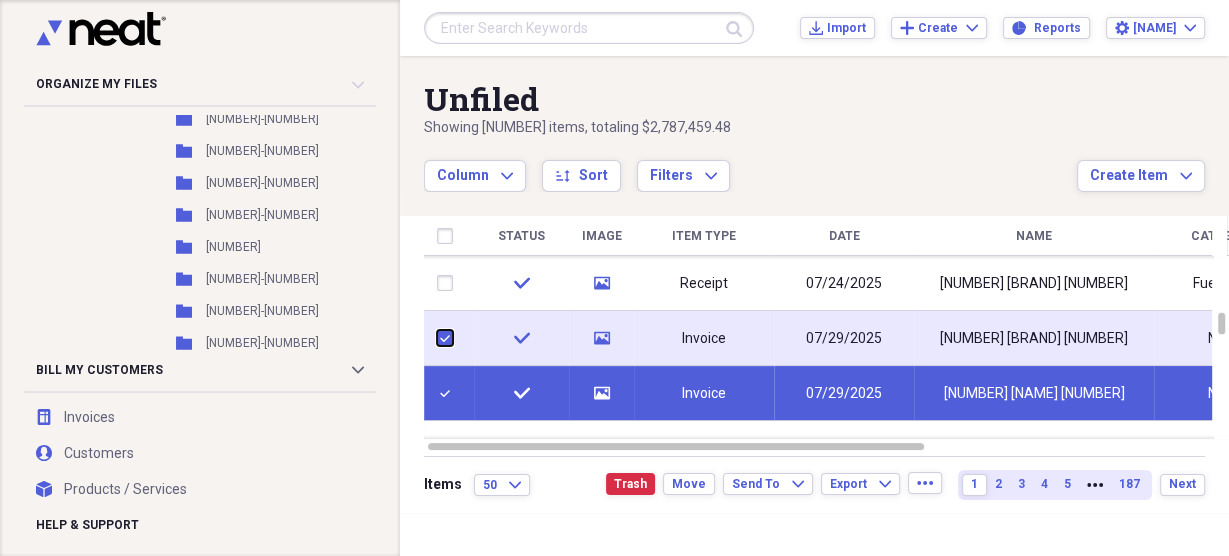 checkbox on "true" 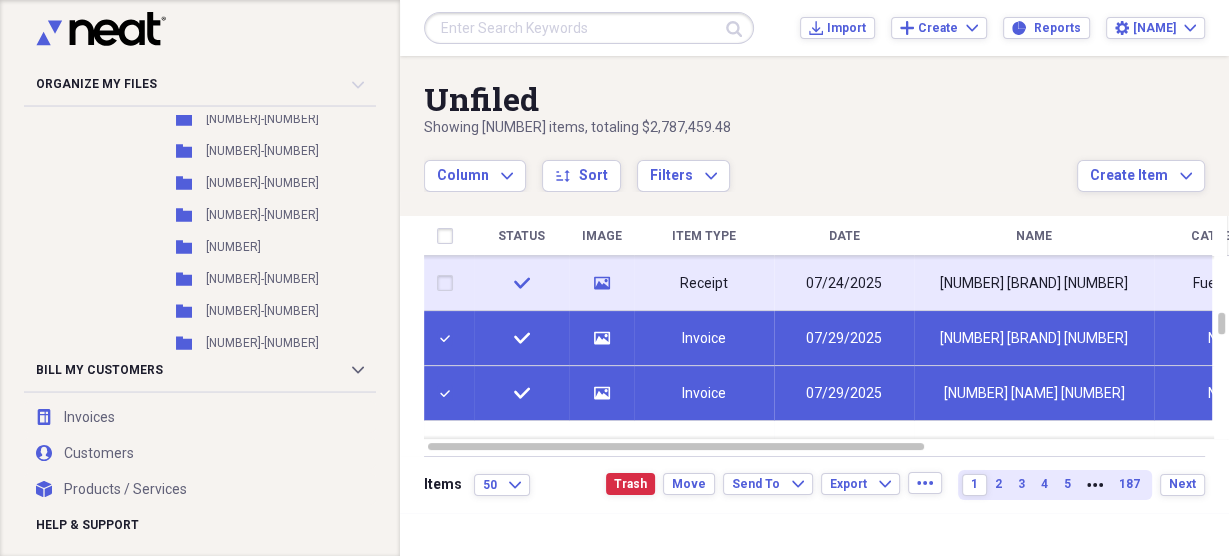 click at bounding box center (449, 283) 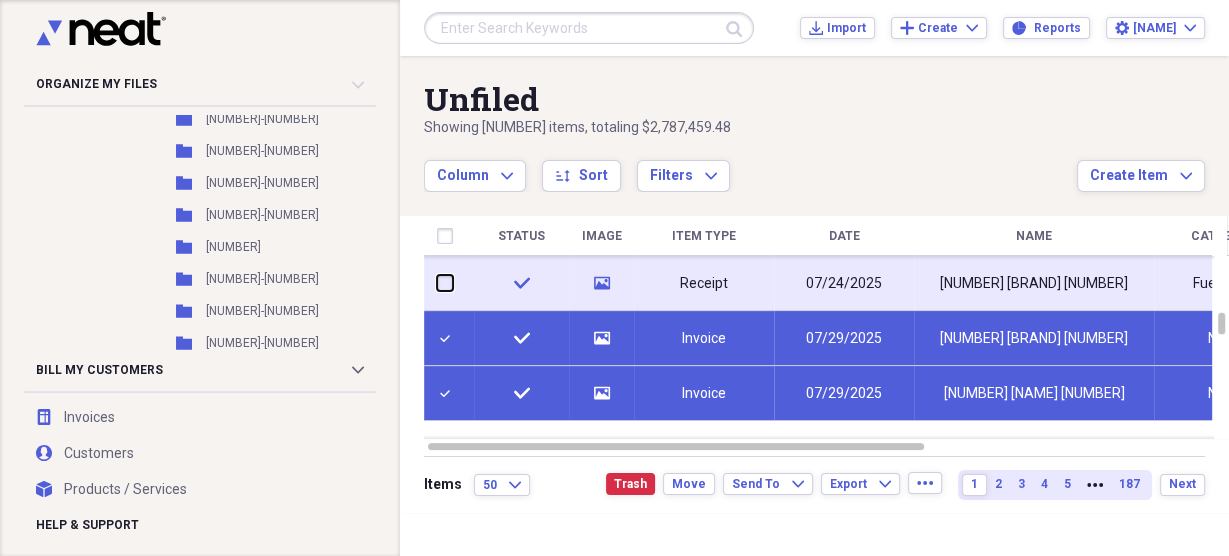 click at bounding box center [437, 283] 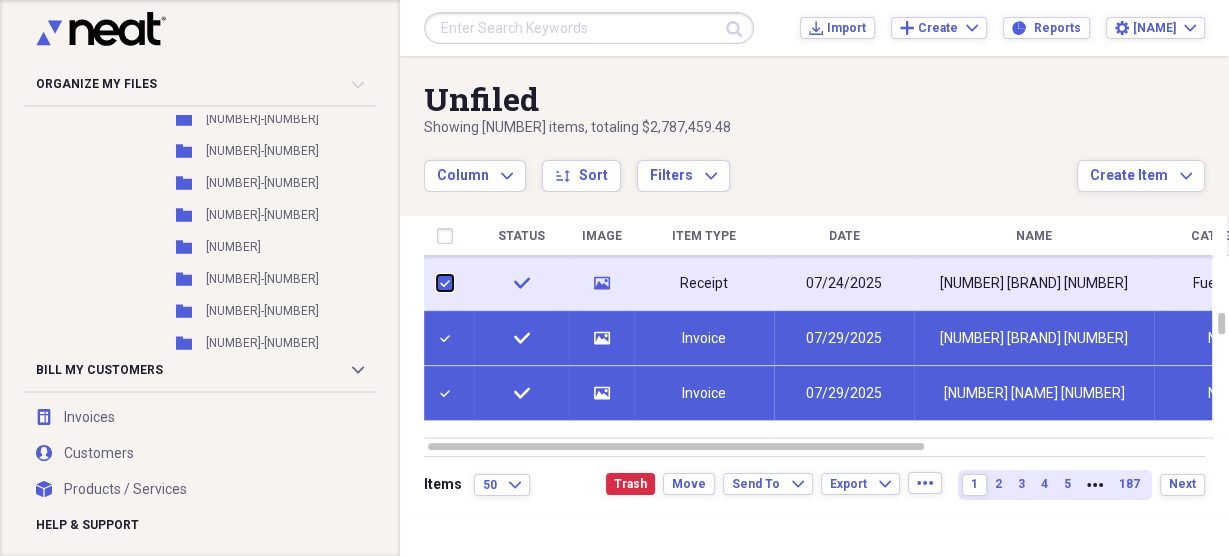 checkbox on "true" 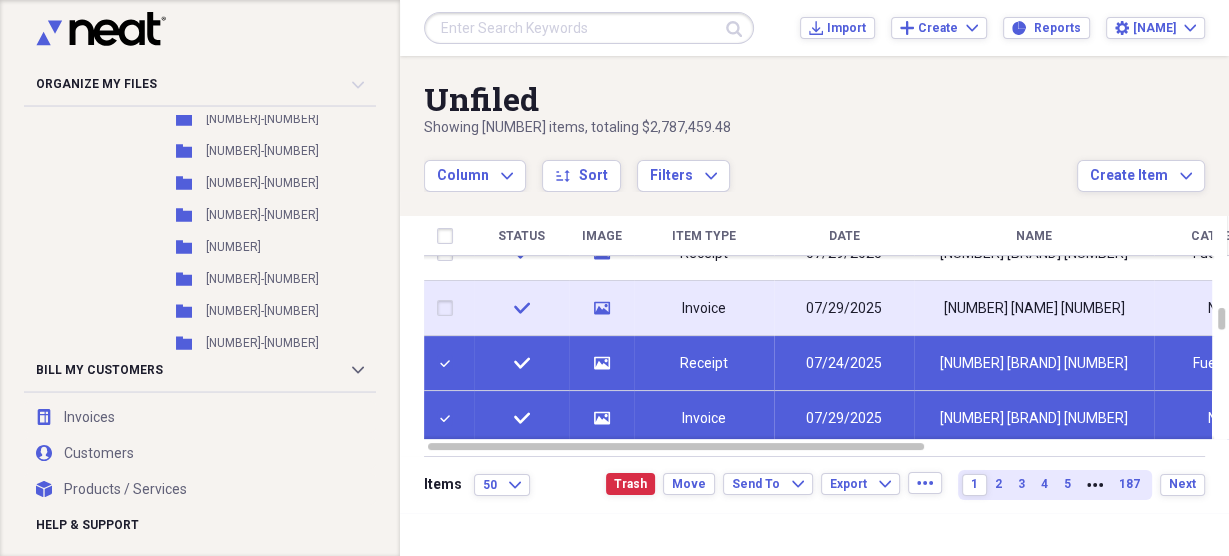 click at bounding box center [449, 308] 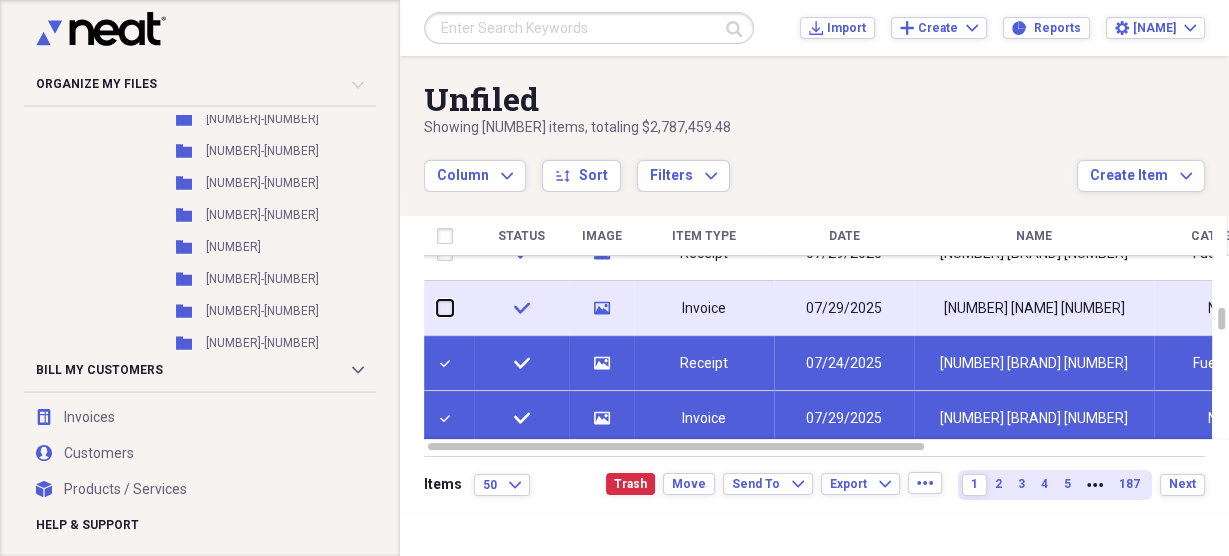 click at bounding box center (437, 308) 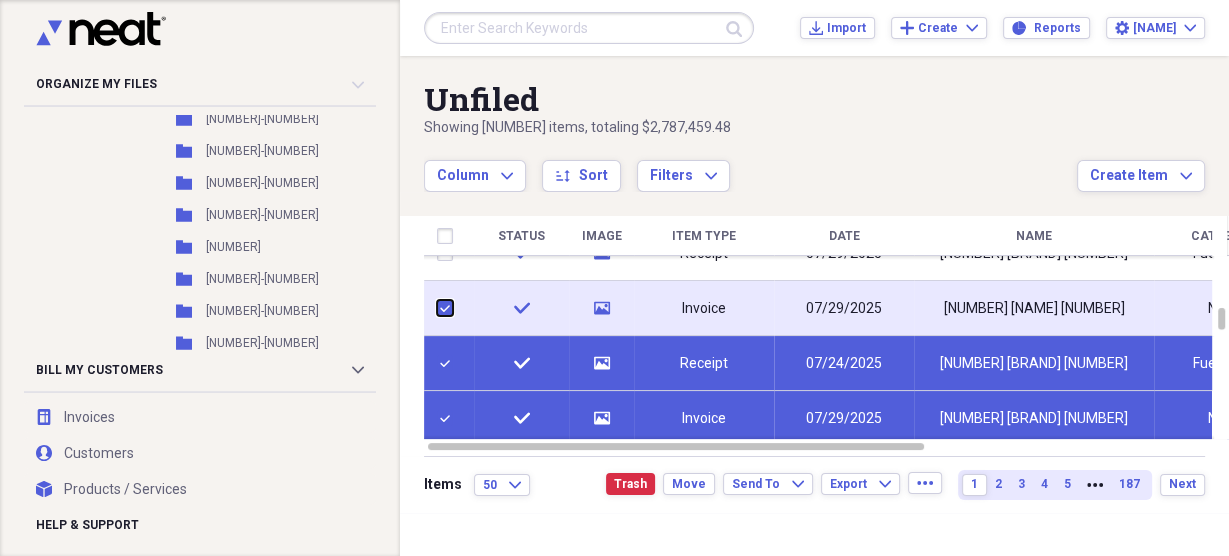 checkbox on "true" 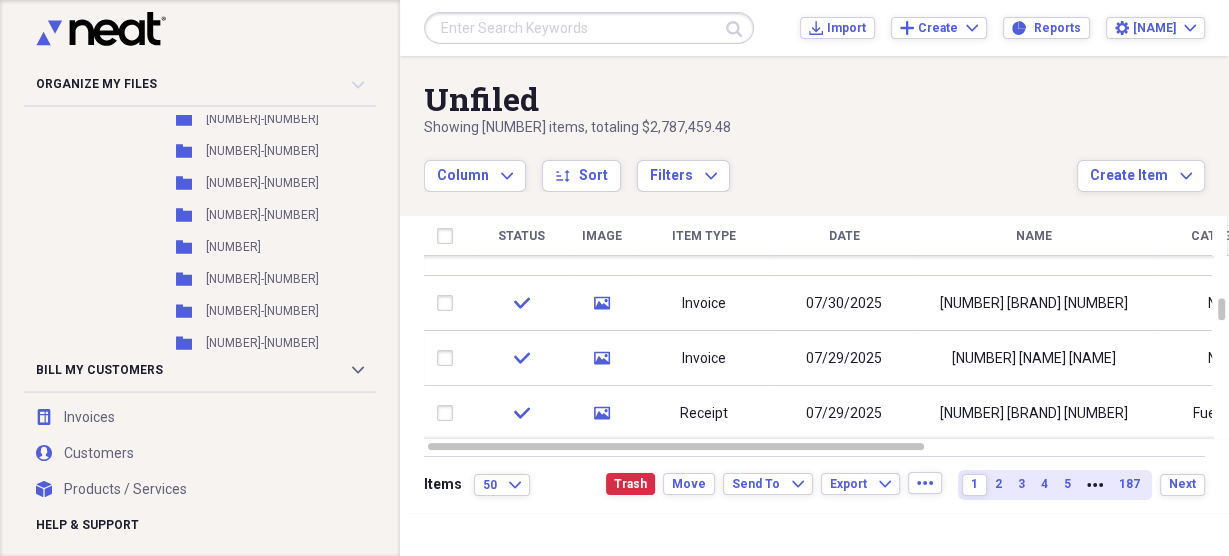 checkbox on "false" 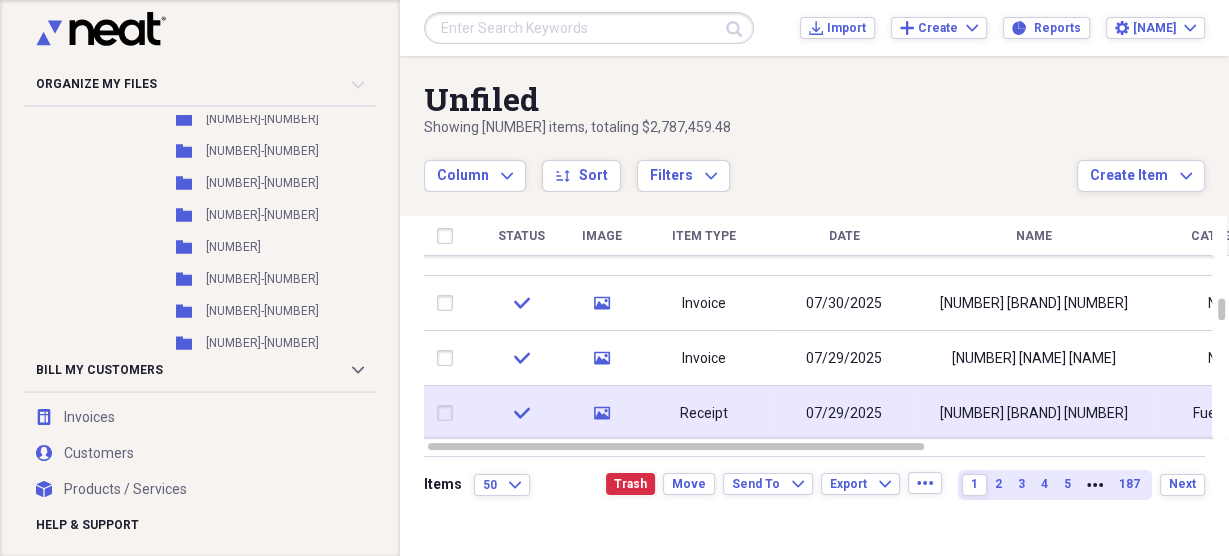 click at bounding box center (449, 413) 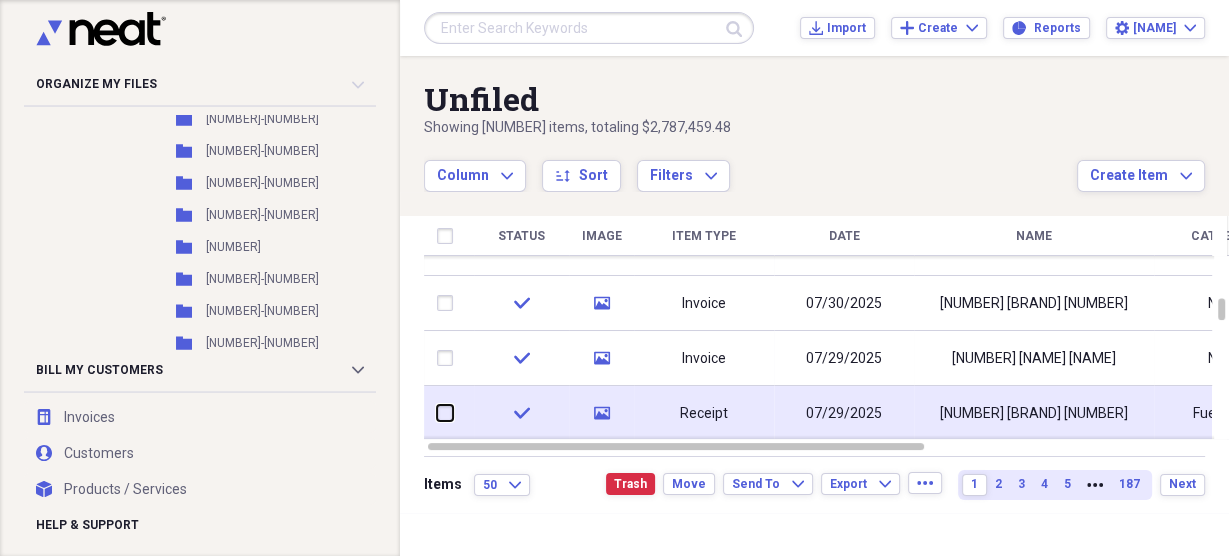 click at bounding box center (437, 413) 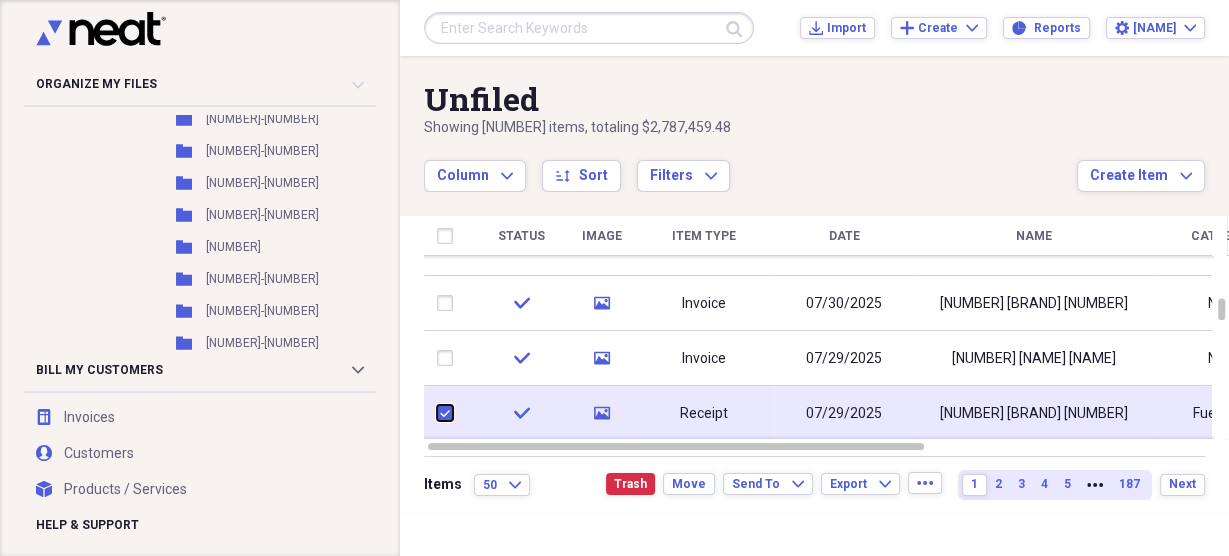 checkbox on "true" 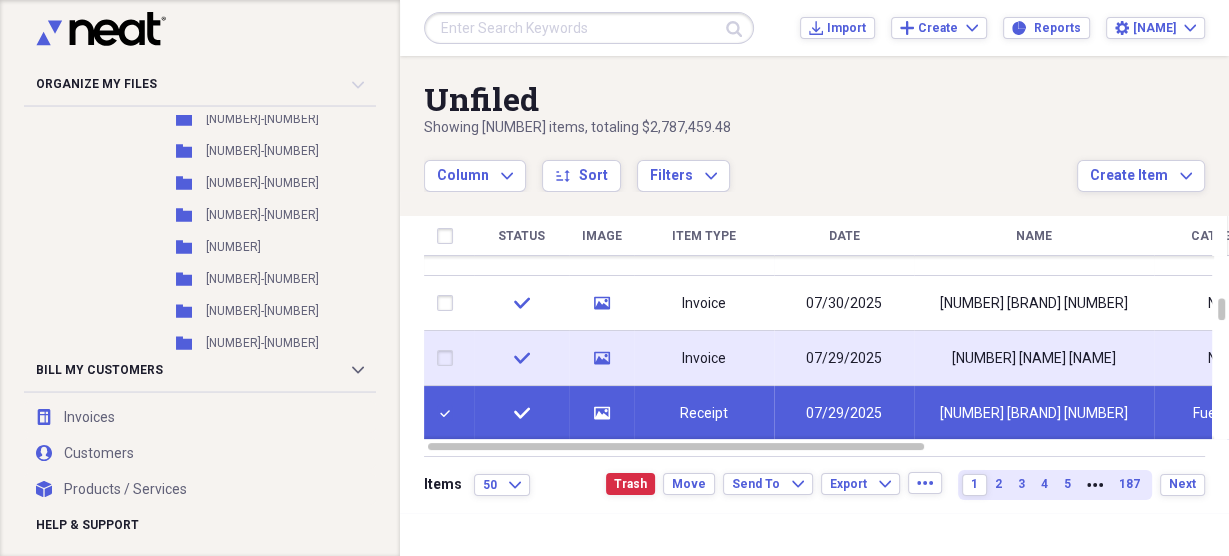 click at bounding box center (449, 358) 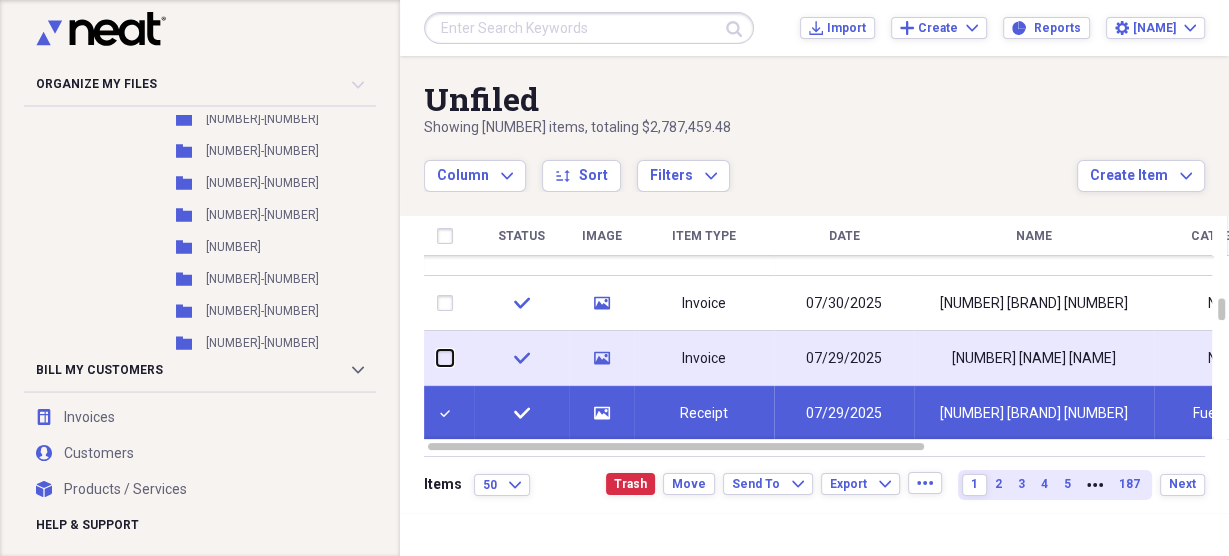 click at bounding box center (437, 358) 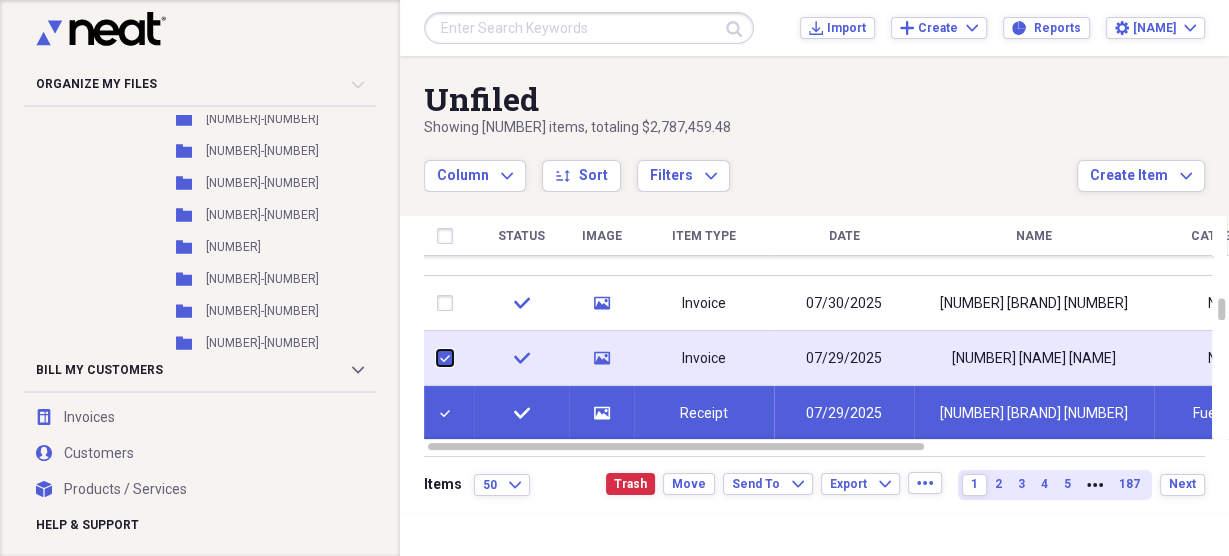 checkbox on "true" 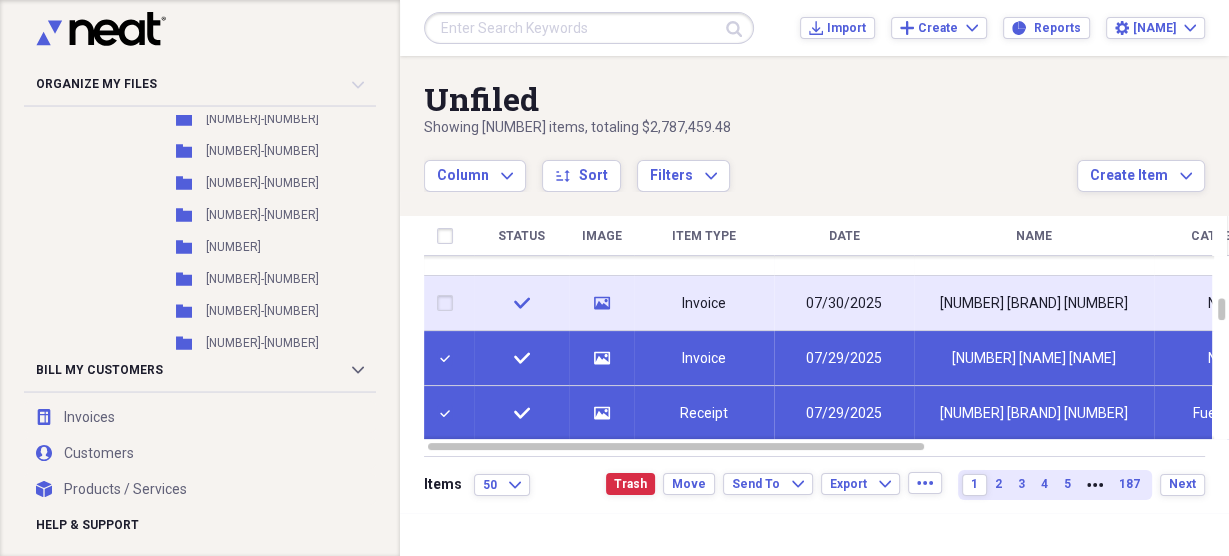 click at bounding box center (449, 303) 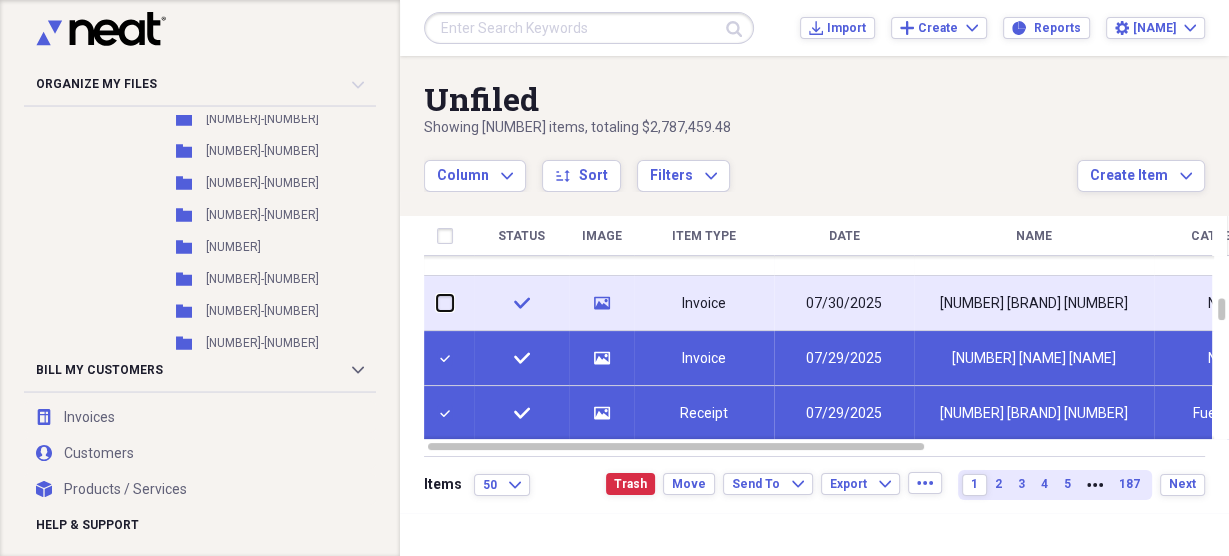 click at bounding box center [437, 303] 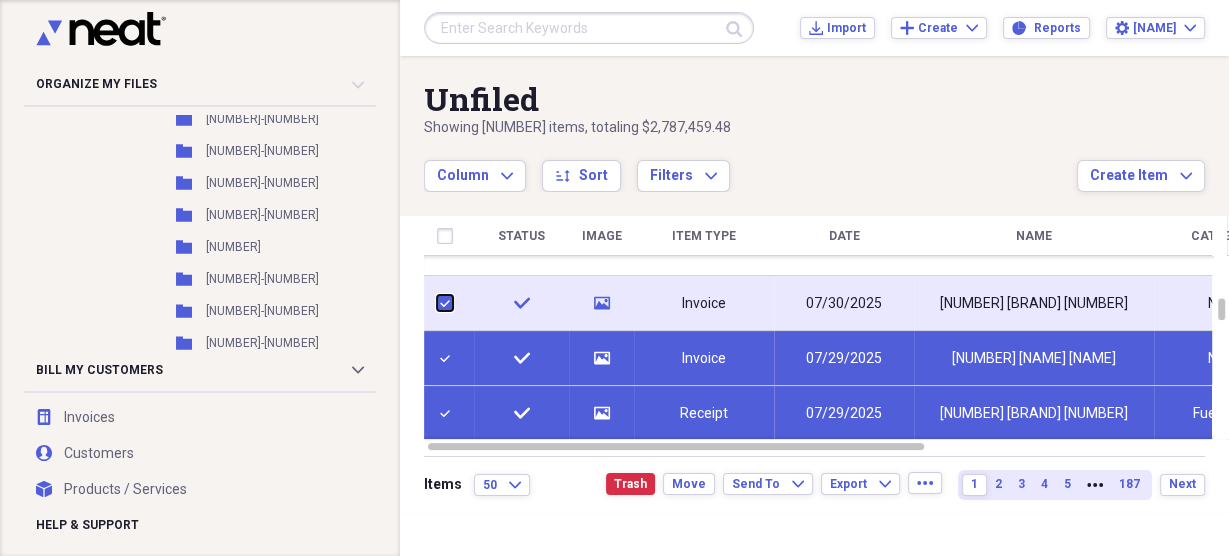 checkbox on "true" 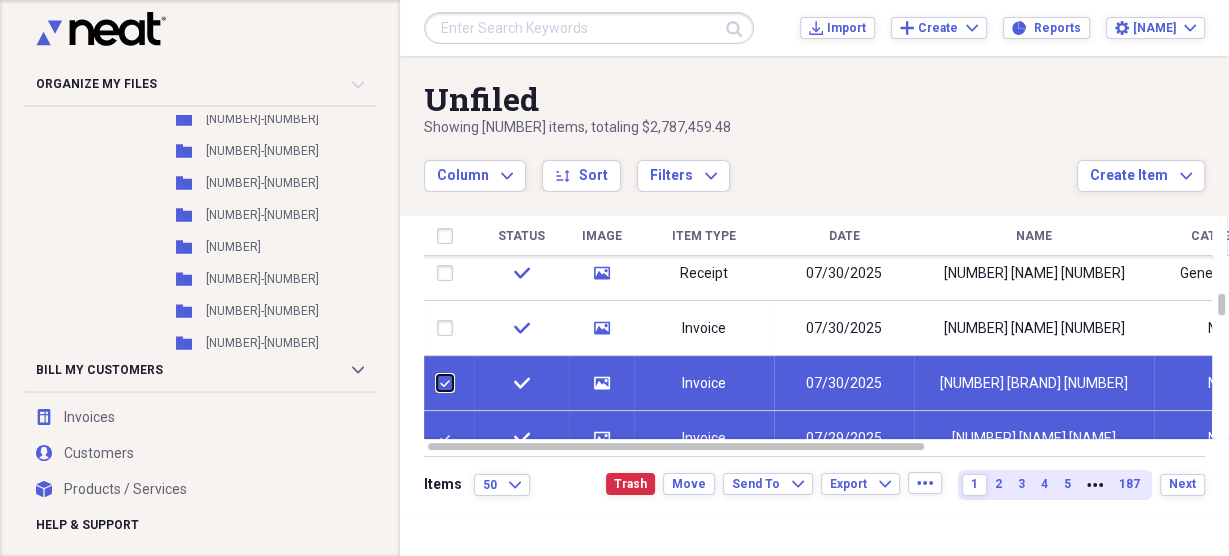 checkbox on "false" 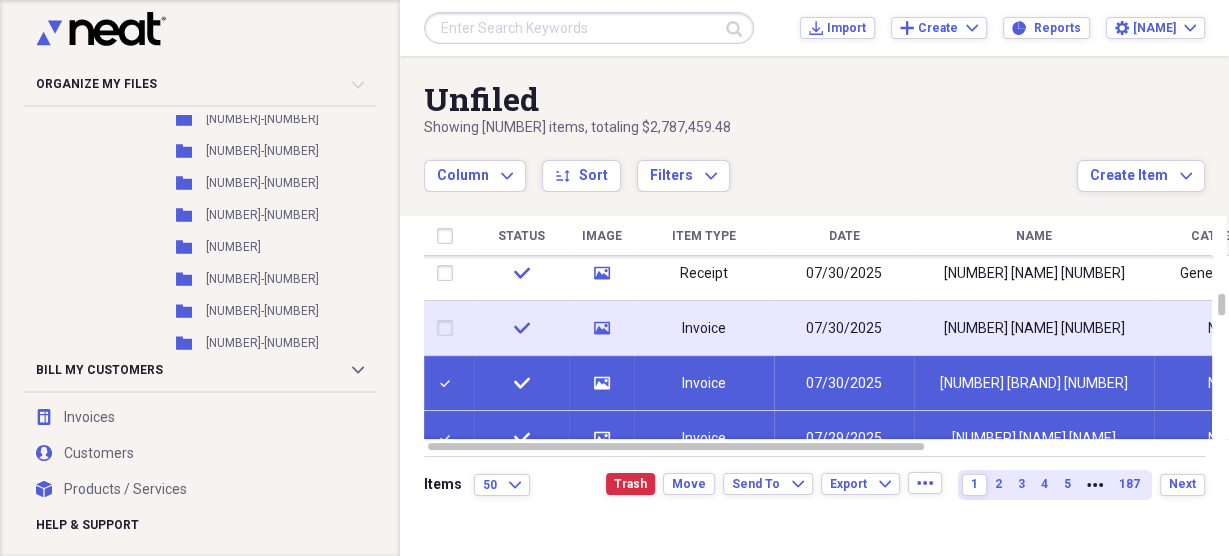 click at bounding box center (449, 328) 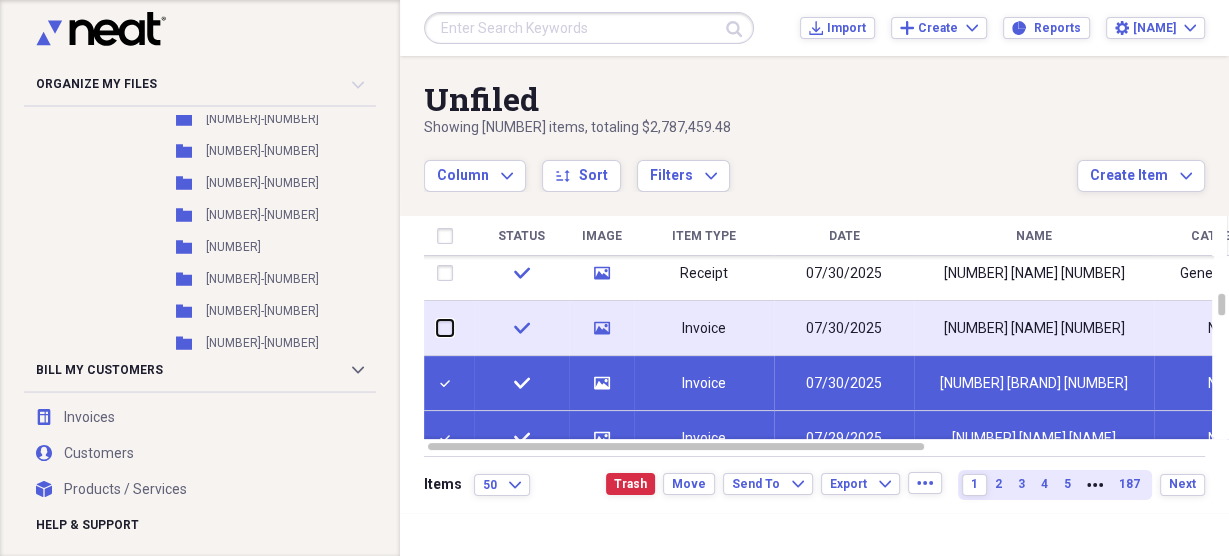 click at bounding box center [437, 328] 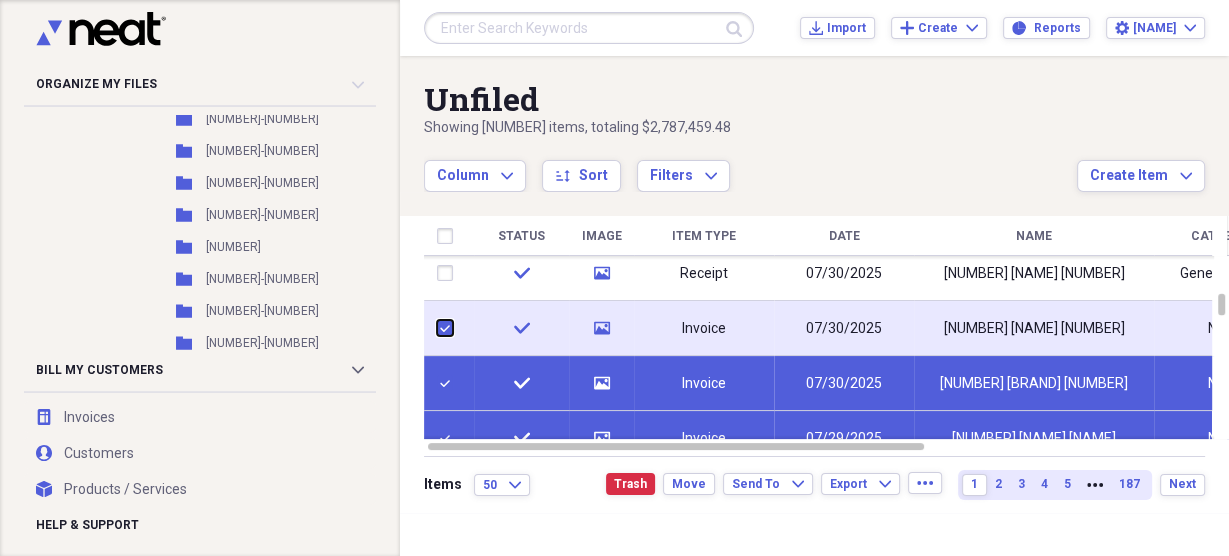 checkbox on "true" 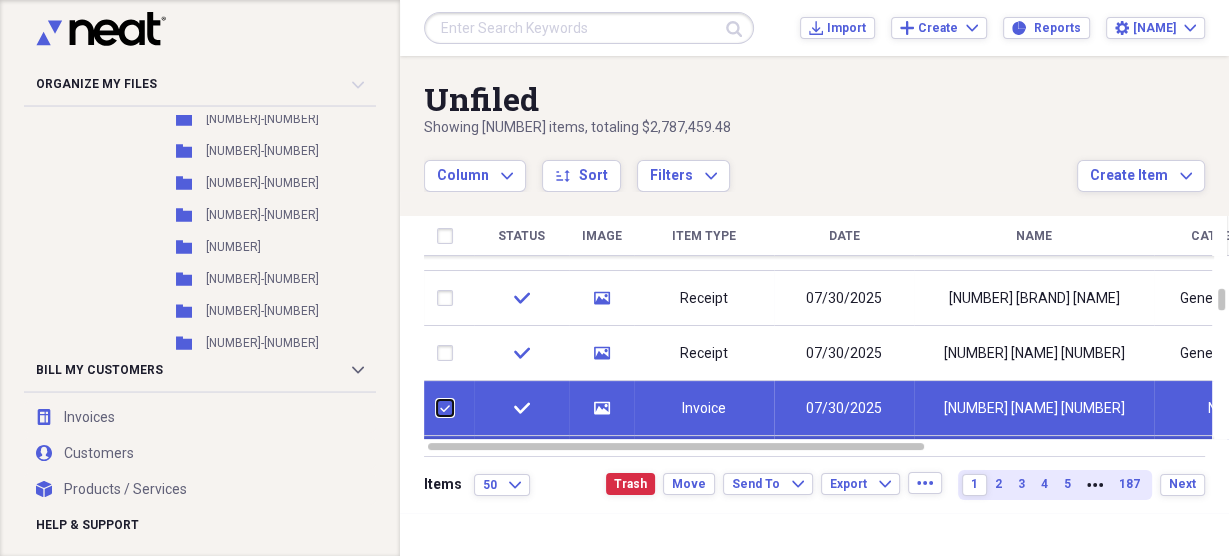 checkbox on "false" 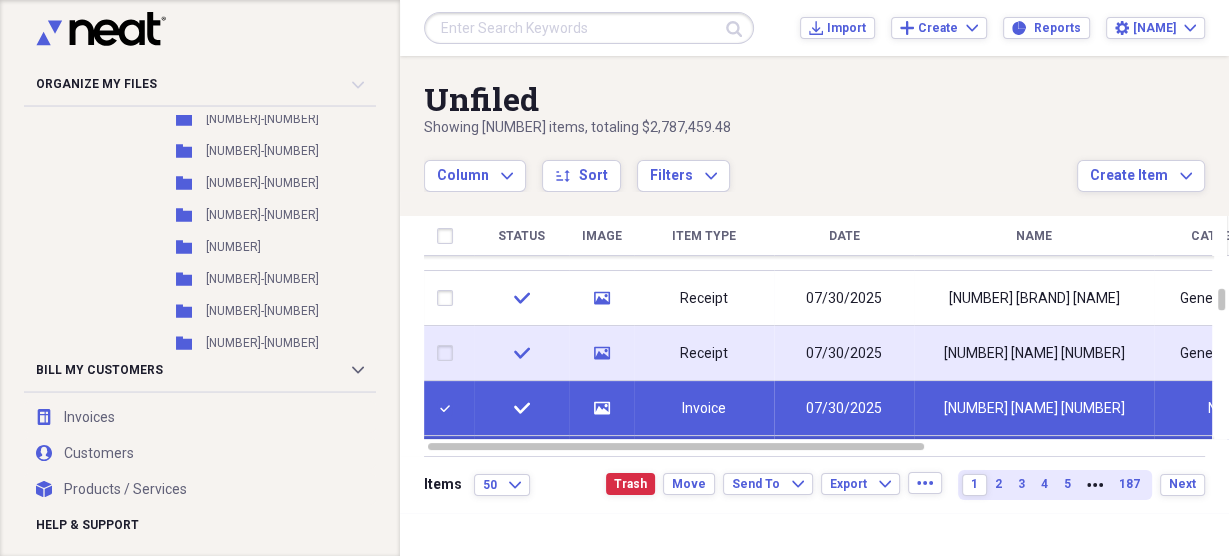 click at bounding box center (449, 353) 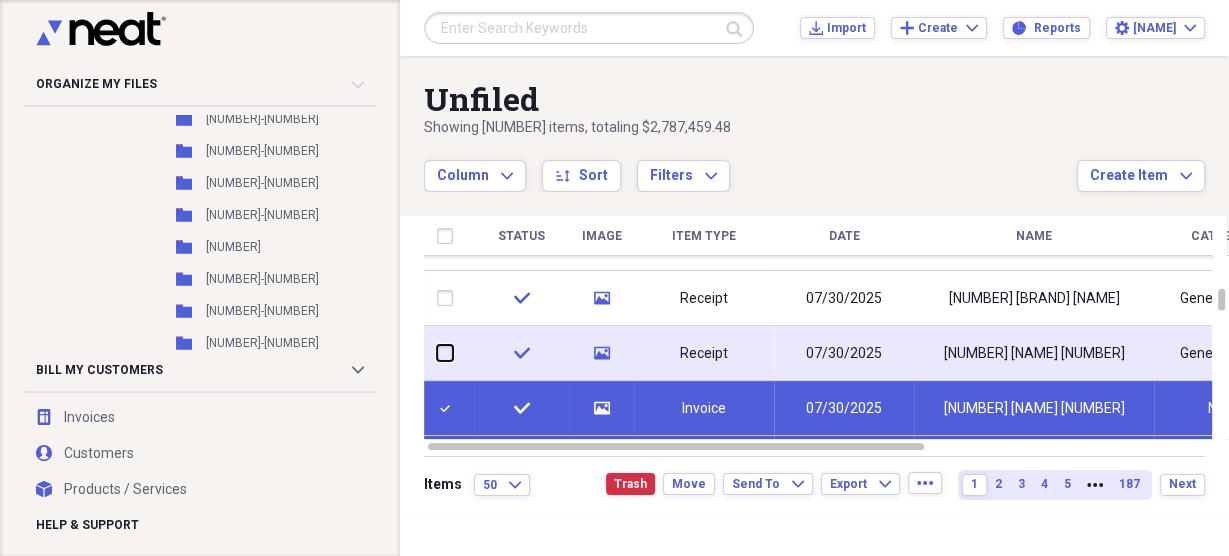 click at bounding box center (437, 353) 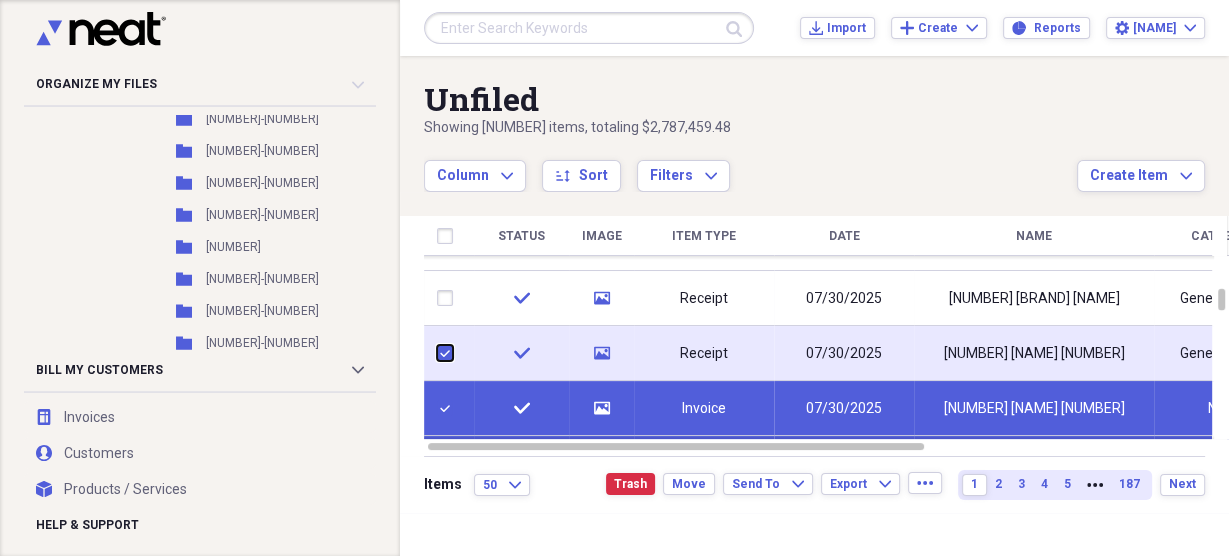checkbox on "true" 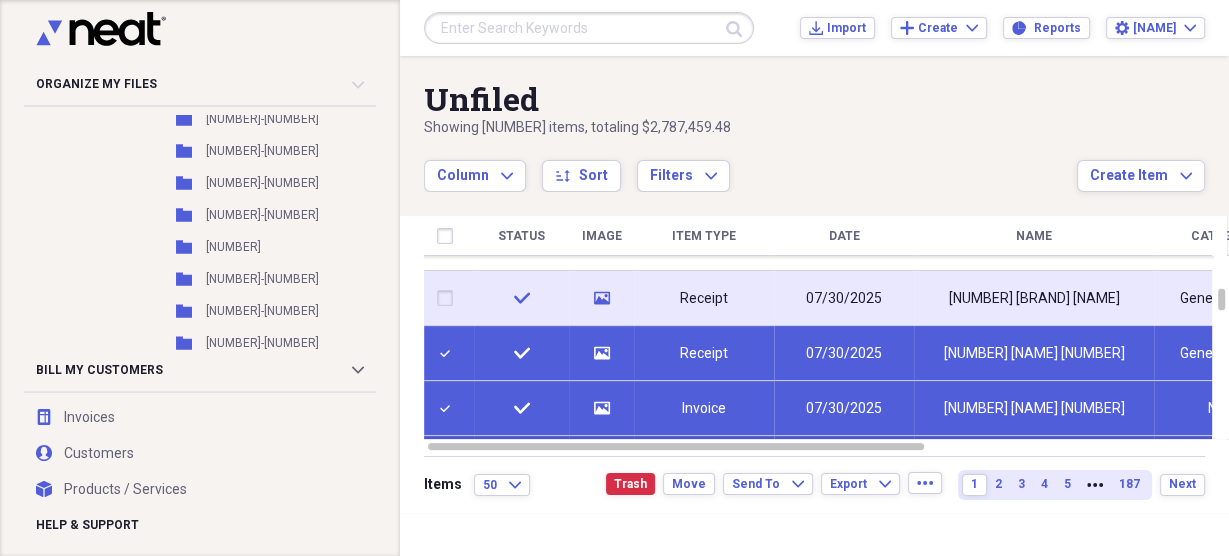 click at bounding box center [449, 298] 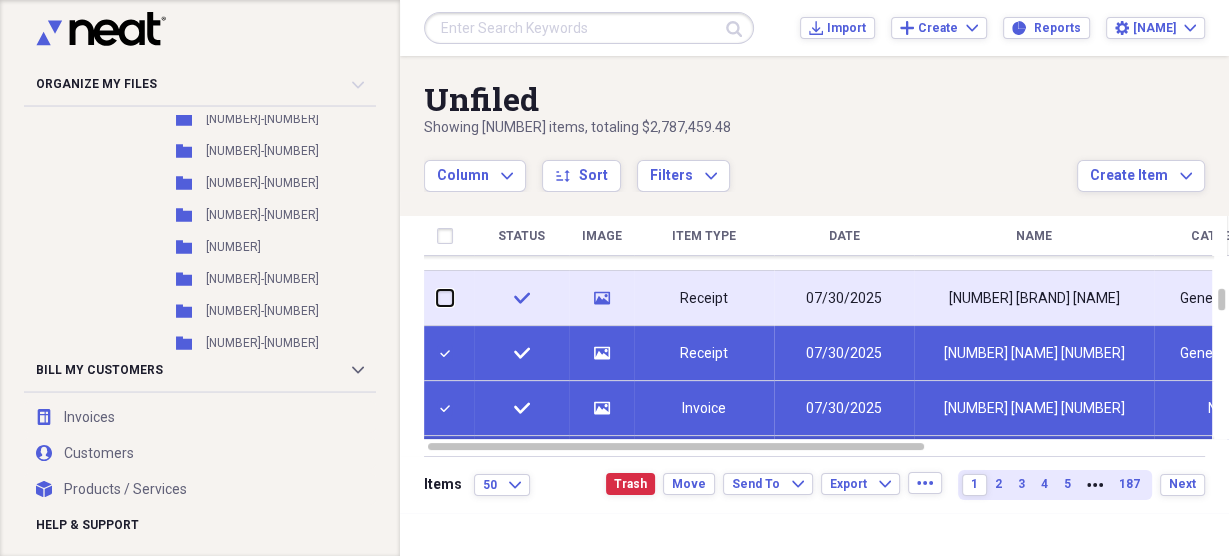 click at bounding box center [437, 298] 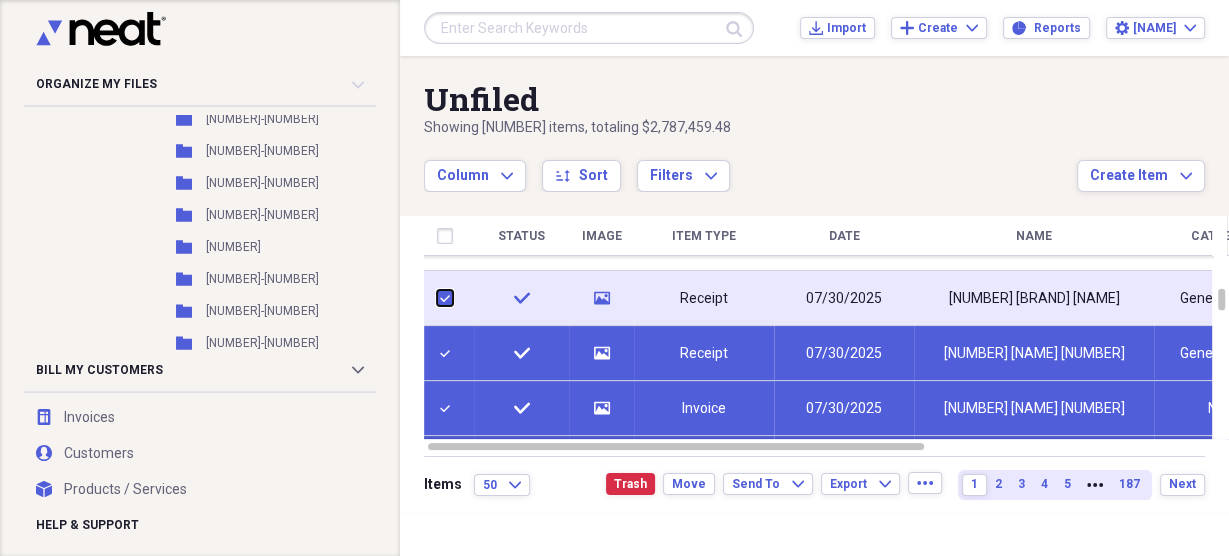 checkbox on "true" 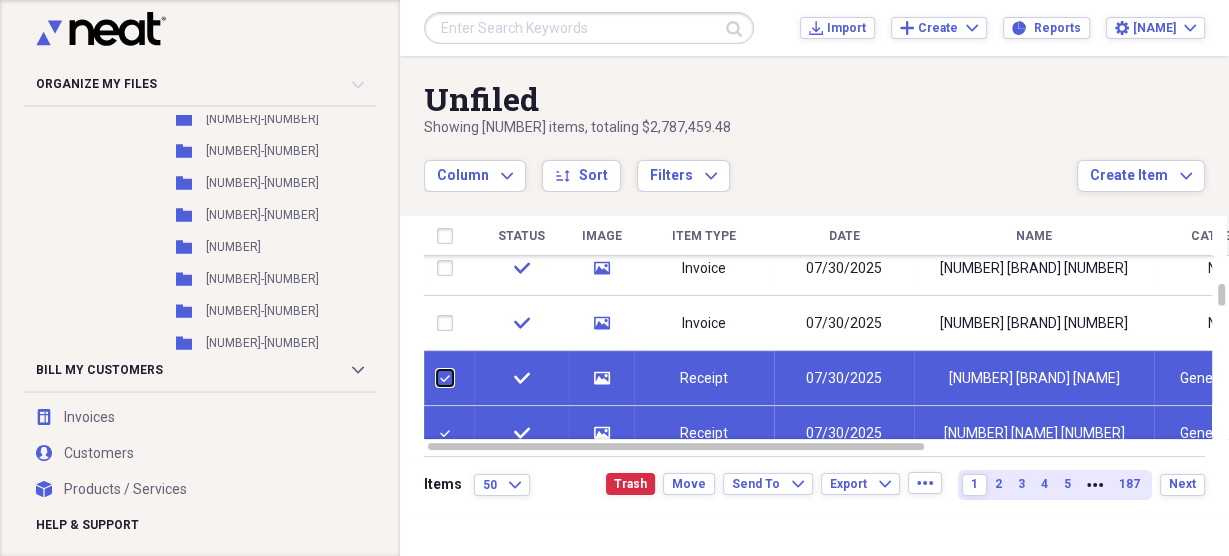 checkbox on "false" 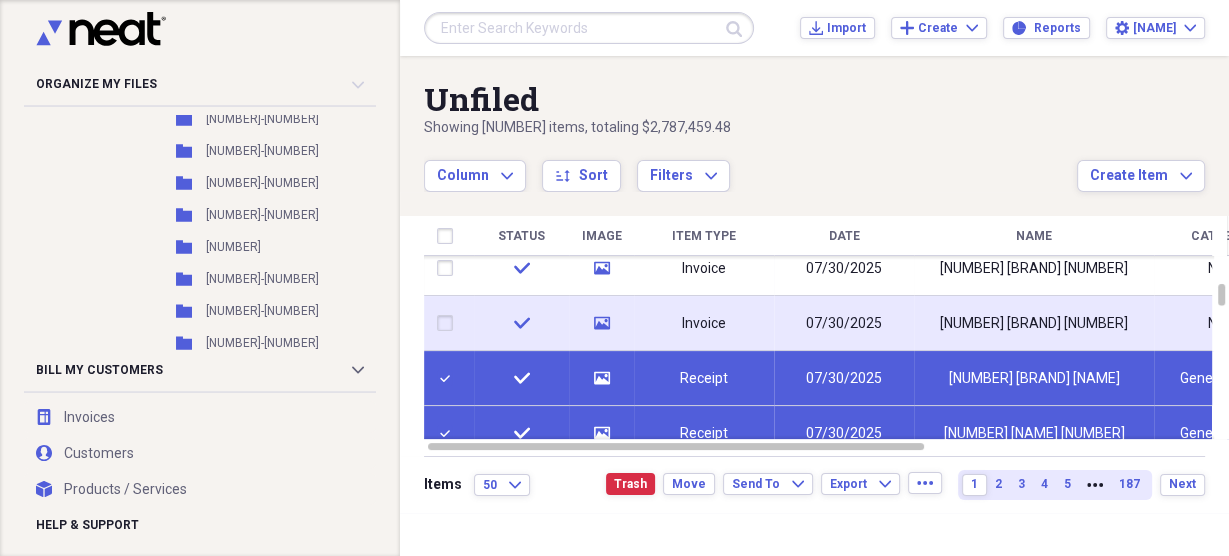click at bounding box center (449, 323) 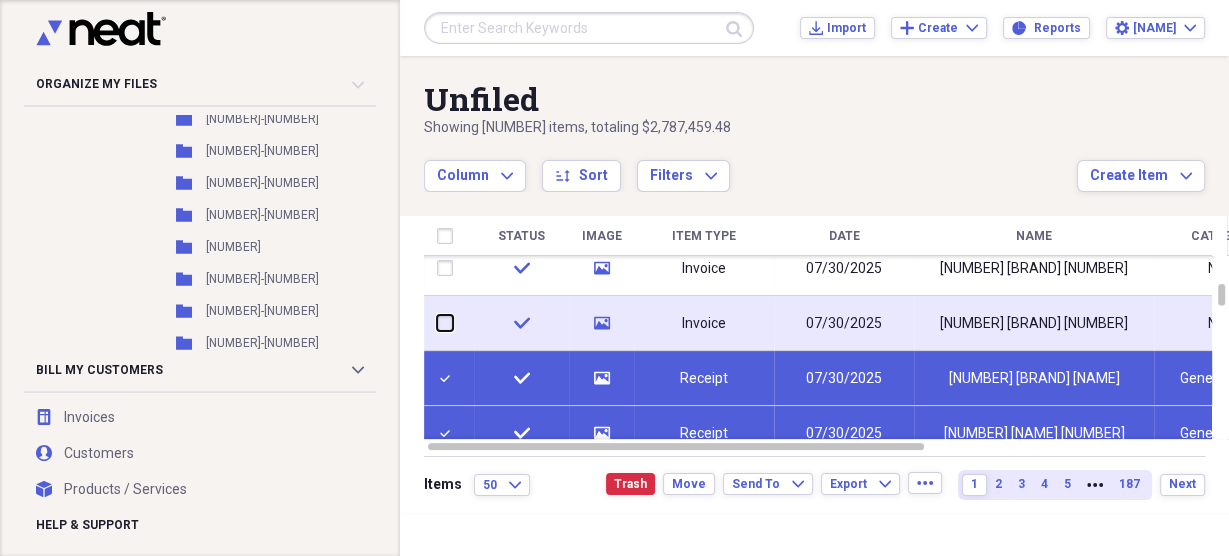 click at bounding box center (437, 323) 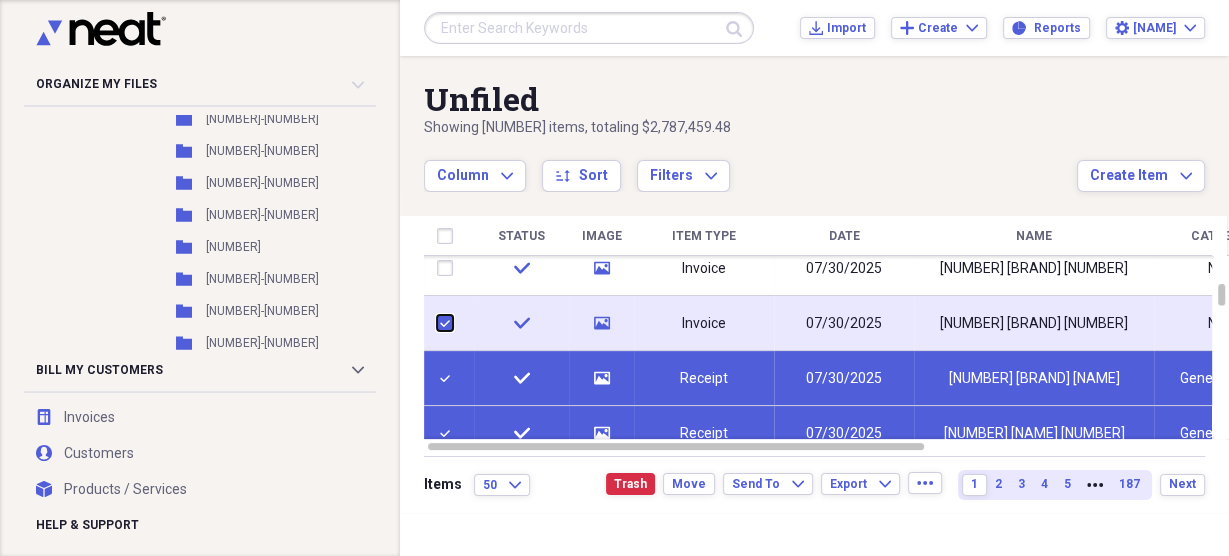 checkbox on "true" 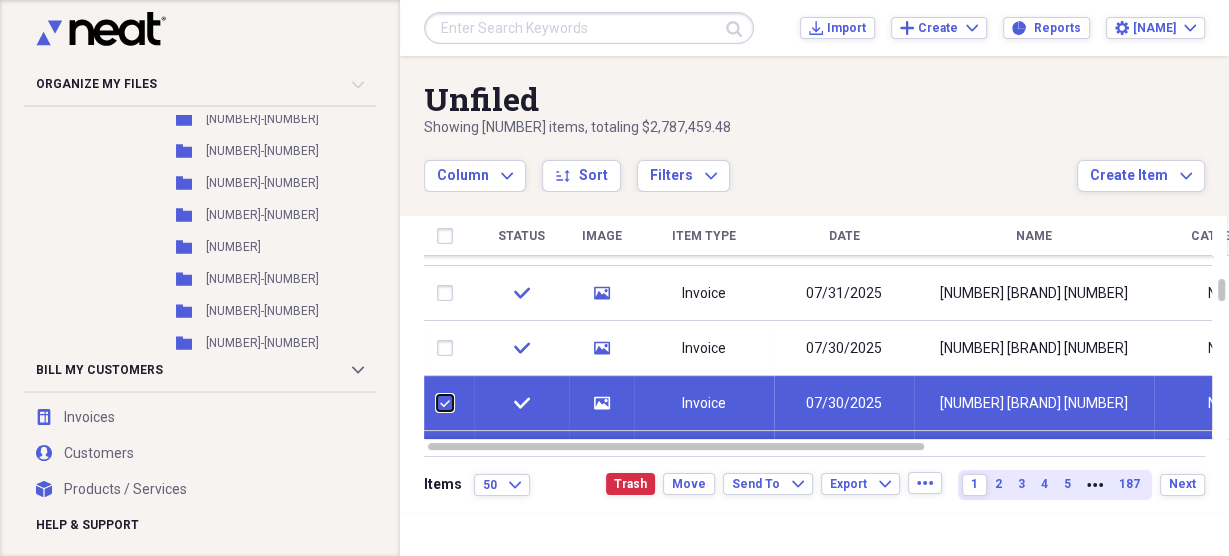 checkbox on "false" 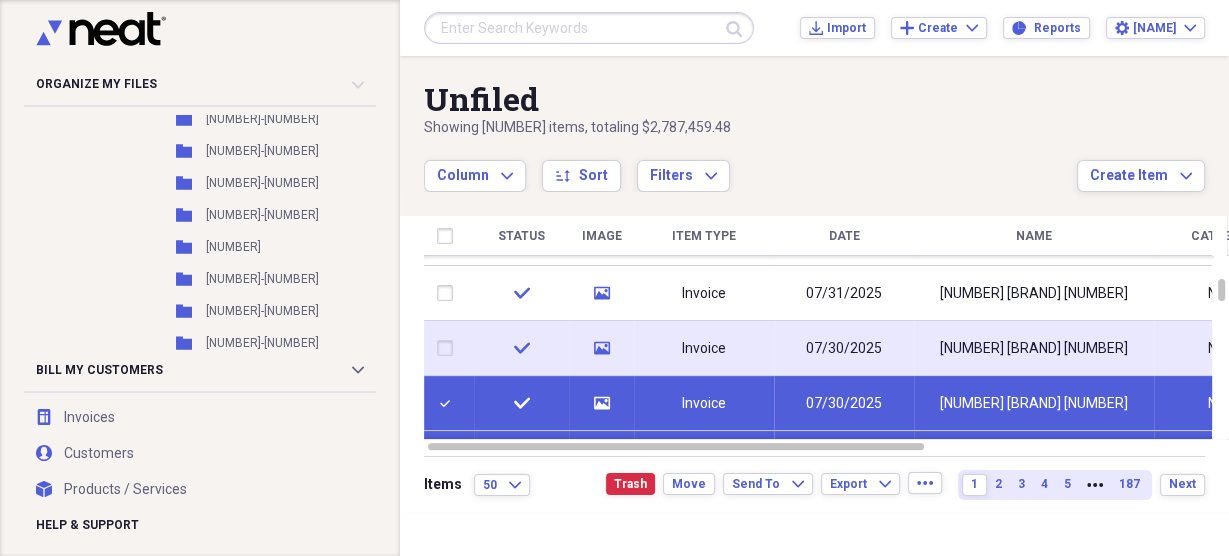 click at bounding box center (449, 348) 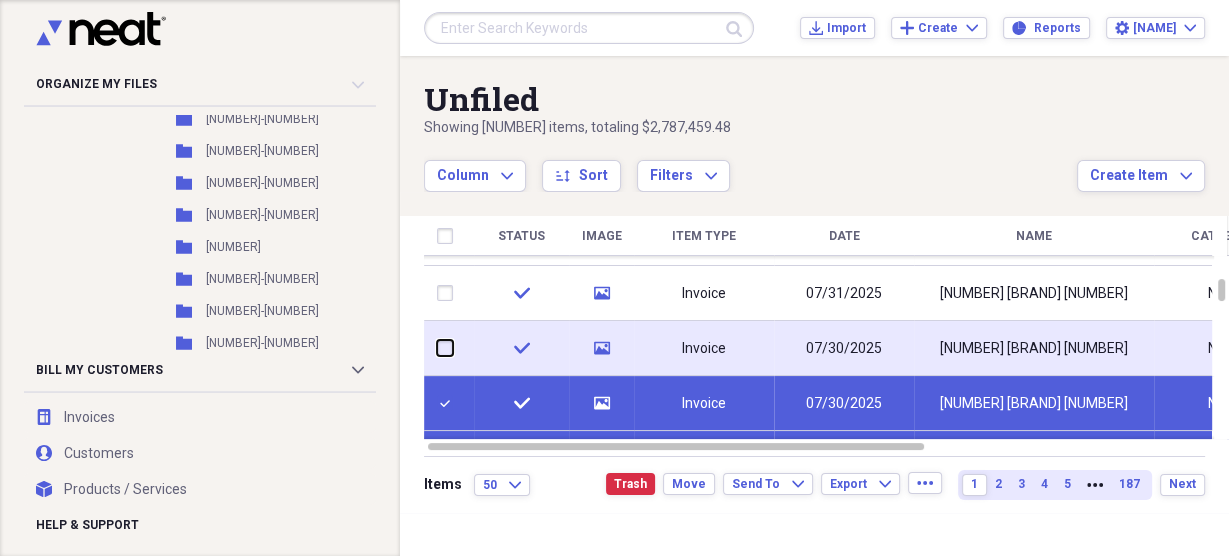 click at bounding box center (437, 348) 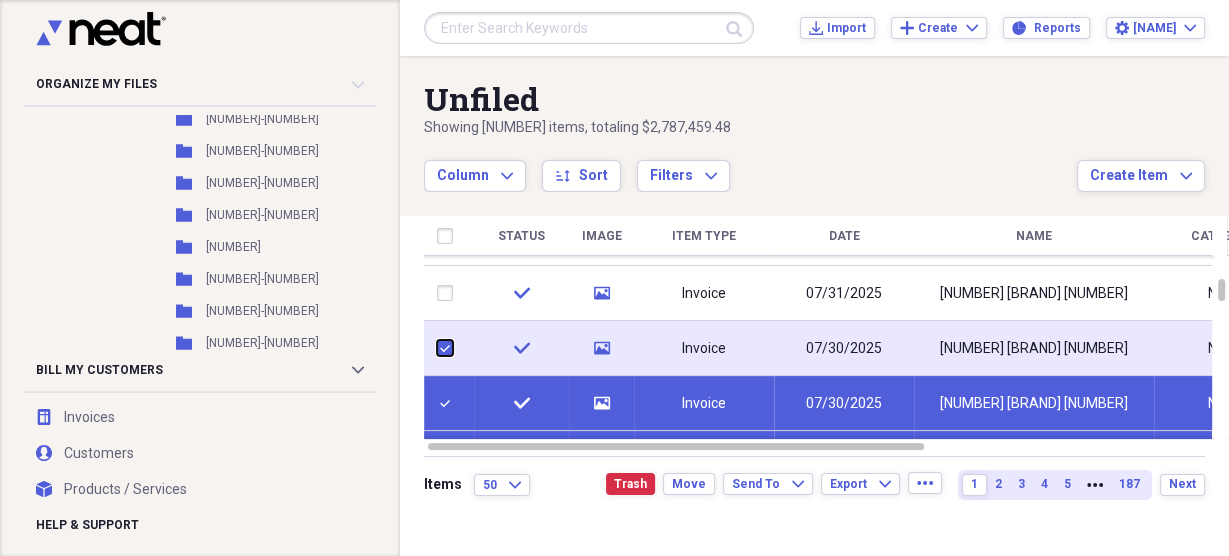 checkbox on "true" 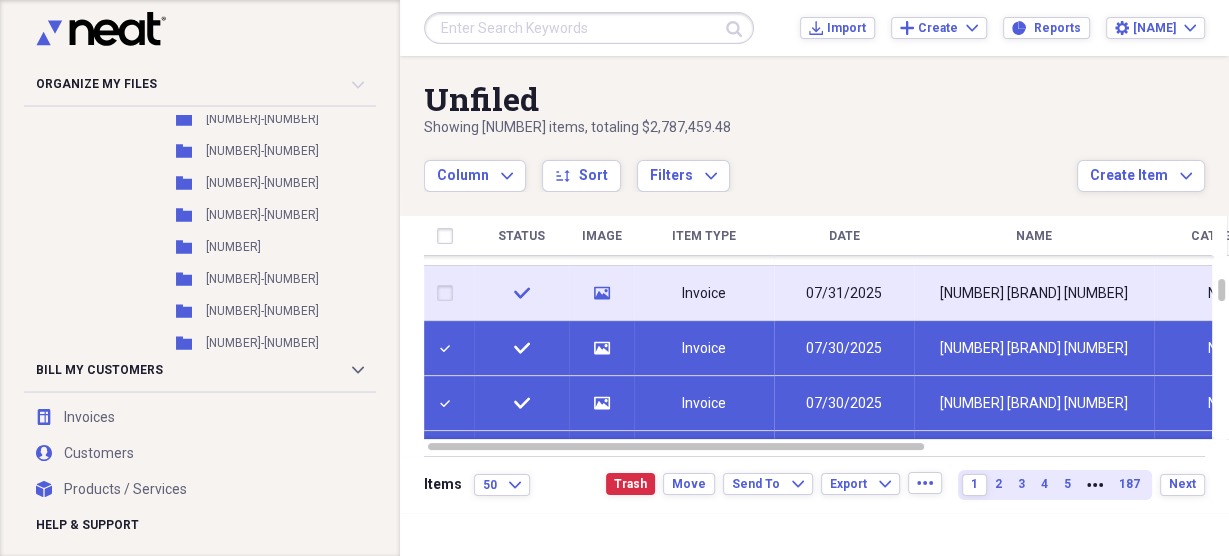 click at bounding box center (449, 293) 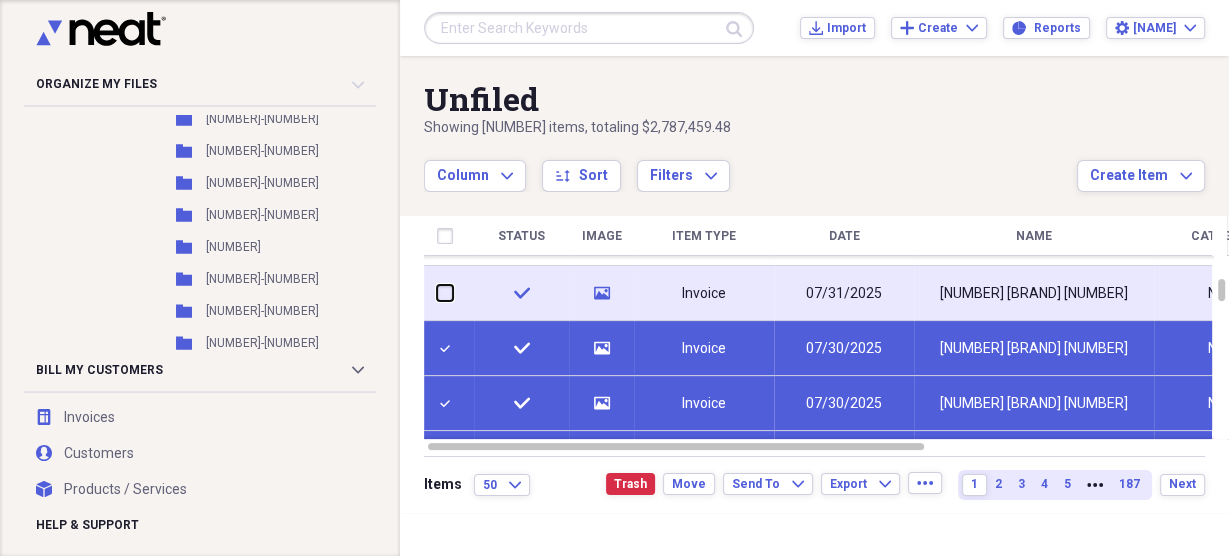 click at bounding box center [437, 293] 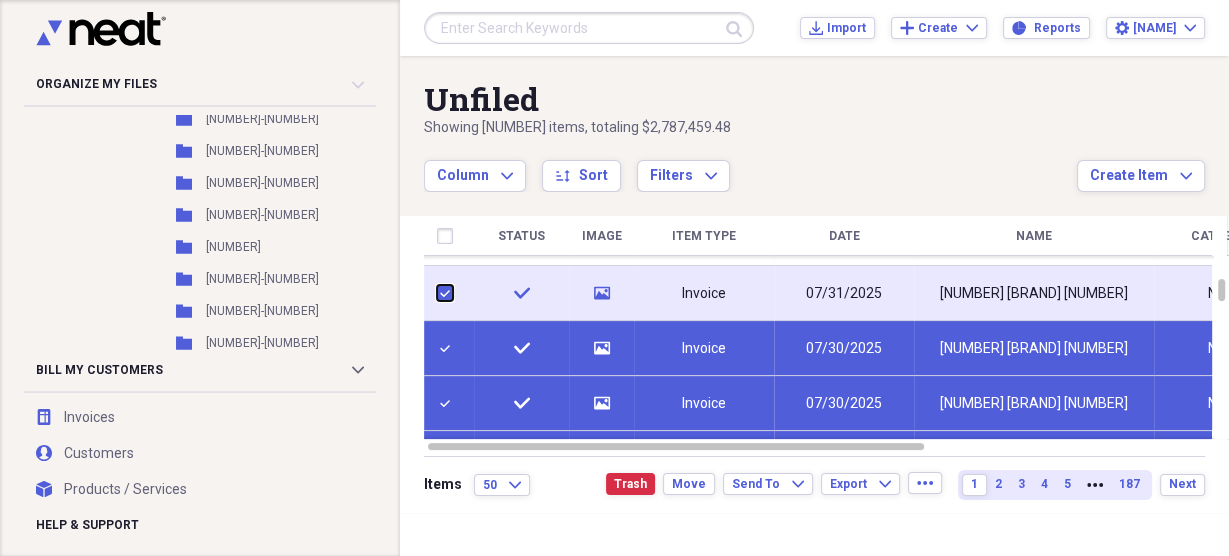 checkbox on "true" 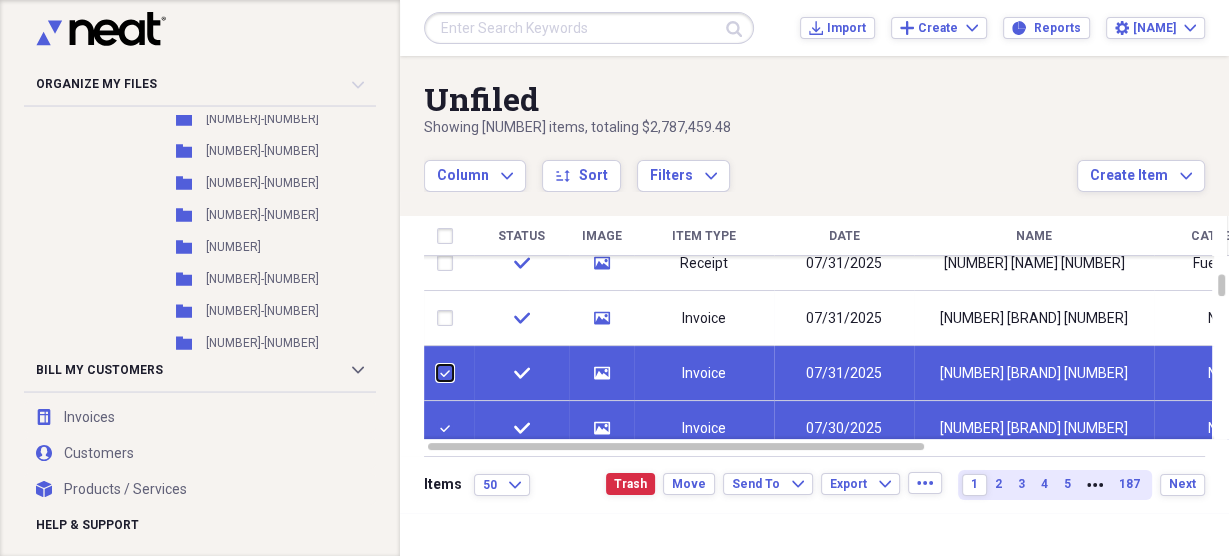 checkbox on "false" 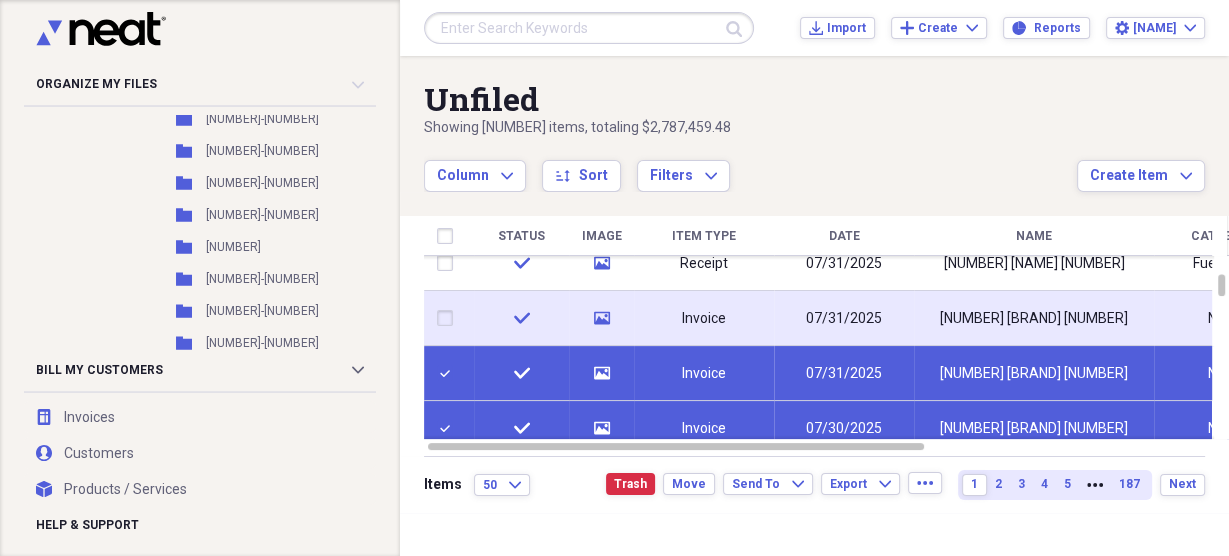 click at bounding box center (449, 318) 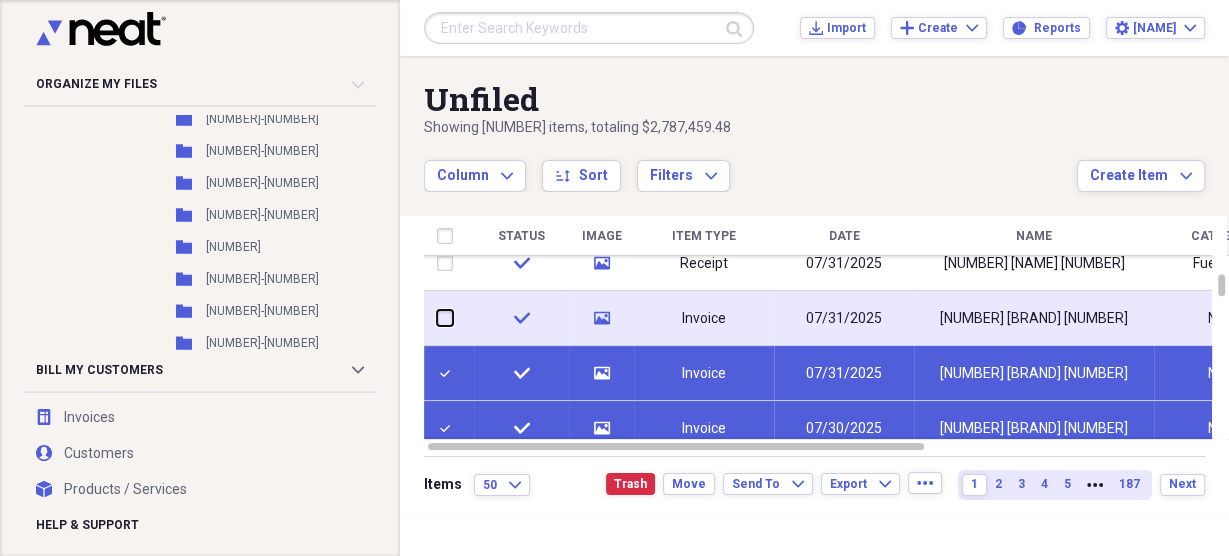 click at bounding box center [437, 318] 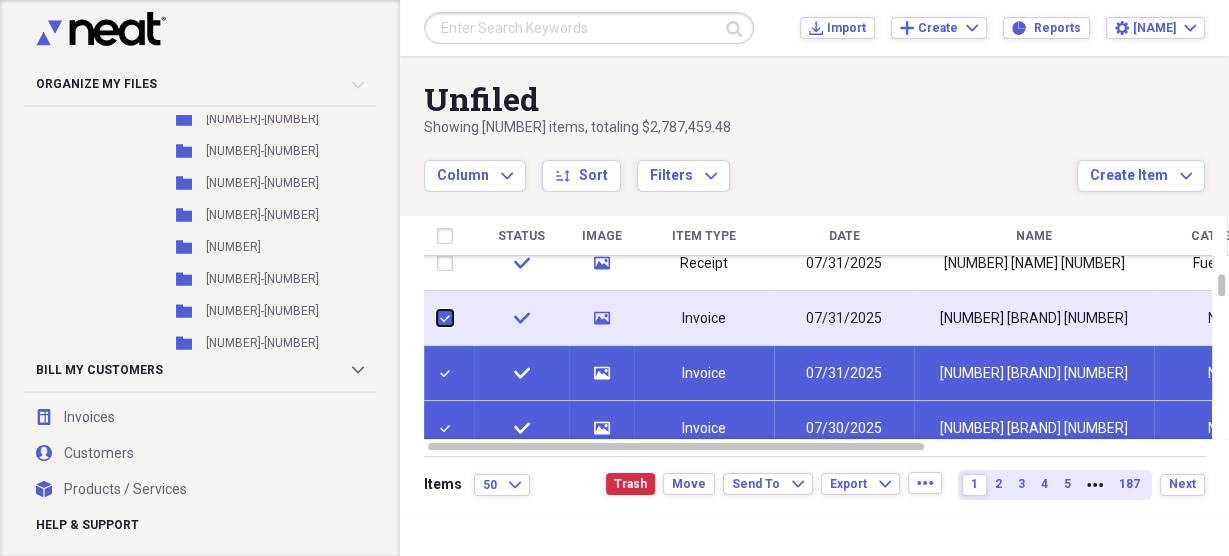 checkbox on "true" 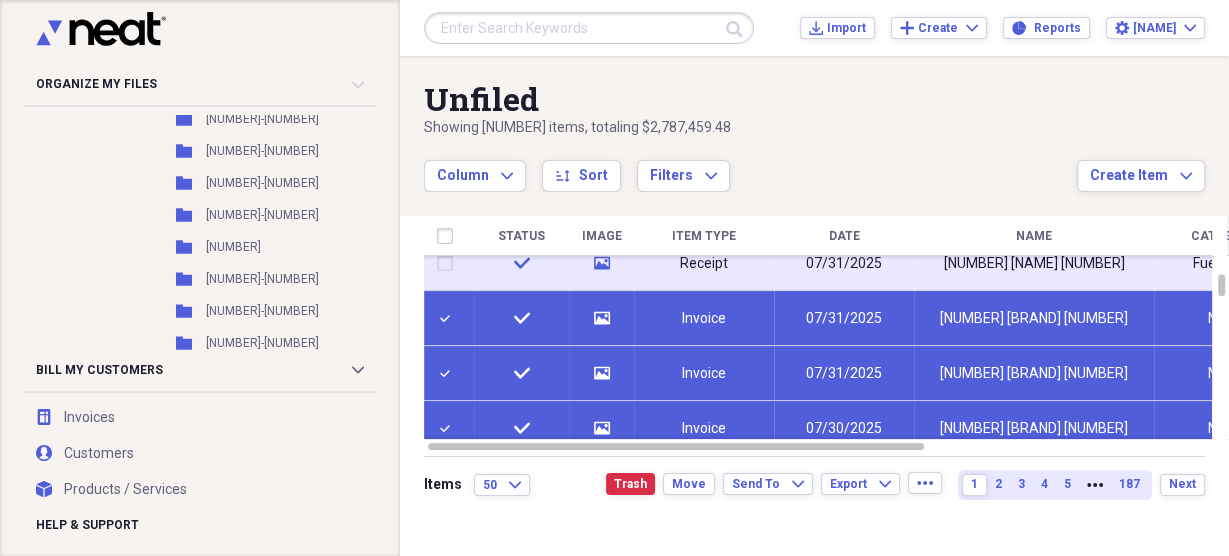 click at bounding box center (449, 263) 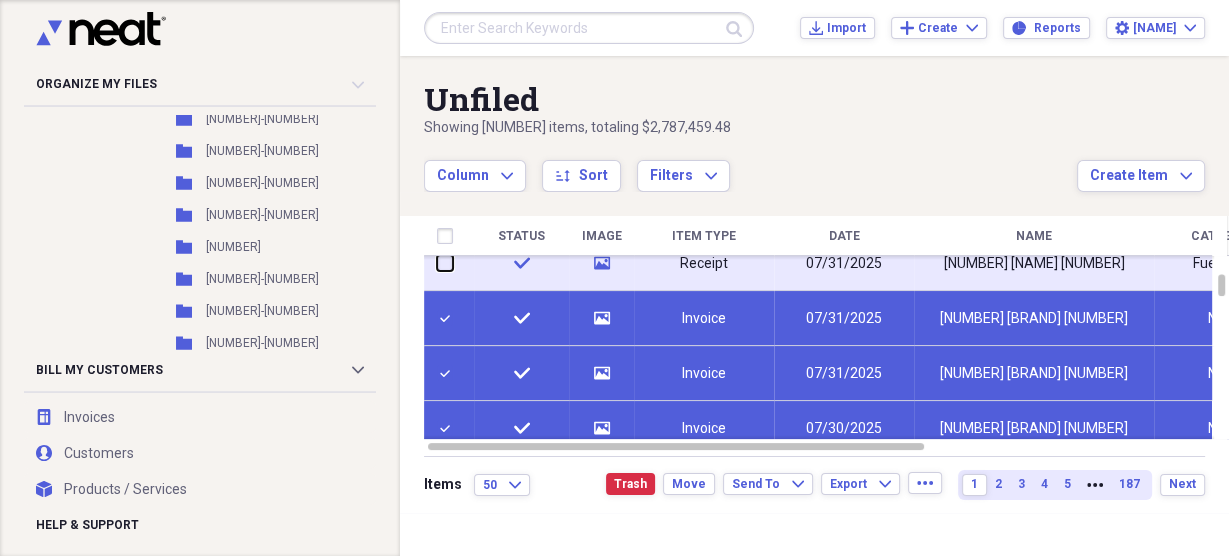click at bounding box center (437, 263) 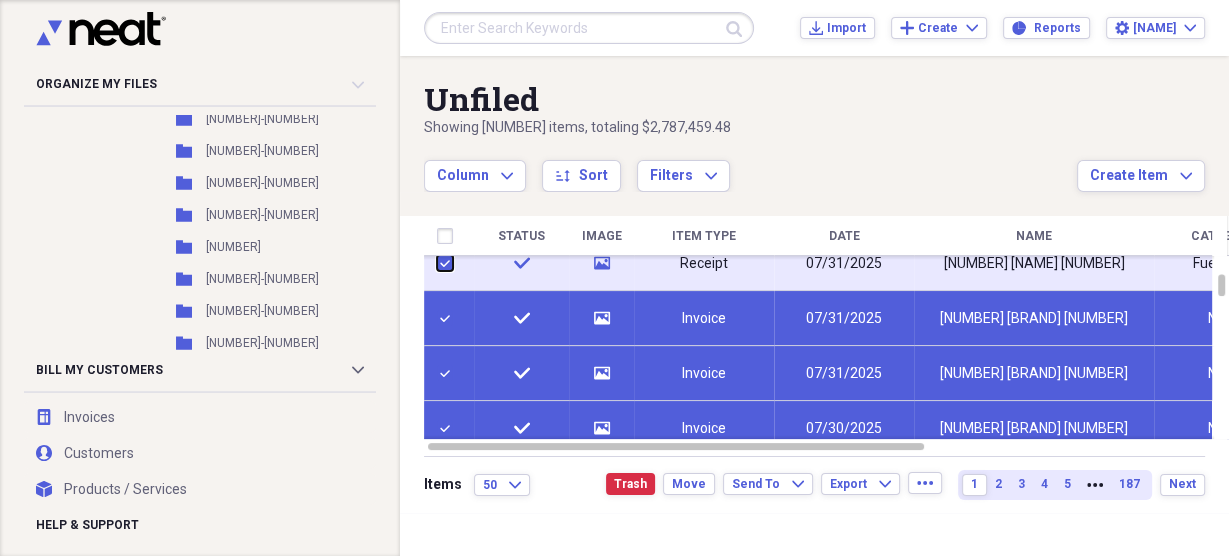 checkbox on "true" 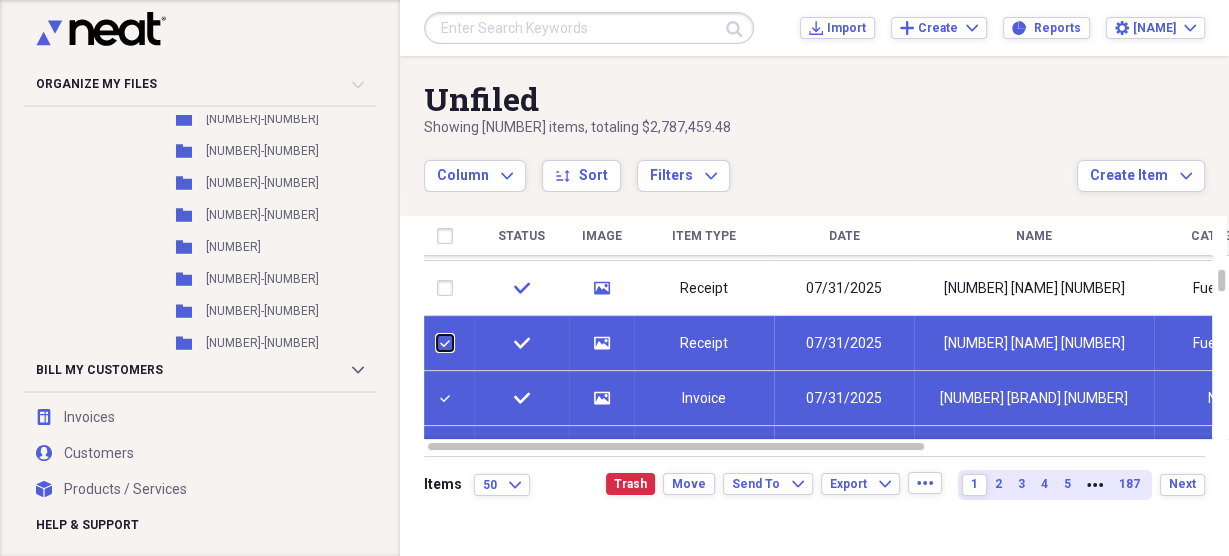 checkbox on "false" 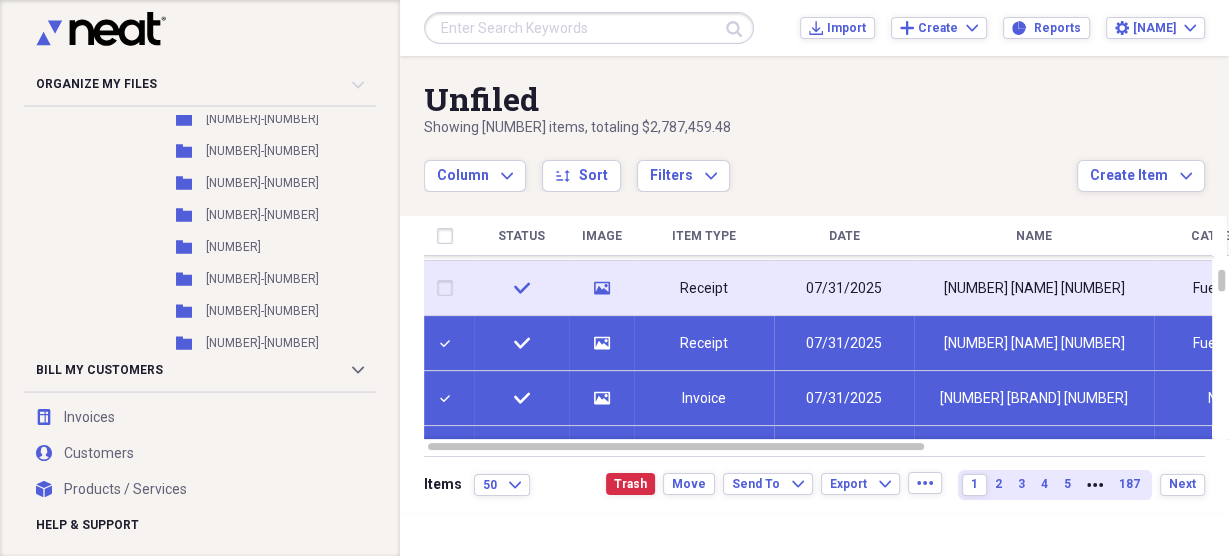 click at bounding box center (449, 288) 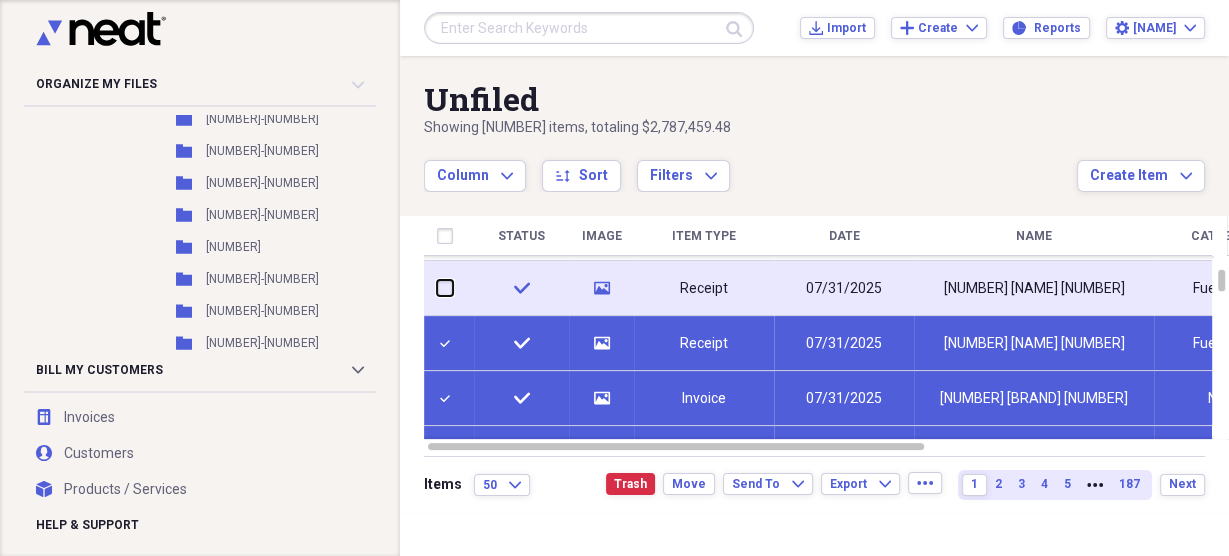 click at bounding box center [437, 288] 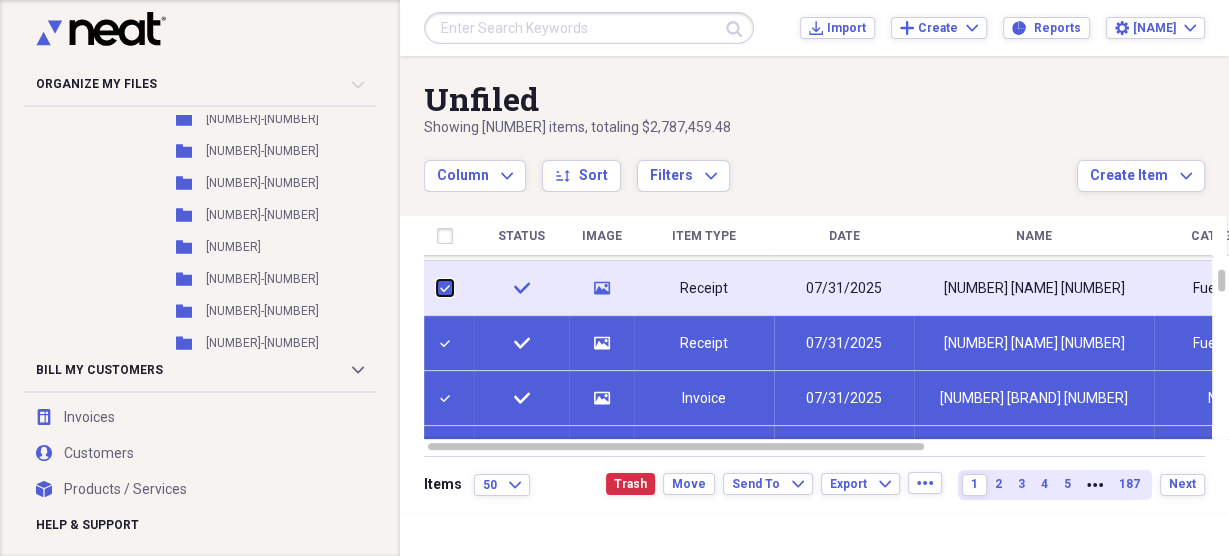 checkbox on "true" 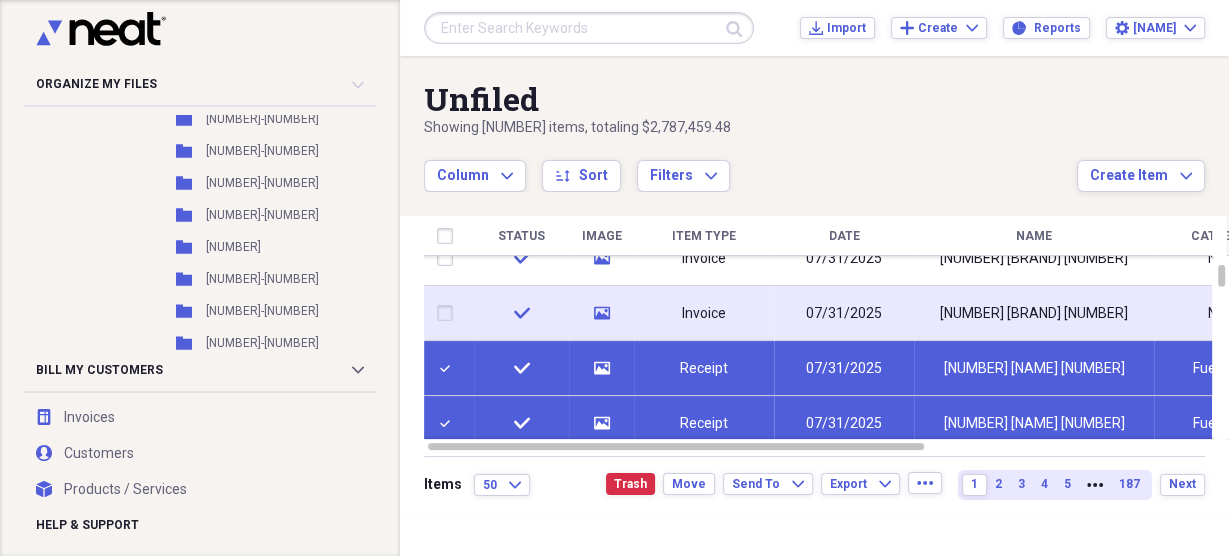 click at bounding box center (449, 313) 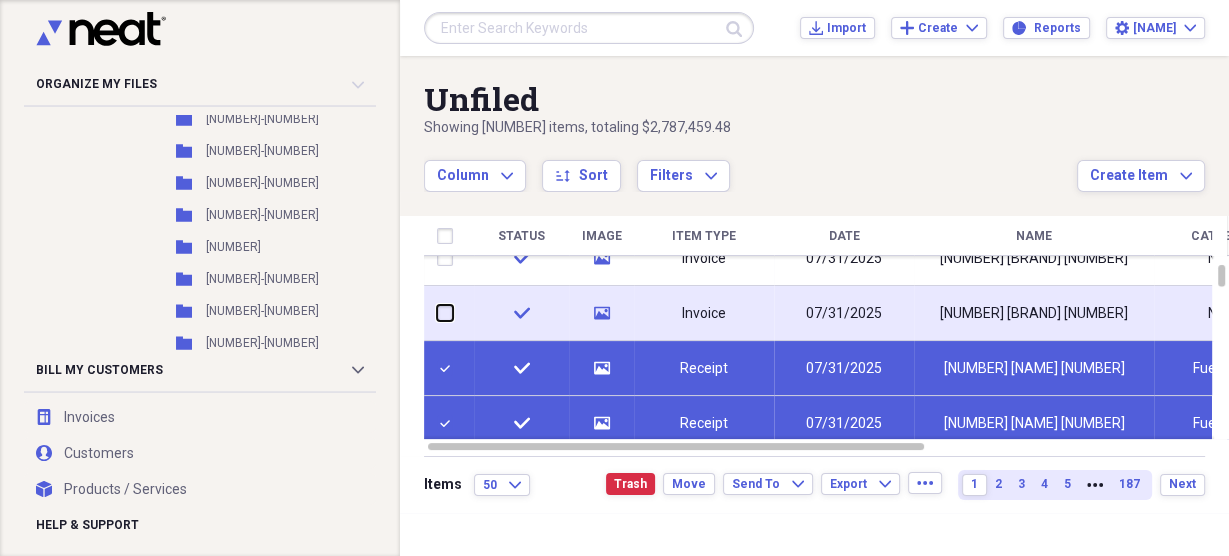 click at bounding box center (437, 313) 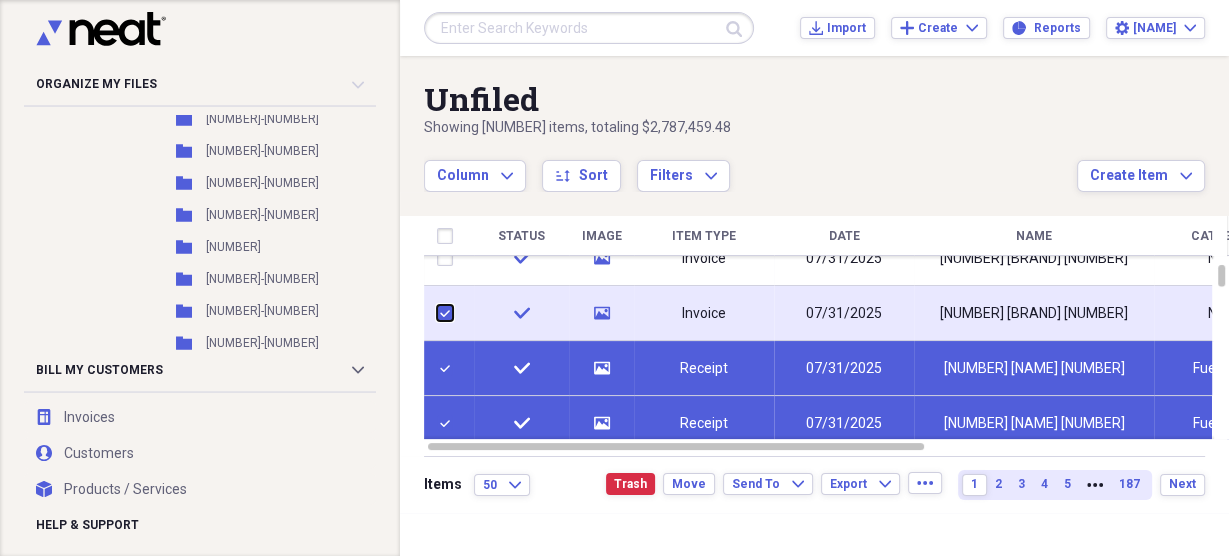 checkbox on "true" 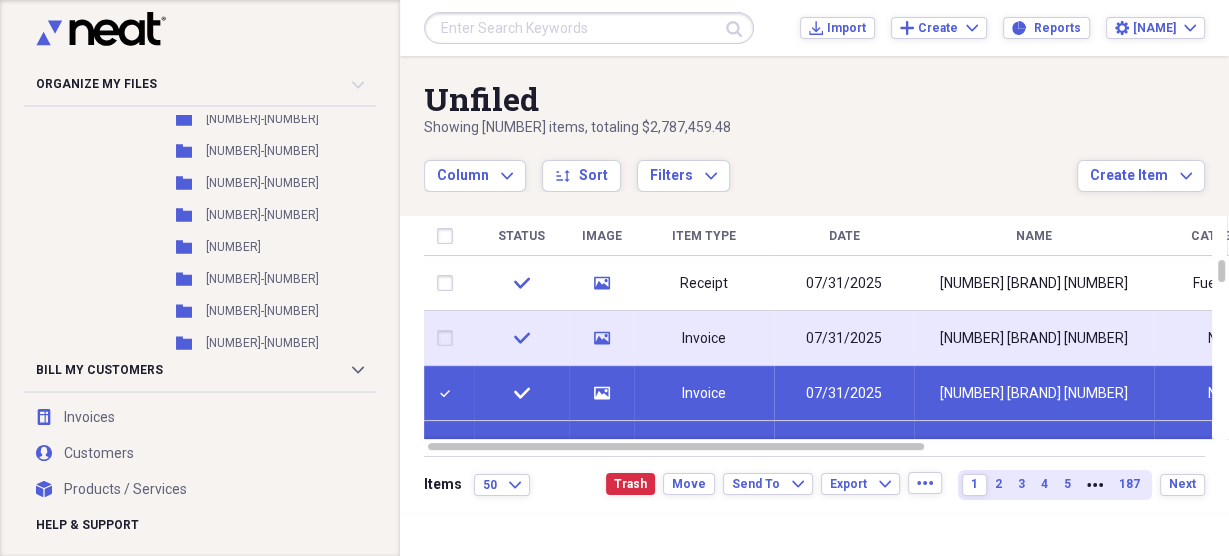 click at bounding box center (449, 338) 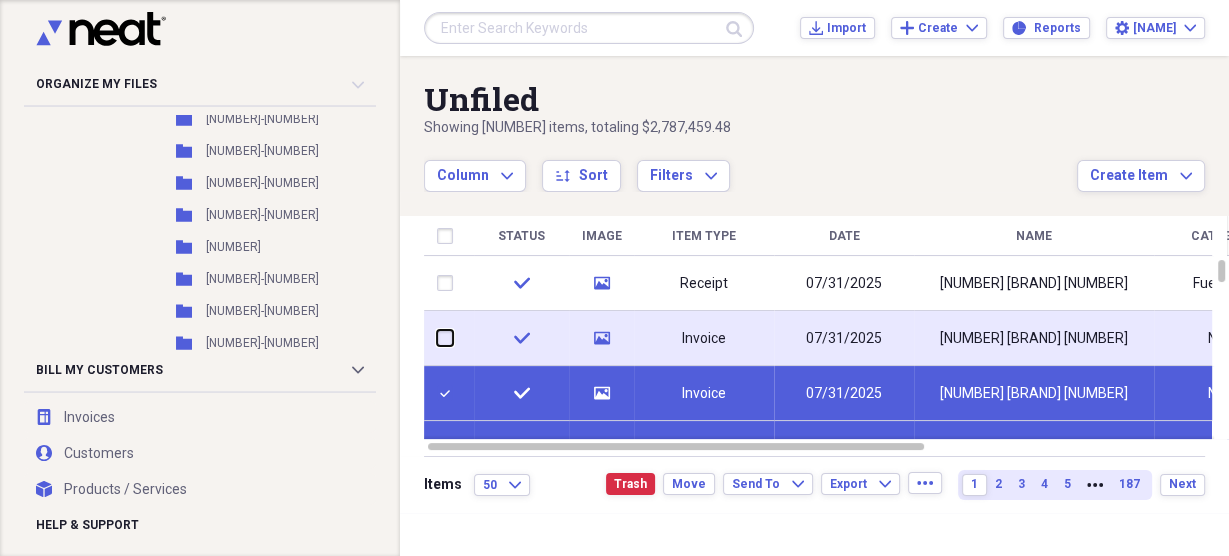 click at bounding box center (437, 338) 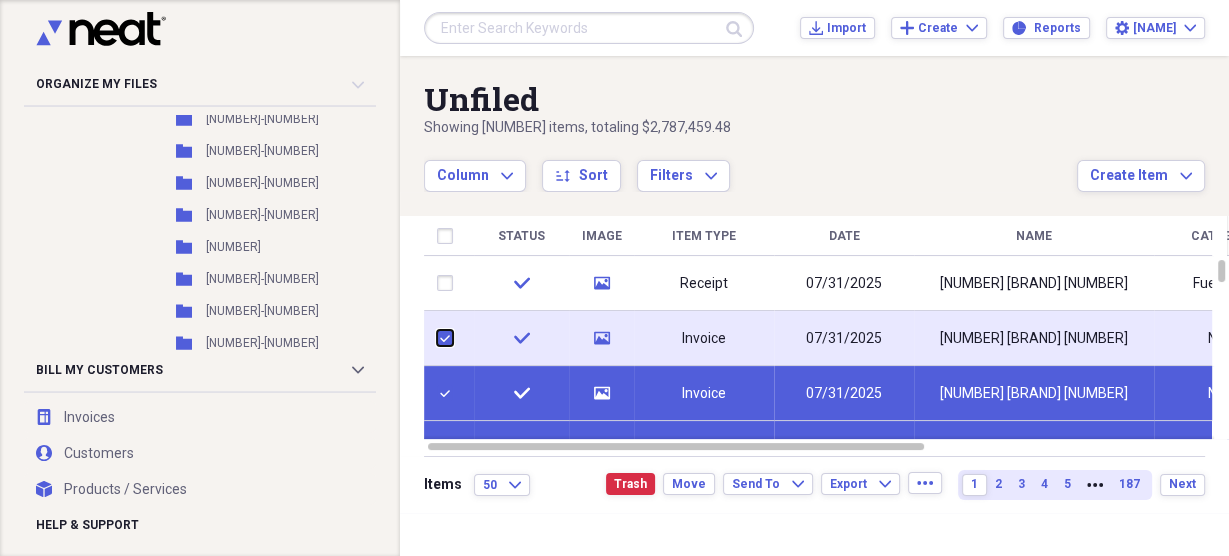 checkbox on "true" 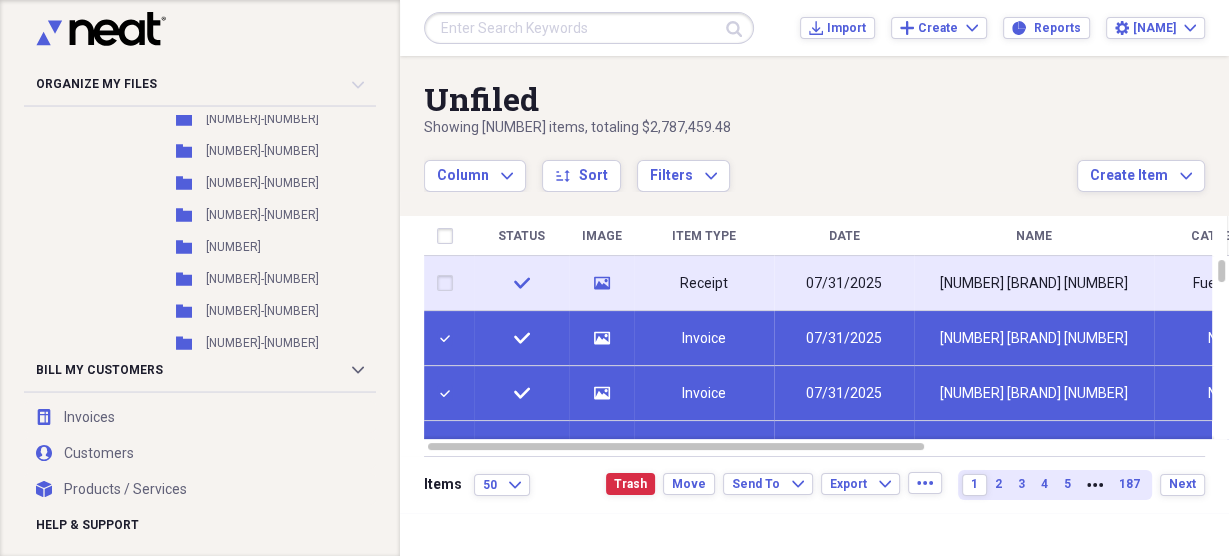 click at bounding box center [449, 283] 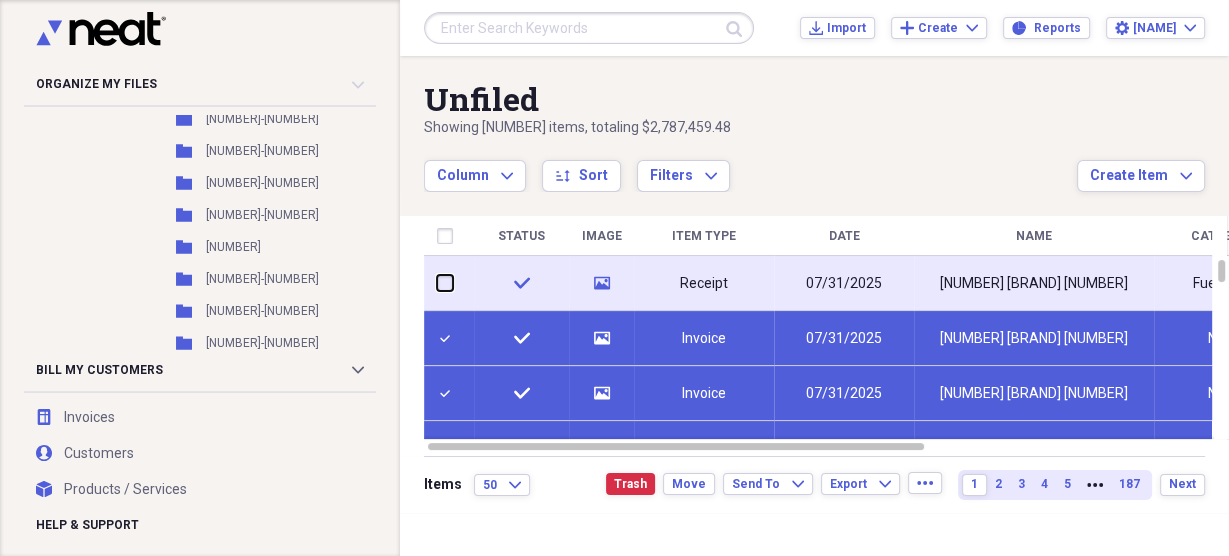 click at bounding box center [437, 283] 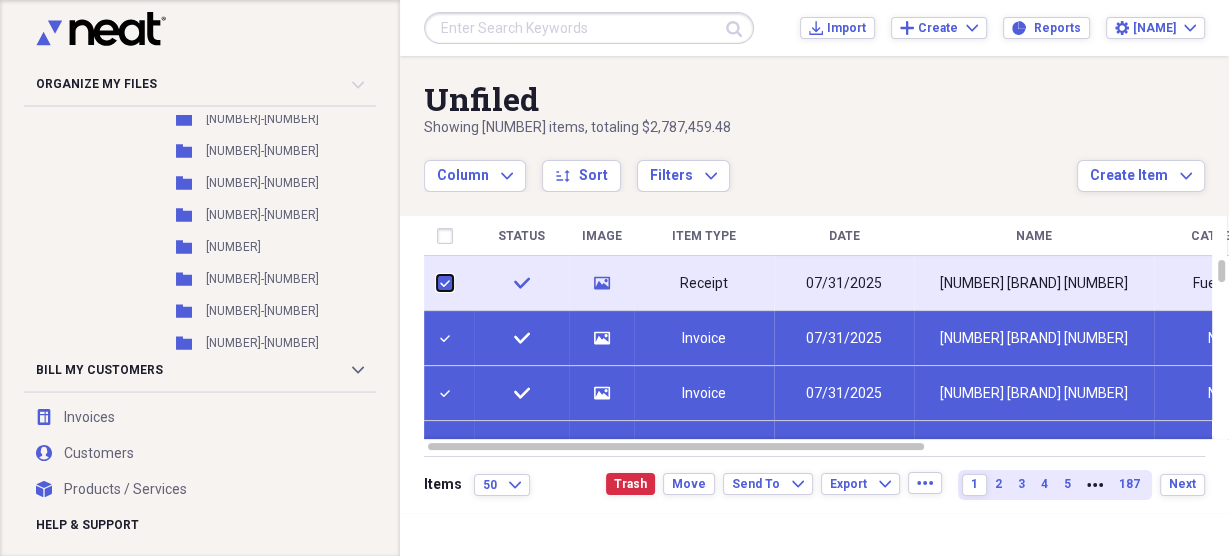 checkbox on "true" 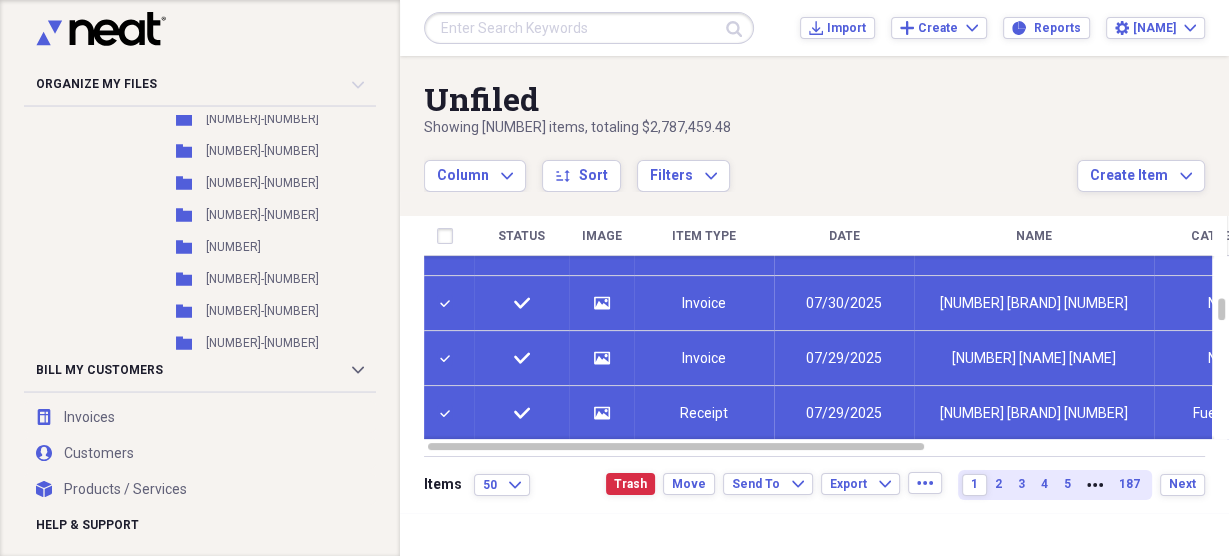 checkbox on "false" 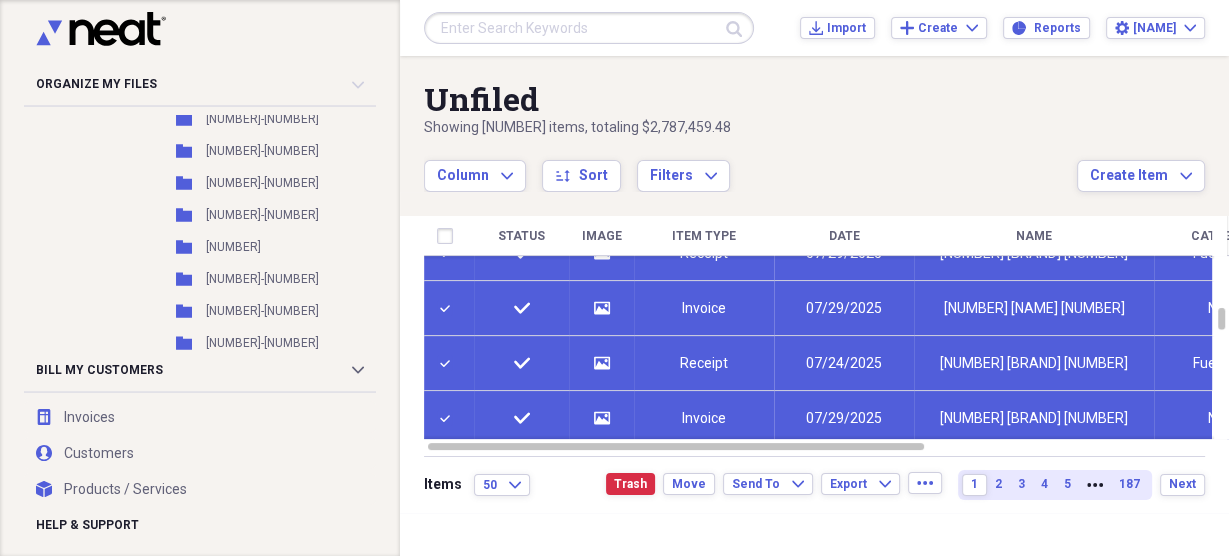 checkbox on "false" 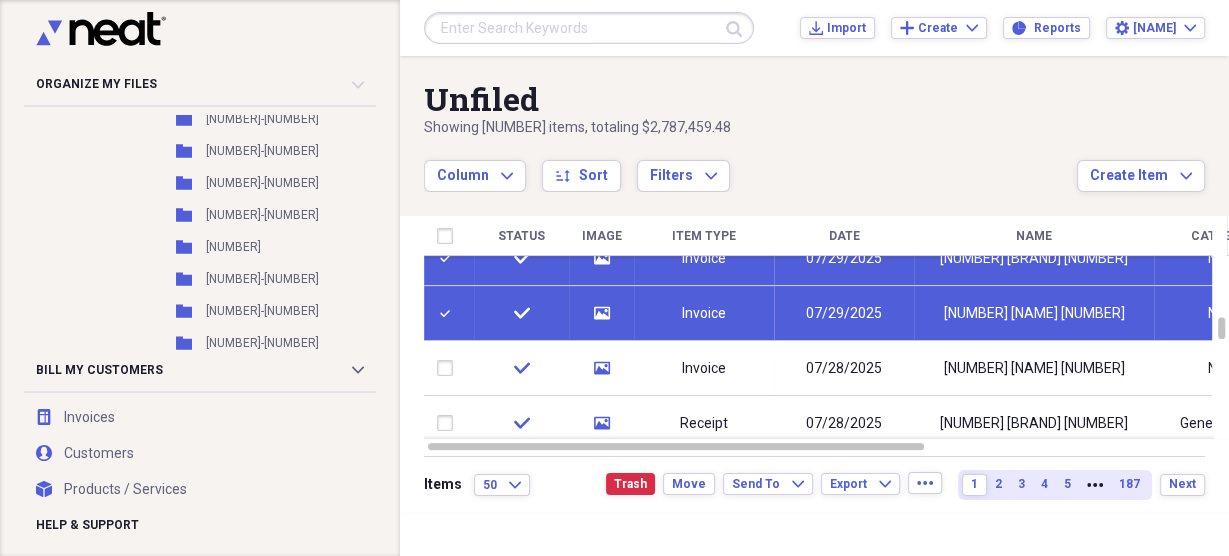 checkbox on "false" 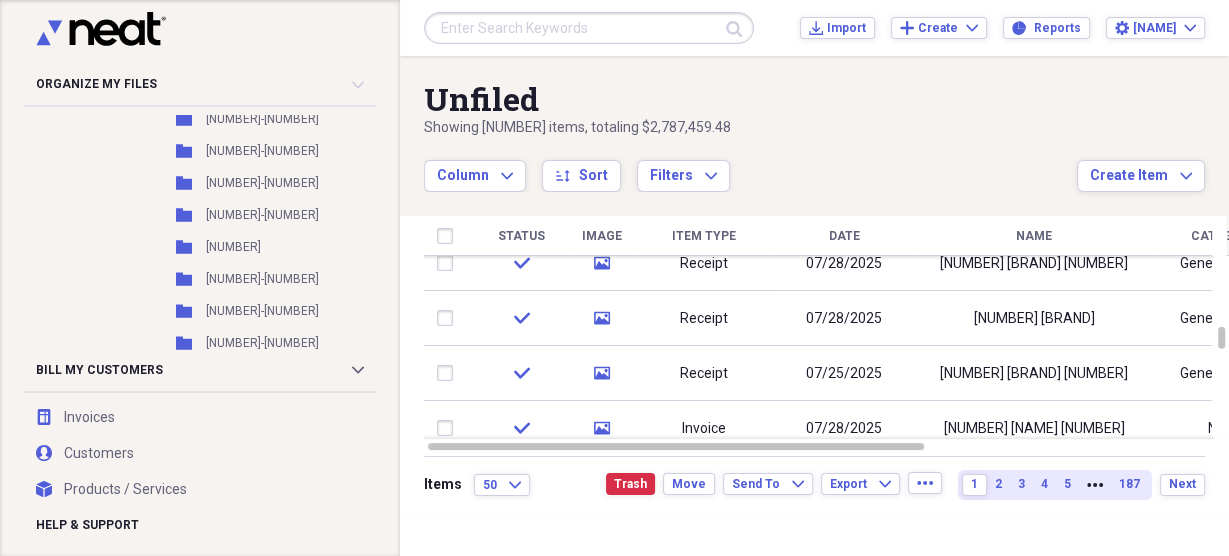 checkbox on "false" 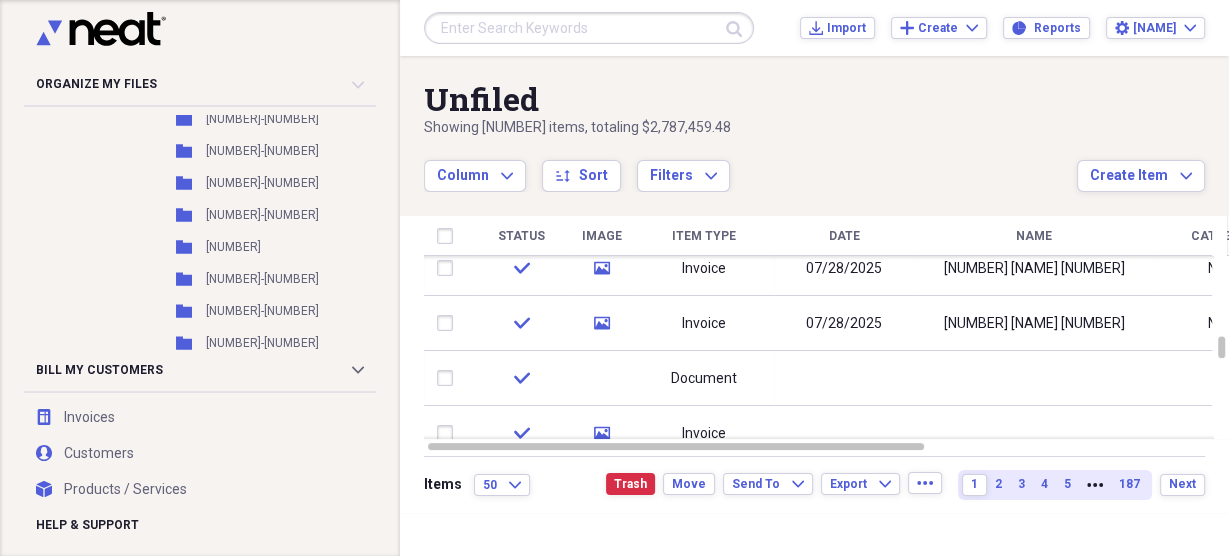checkbox on "false" 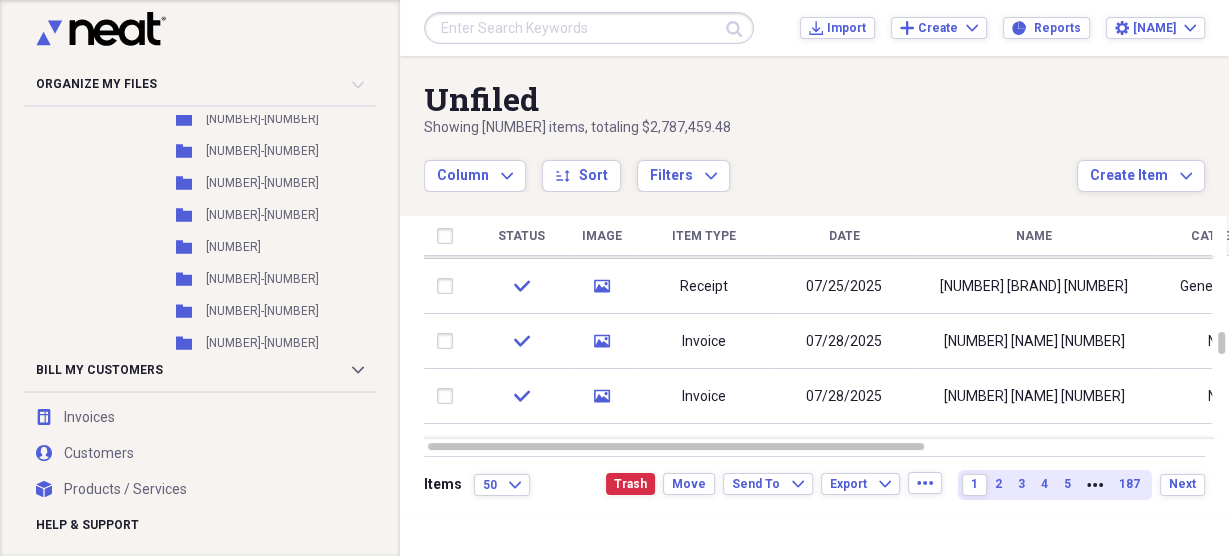 checkbox on "true" 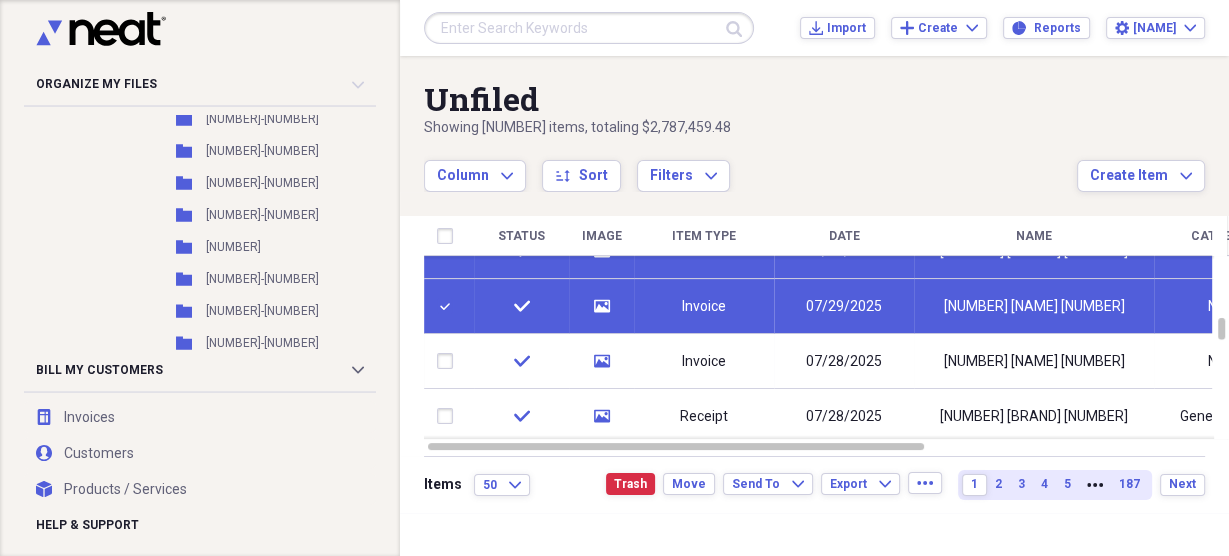 checkbox on "true" 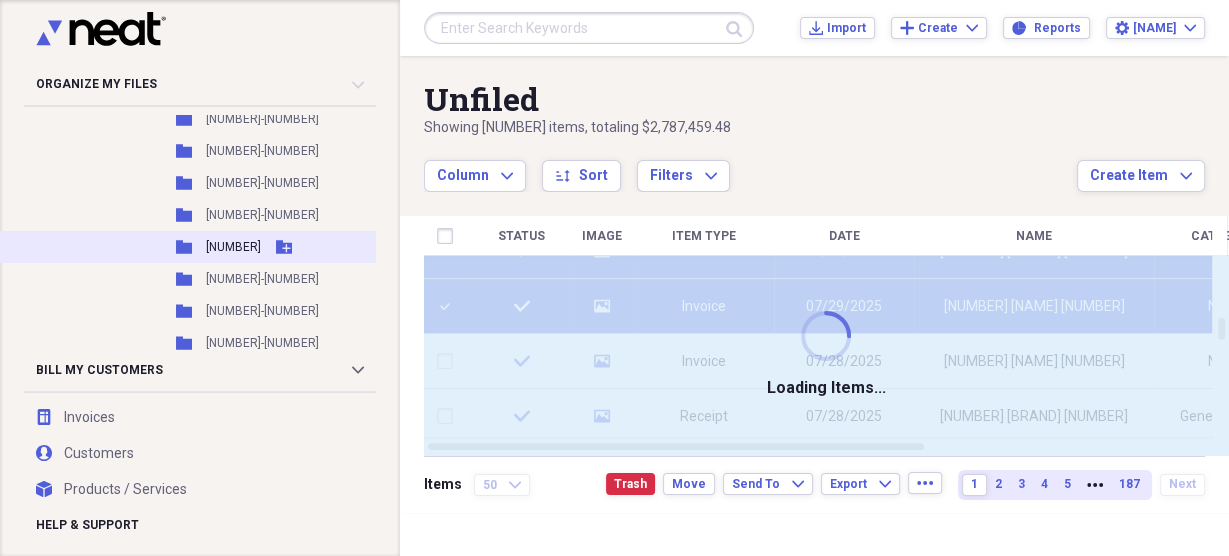 checkbox on "false" 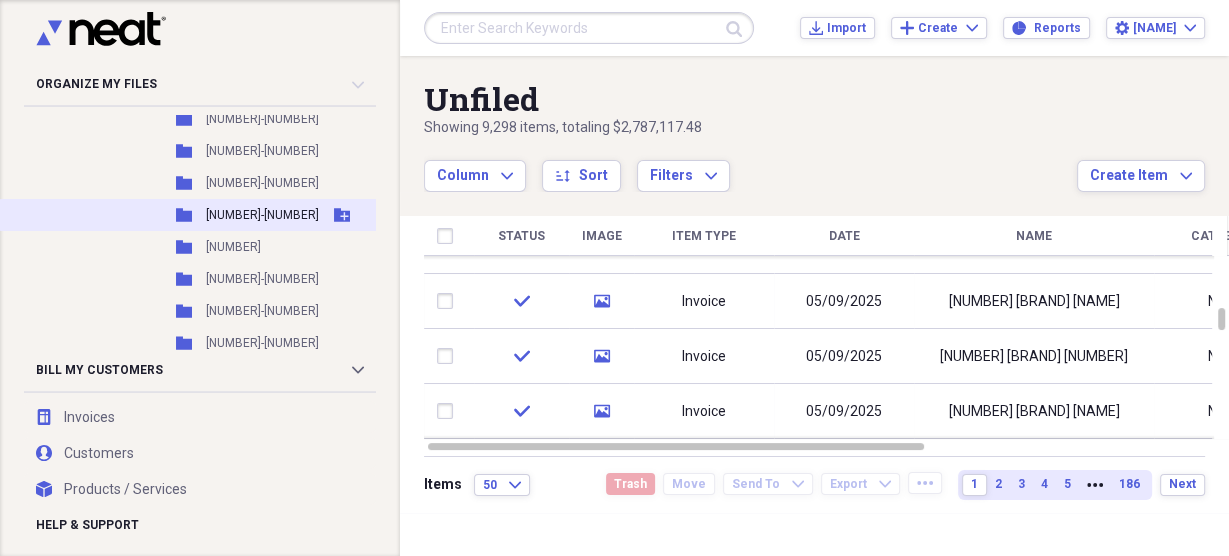 click on "[NUMBER]-[NUMBER]" at bounding box center (262, 215) 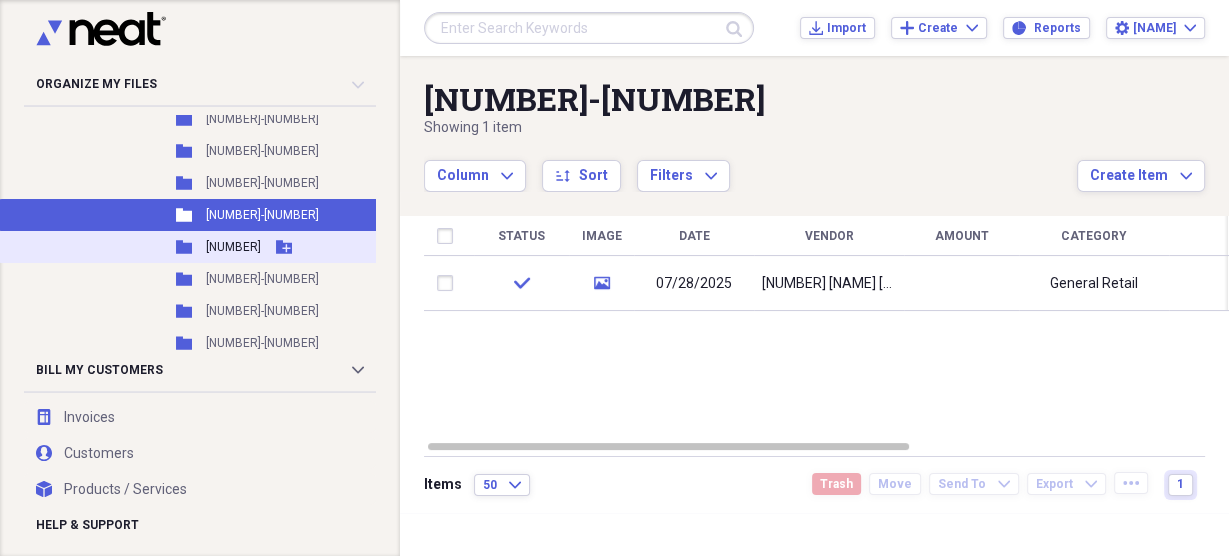 click on "[NUMBER]" at bounding box center [233, 247] 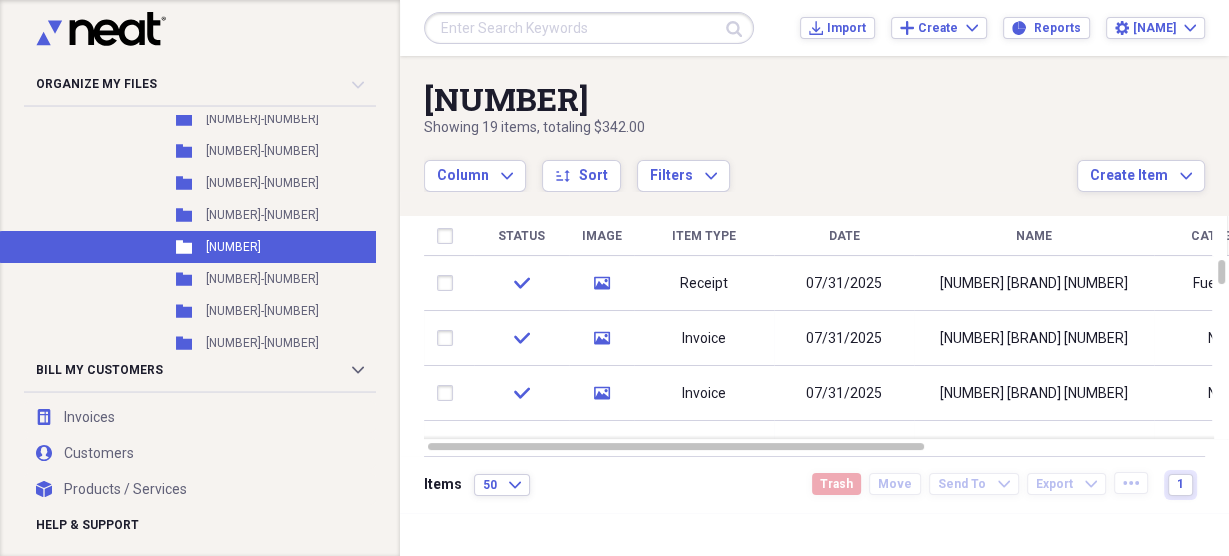click on "Name" at bounding box center (1034, 236) 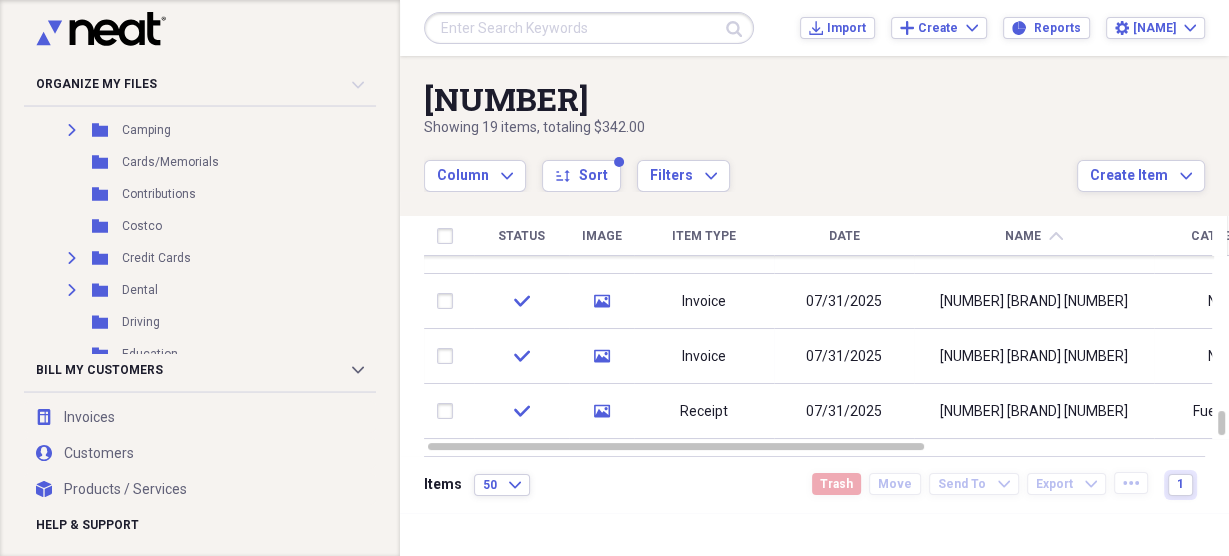 scroll, scrollTop: 0, scrollLeft: 0, axis: both 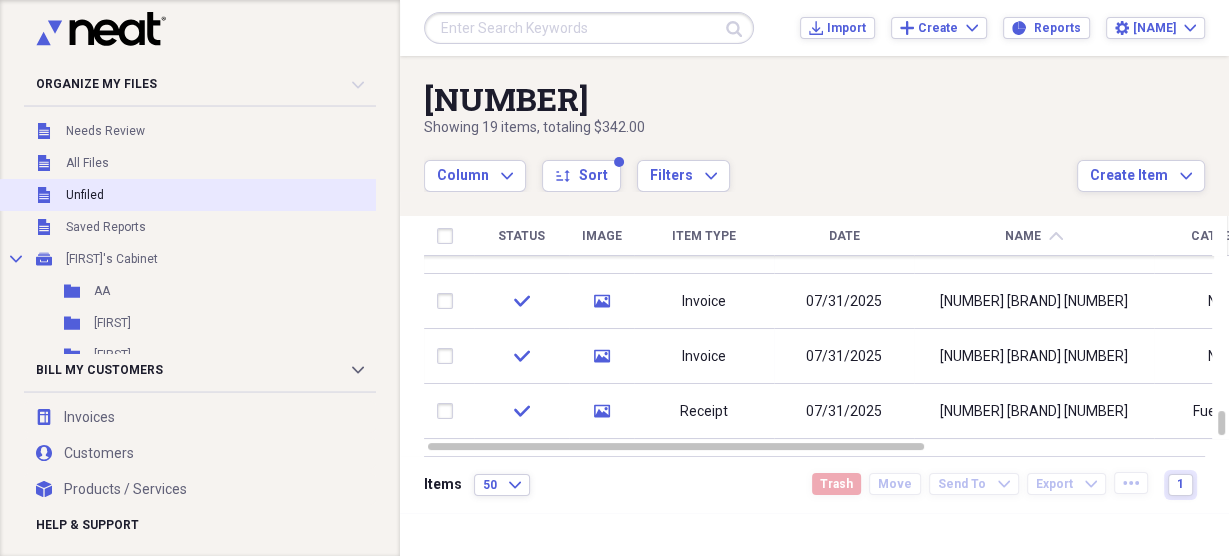 click on "Unfiled" at bounding box center [85, 195] 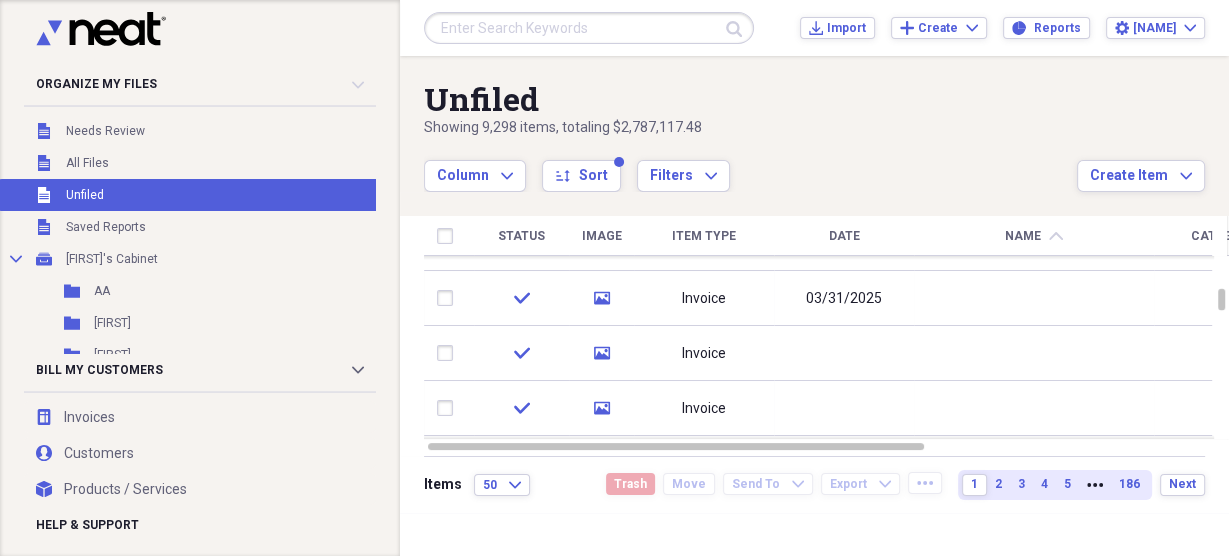 click on "Date" at bounding box center (844, 236) 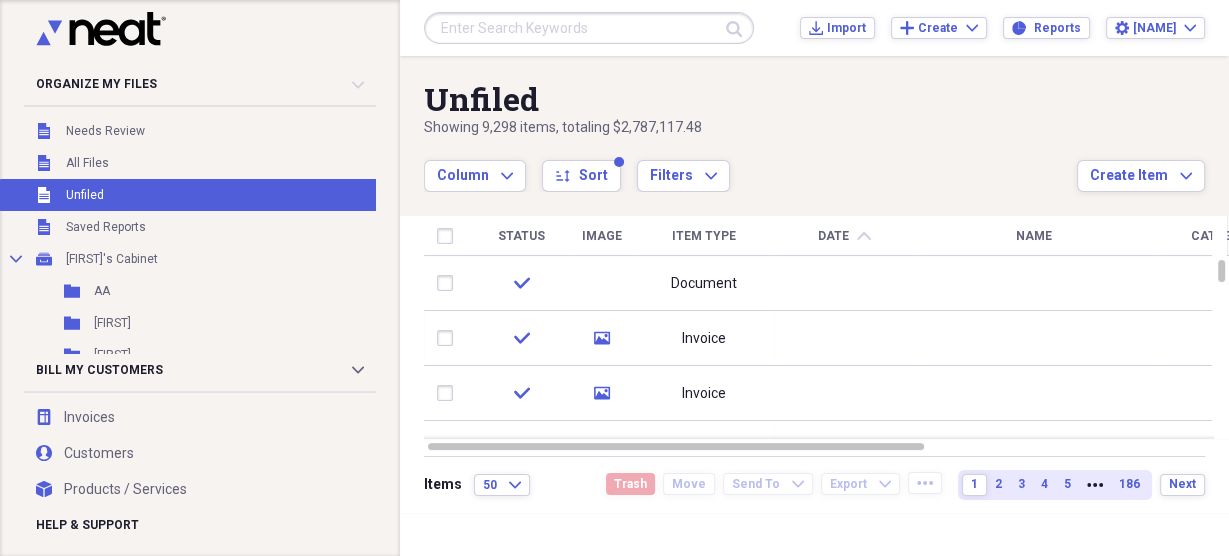 click on "Date" at bounding box center (833, 236) 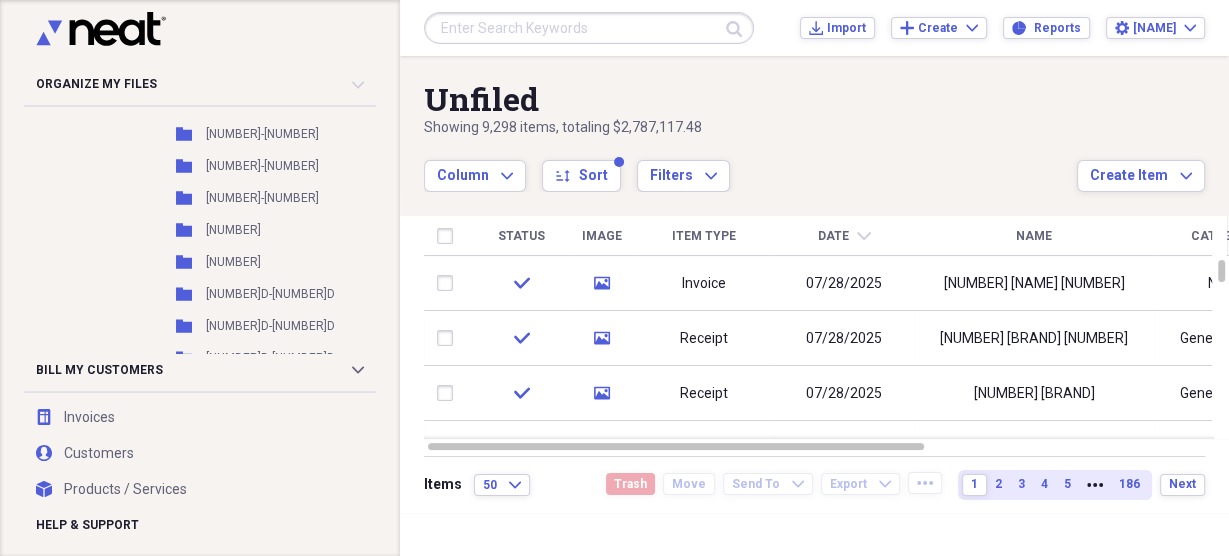 scroll, scrollTop: 11021, scrollLeft: 0, axis: vertical 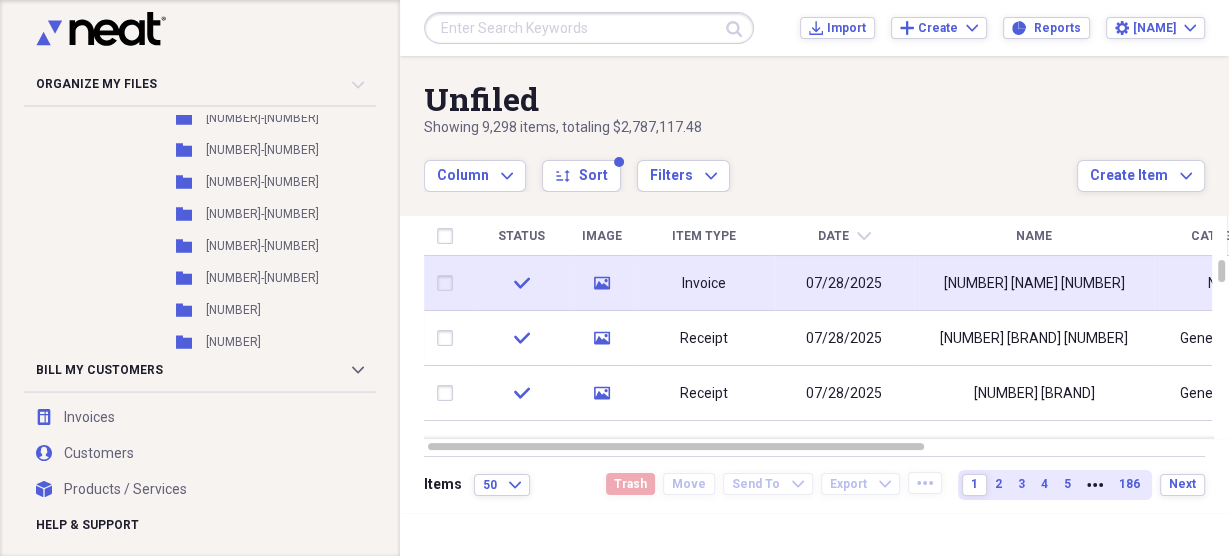 click at bounding box center (449, 283) 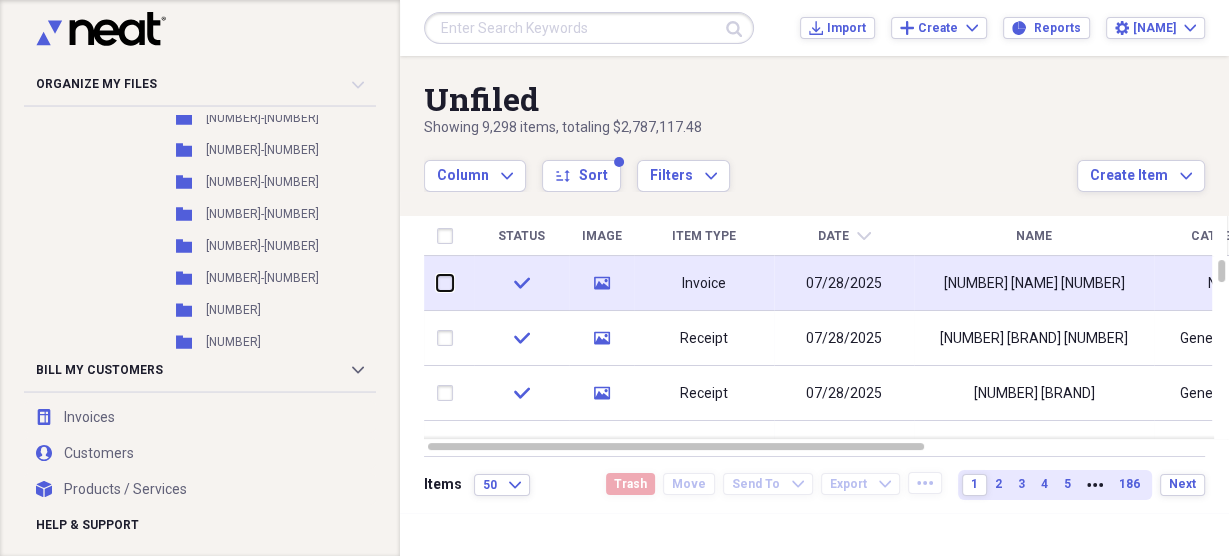 click at bounding box center (437, 283) 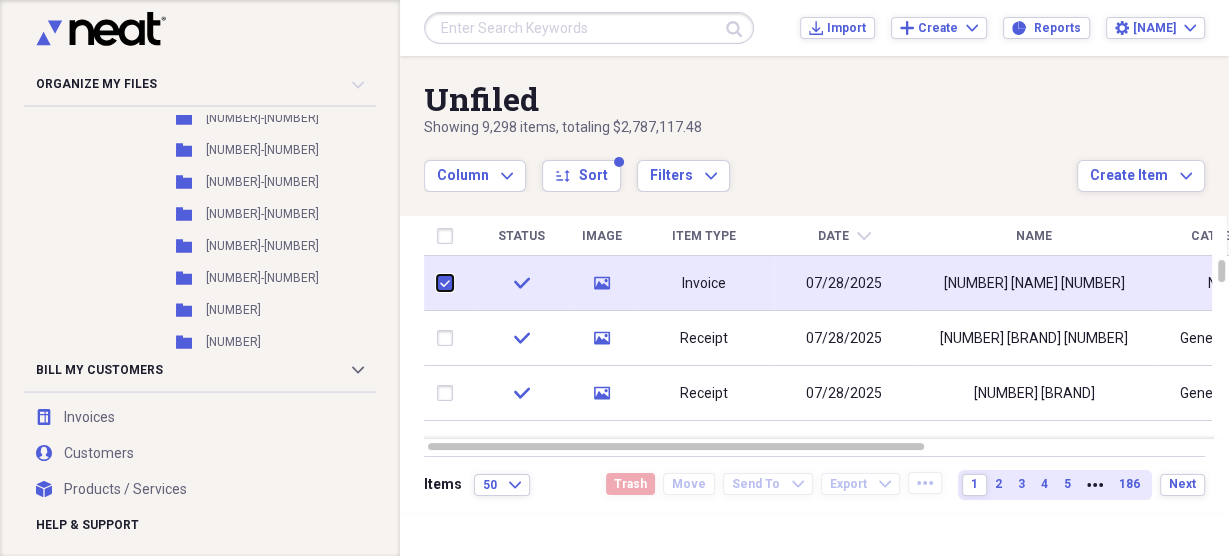 checkbox on "true" 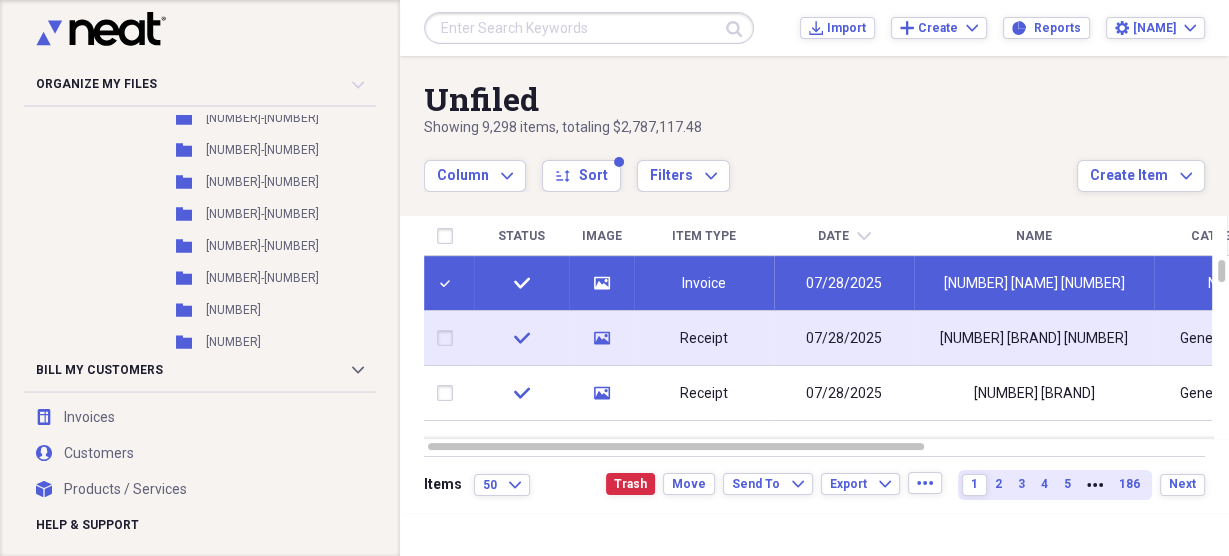 click at bounding box center [449, 338] 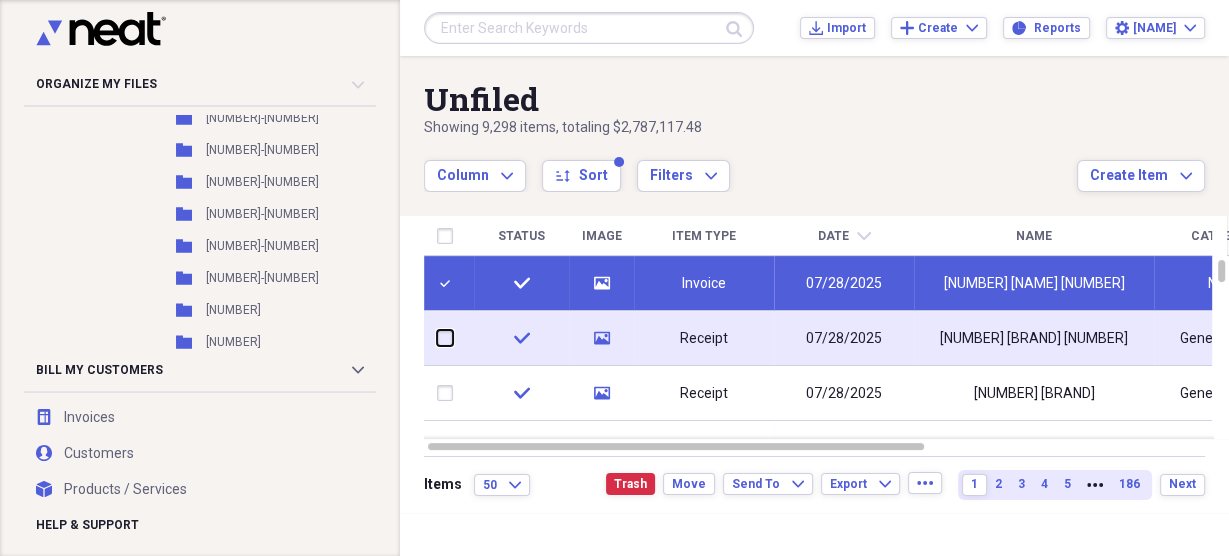 click at bounding box center (437, 338) 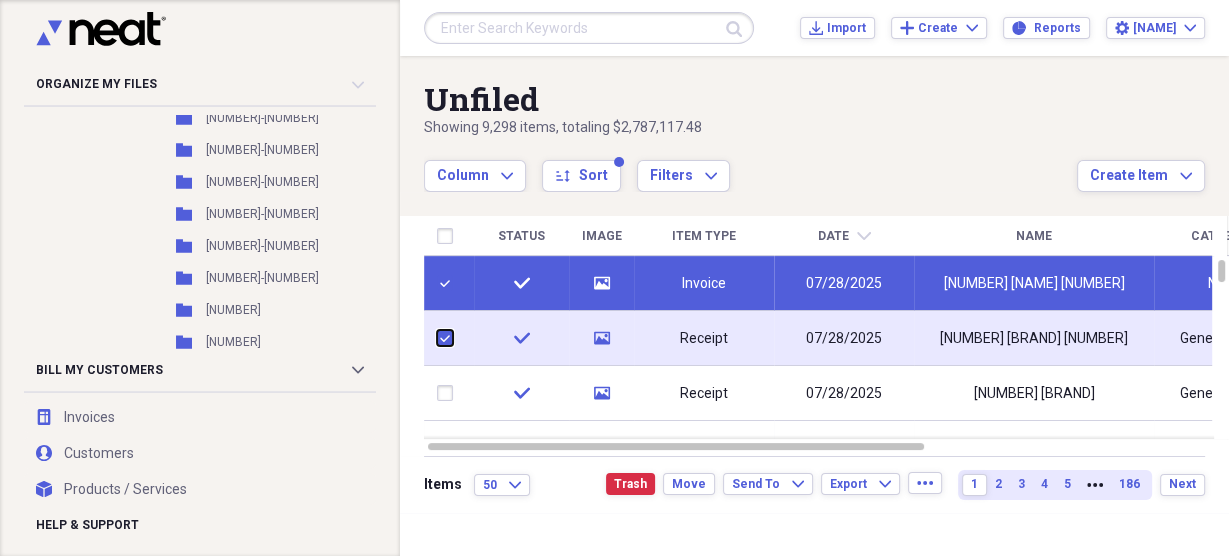checkbox on "true" 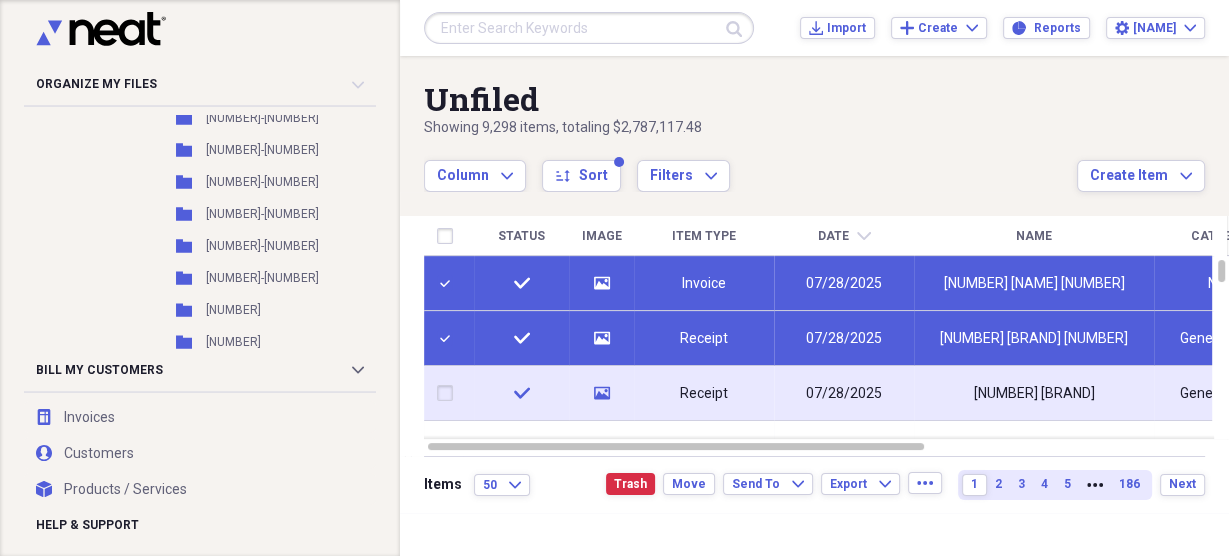 click at bounding box center (449, 393) 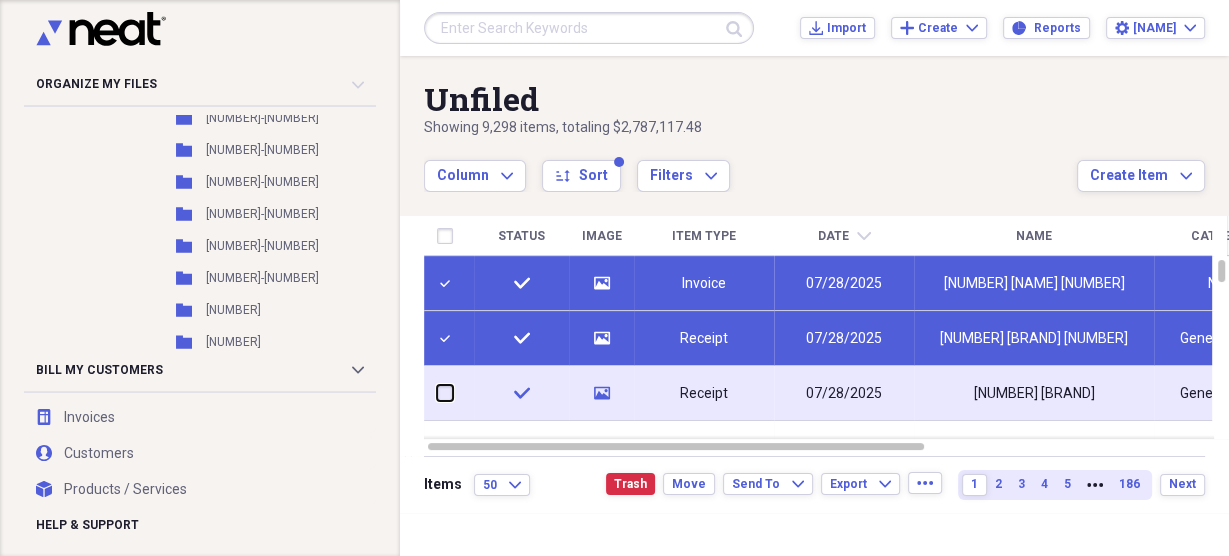 click at bounding box center [437, 393] 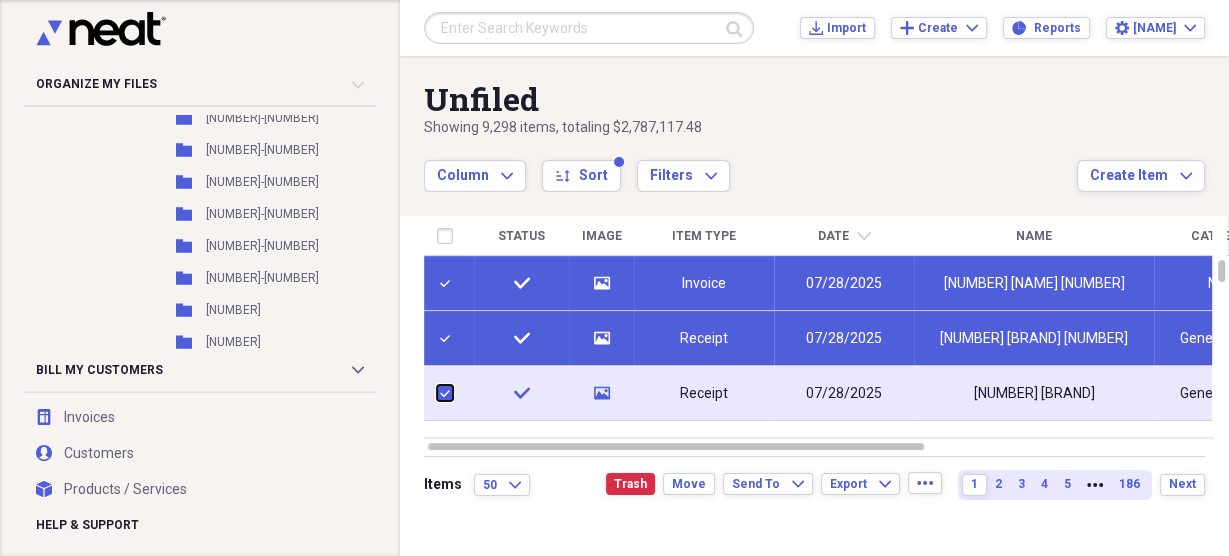 checkbox on "true" 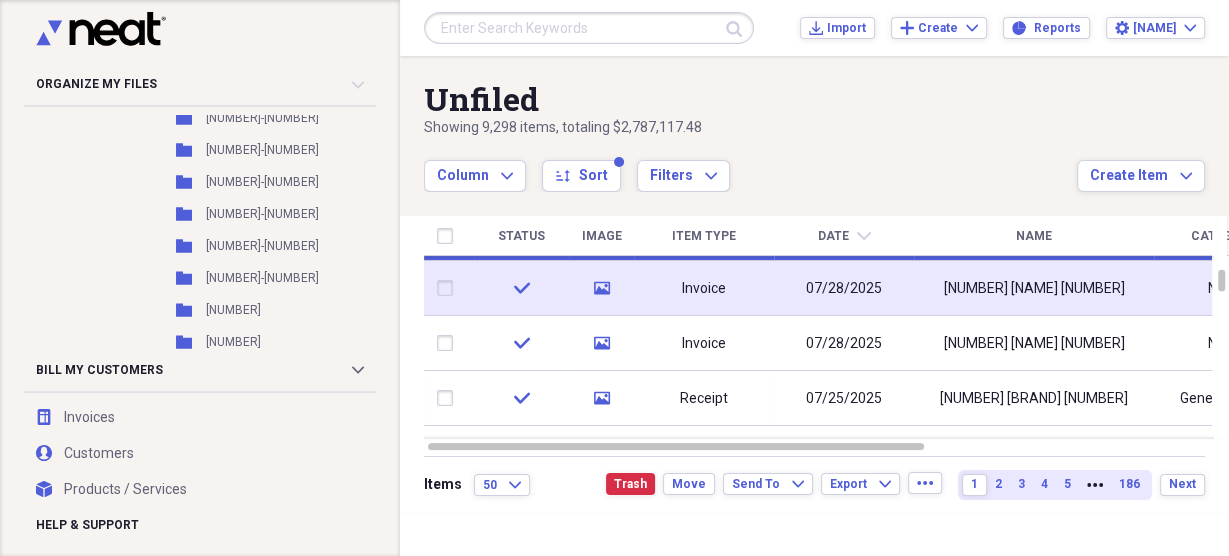 click at bounding box center (449, 288) 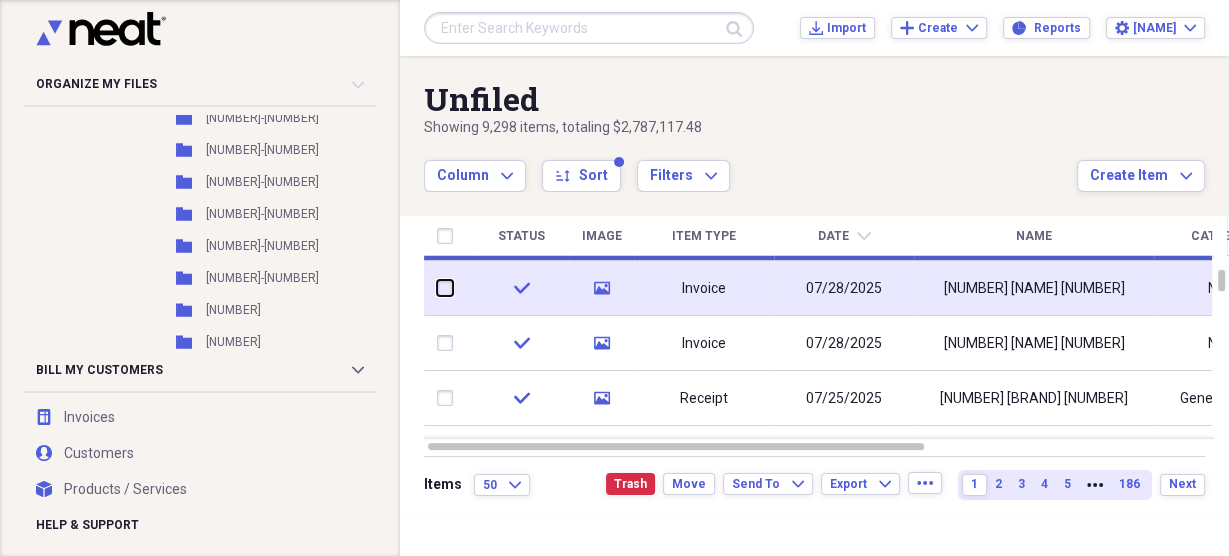 click at bounding box center (437, 288) 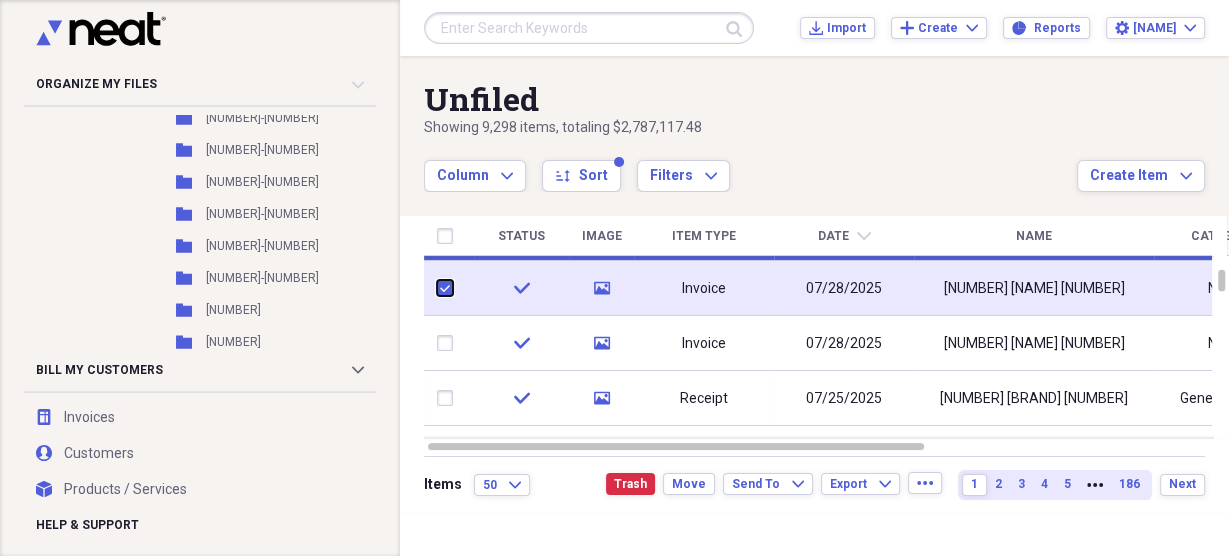 checkbox on "true" 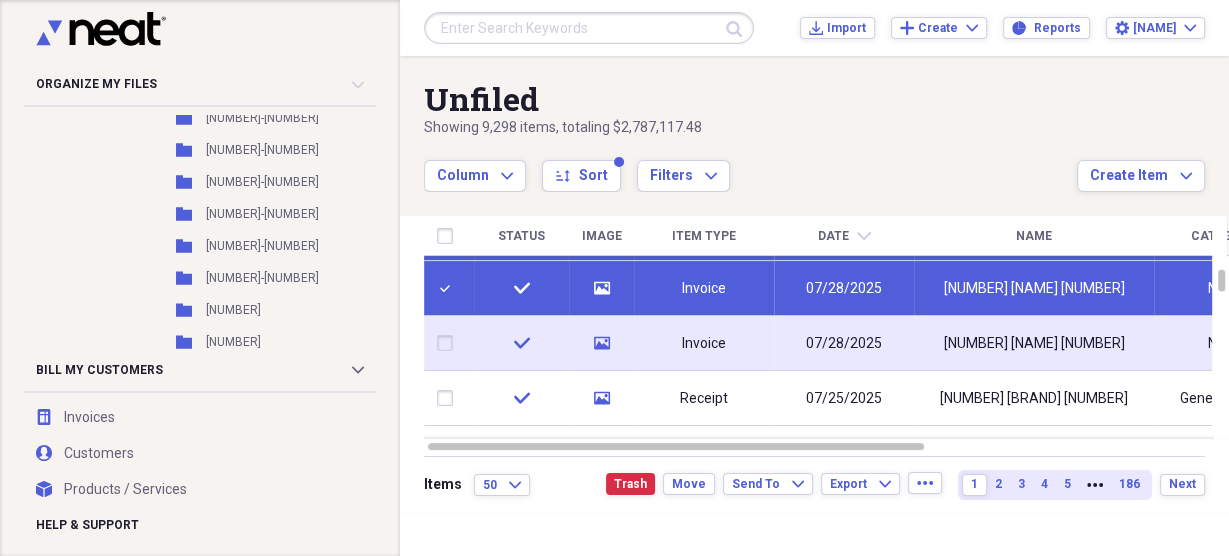 click at bounding box center (449, 343) 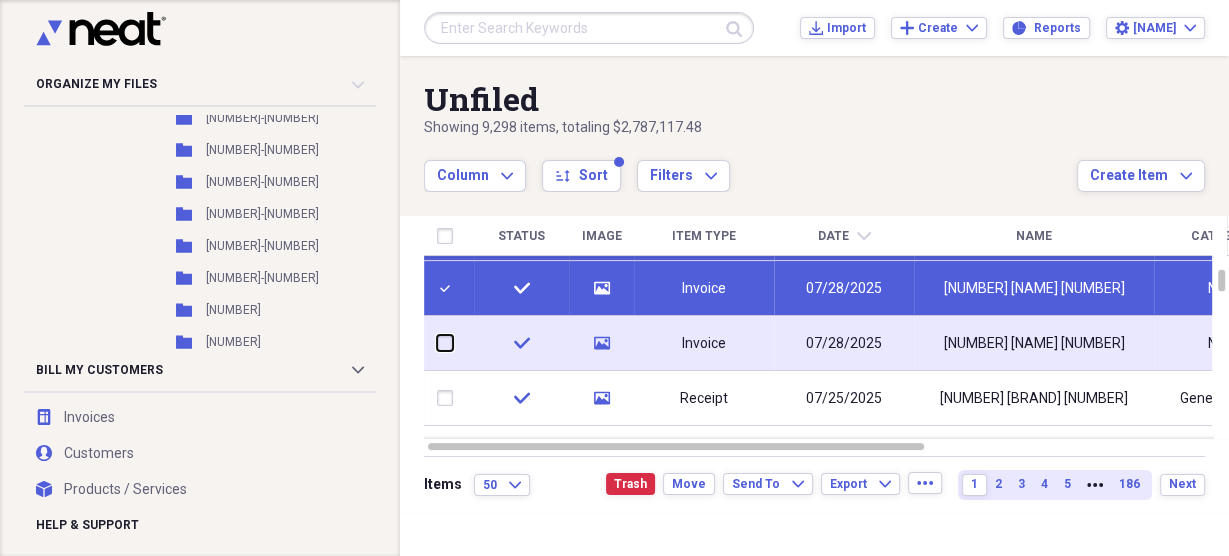 click at bounding box center [437, 343] 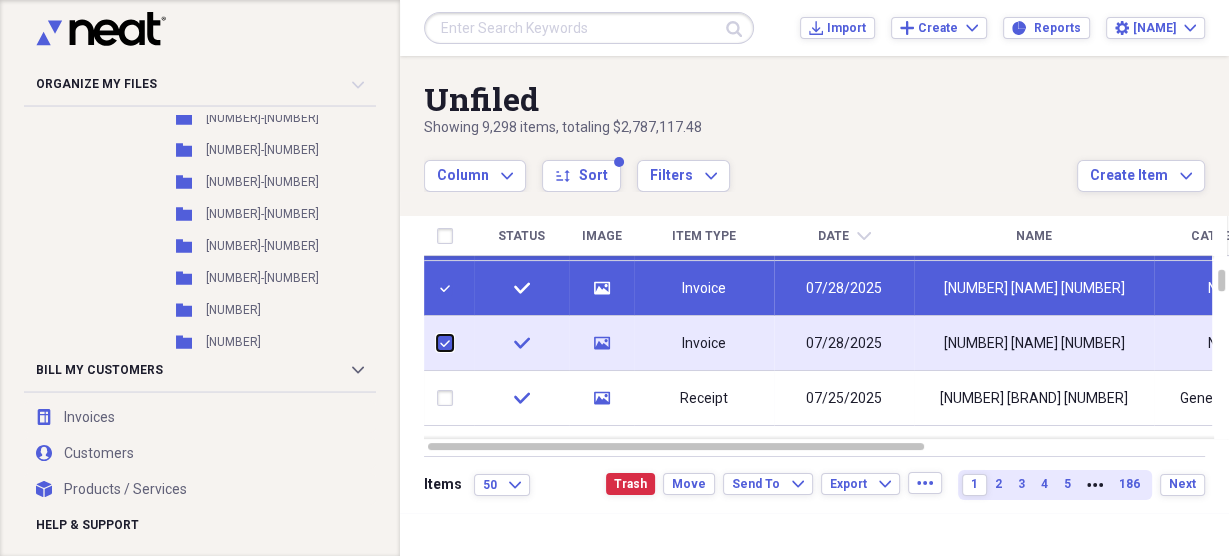 checkbox on "true" 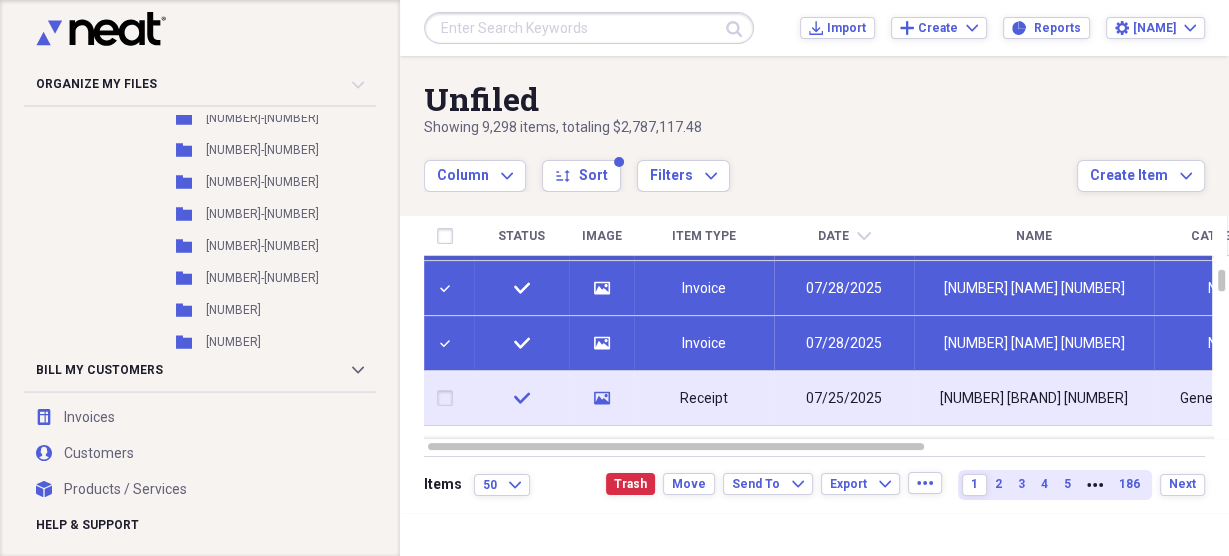 click at bounding box center (449, 398) 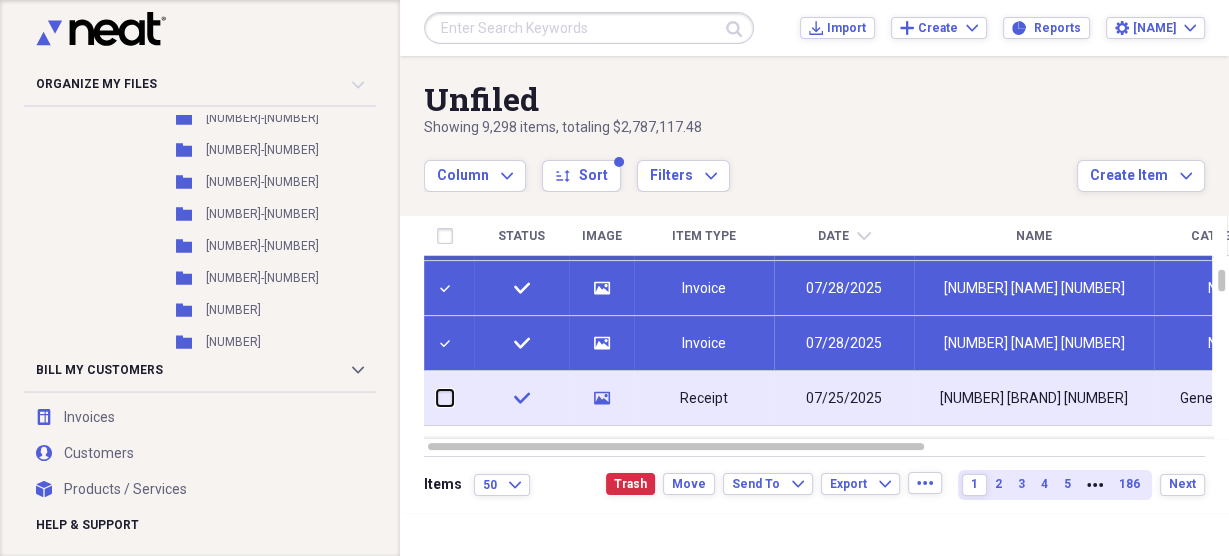 click at bounding box center (437, 398) 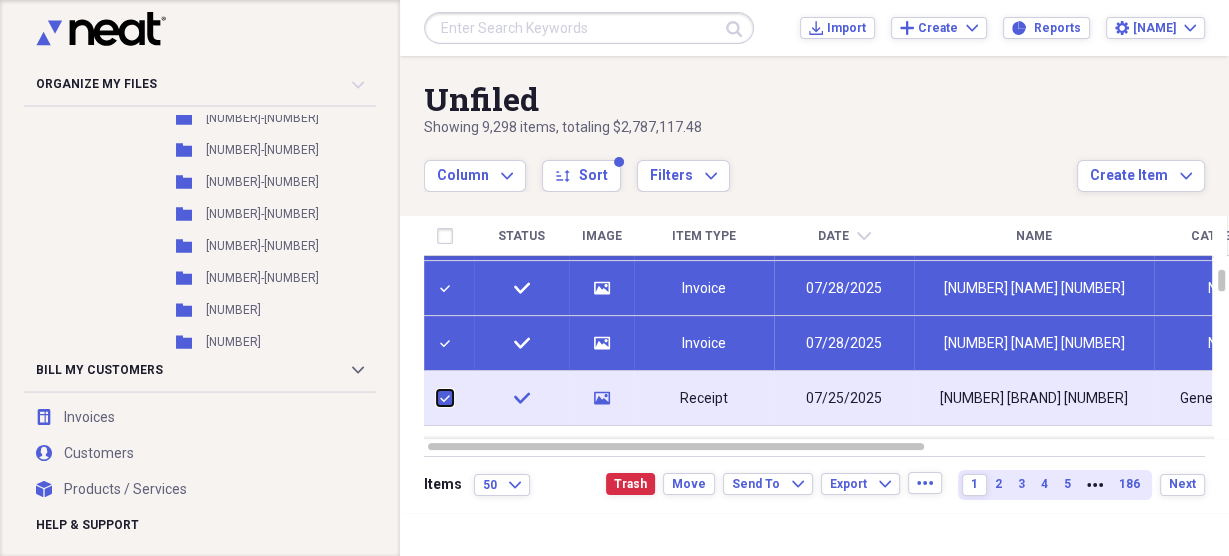 checkbox on "true" 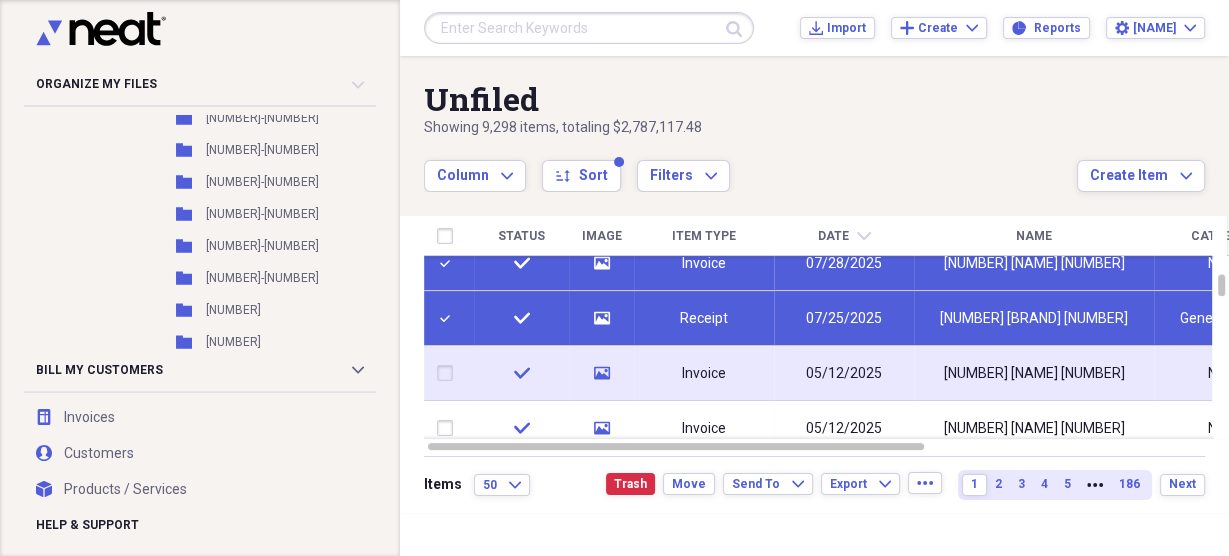 checkbox on "false" 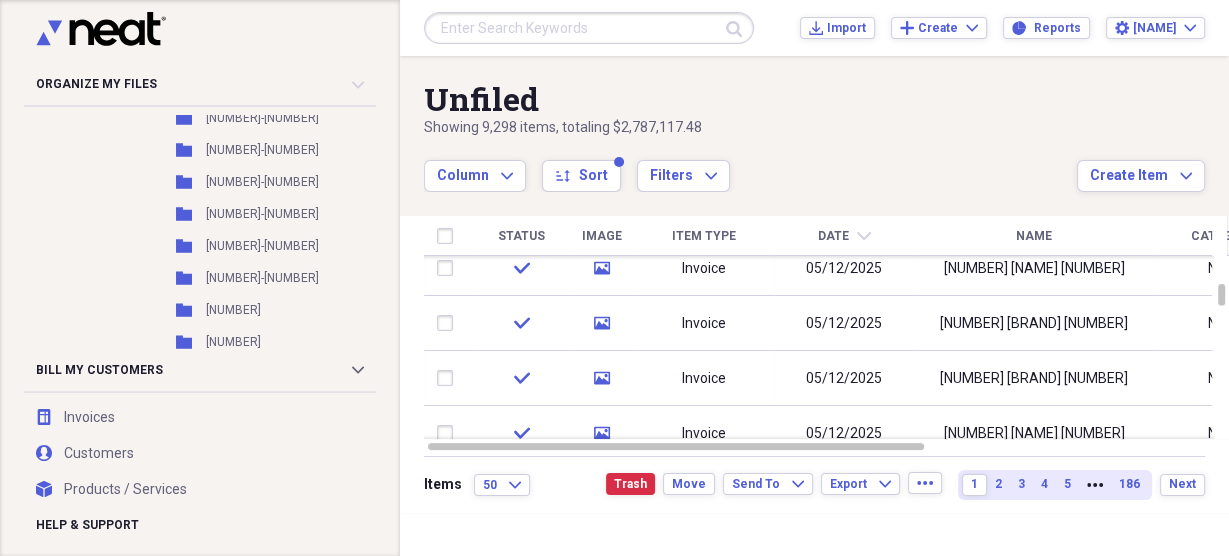 checkbox on "false" 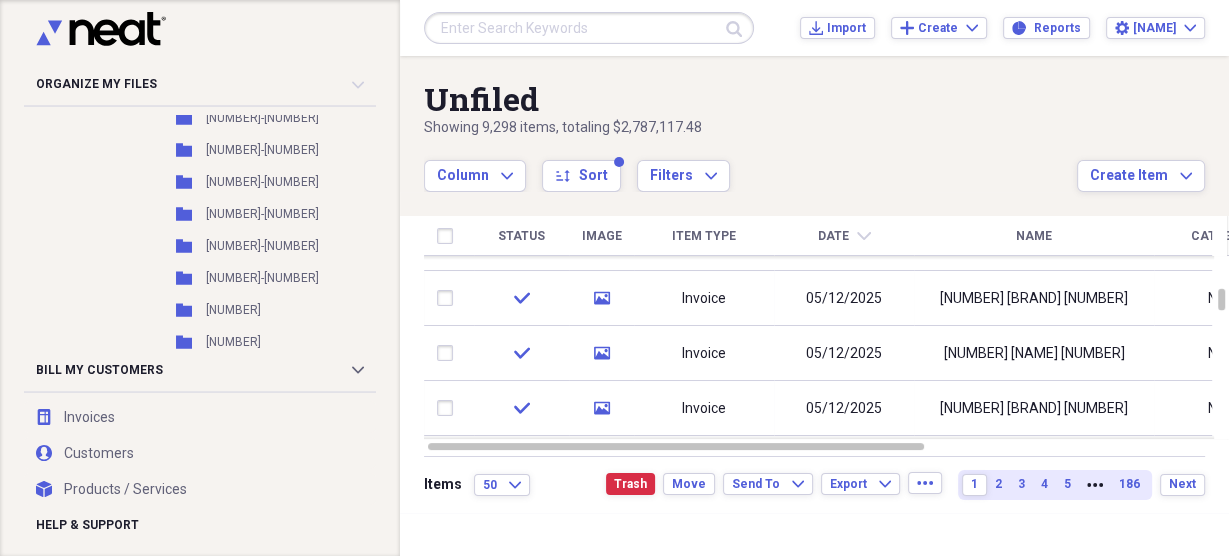 checkbox on "false" 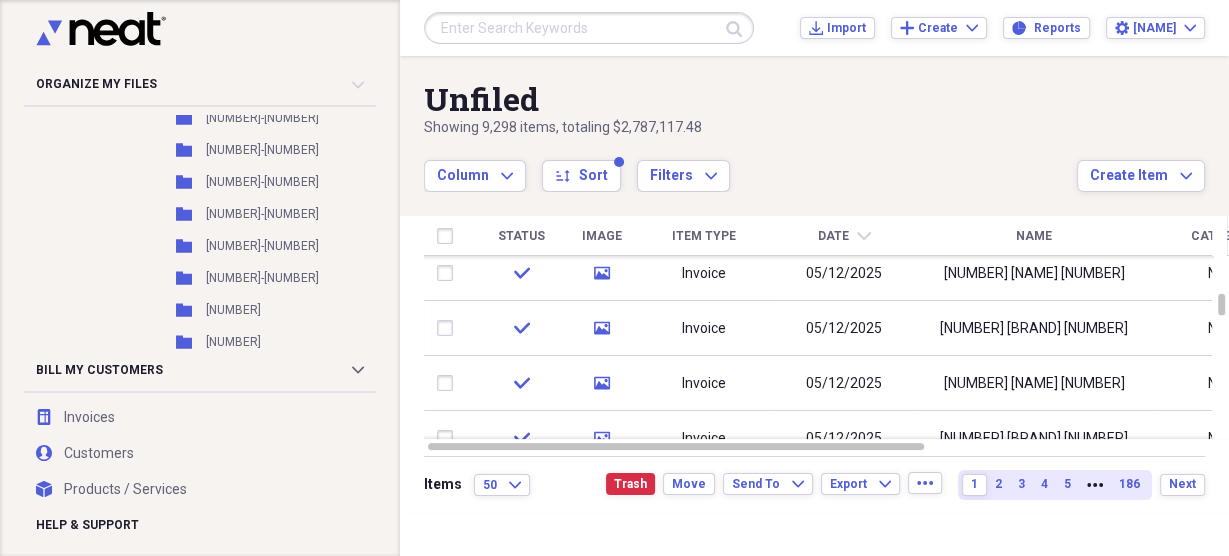 checkbox on "false" 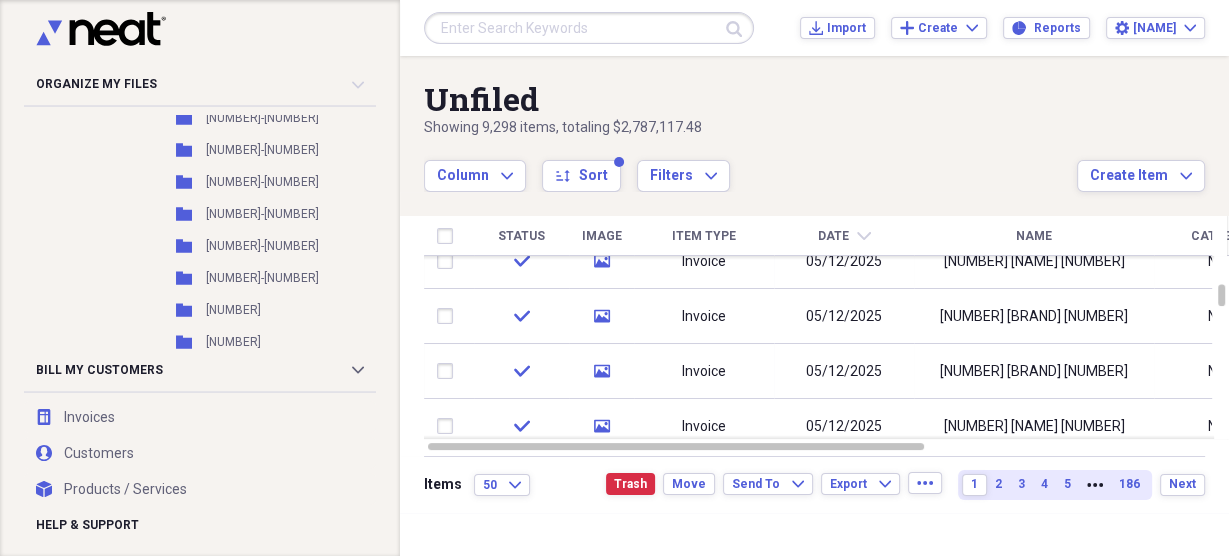 checkbox on "true" 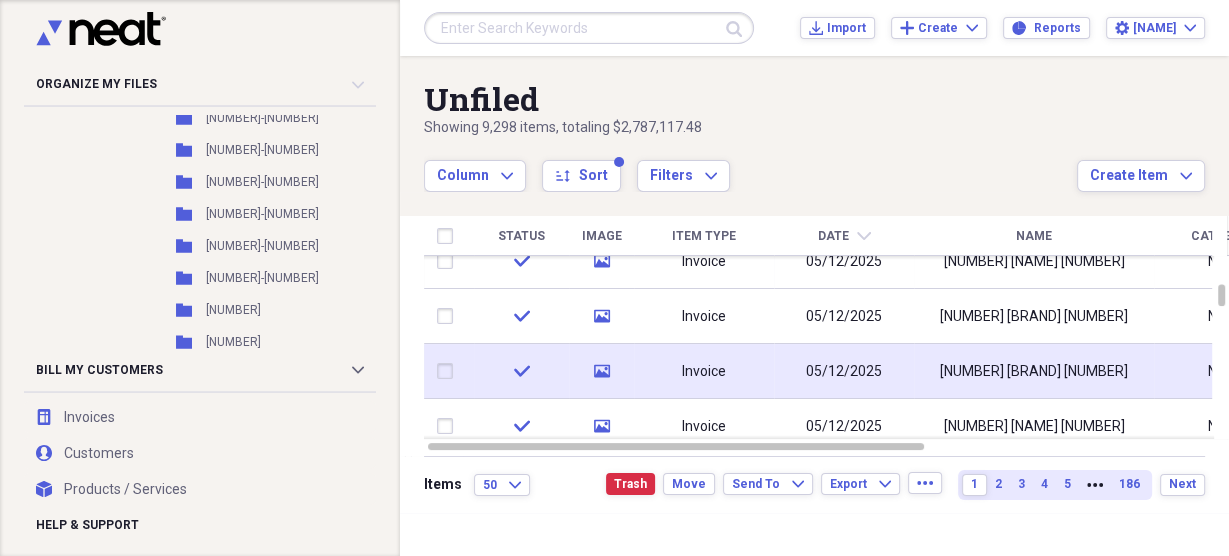 checkbox on "true" 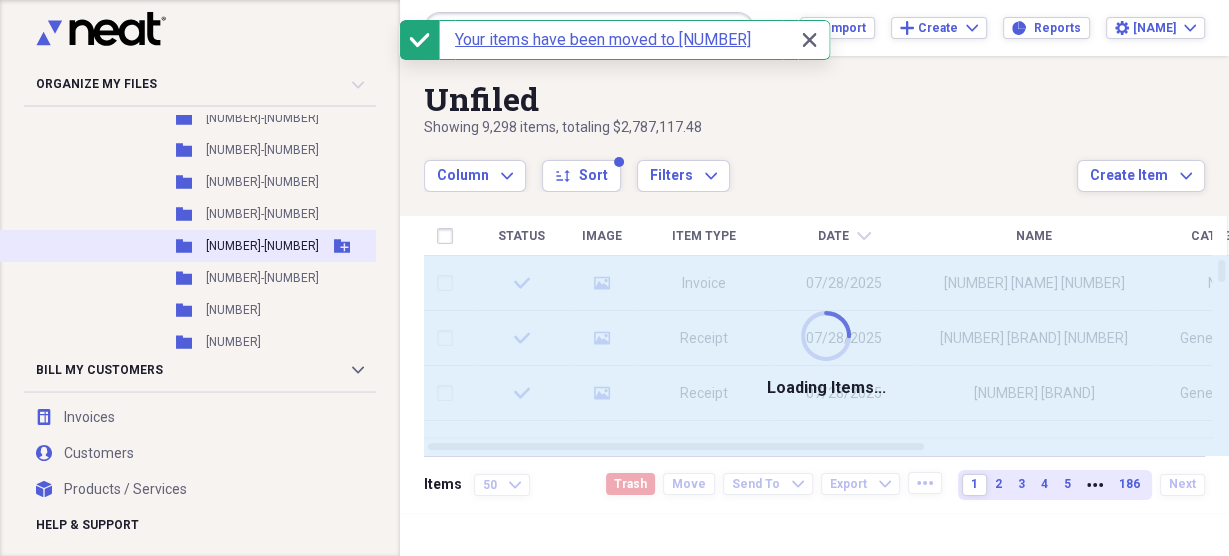 checkbox on "false" 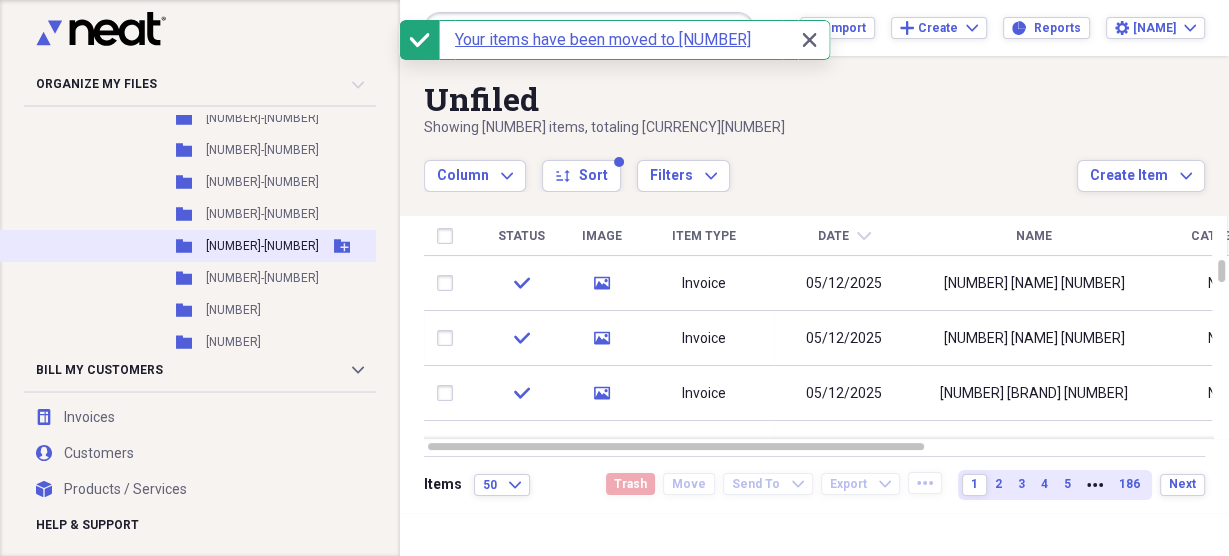 click on "[NUMBER]-[NUMBER]" at bounding box center [262, 246] 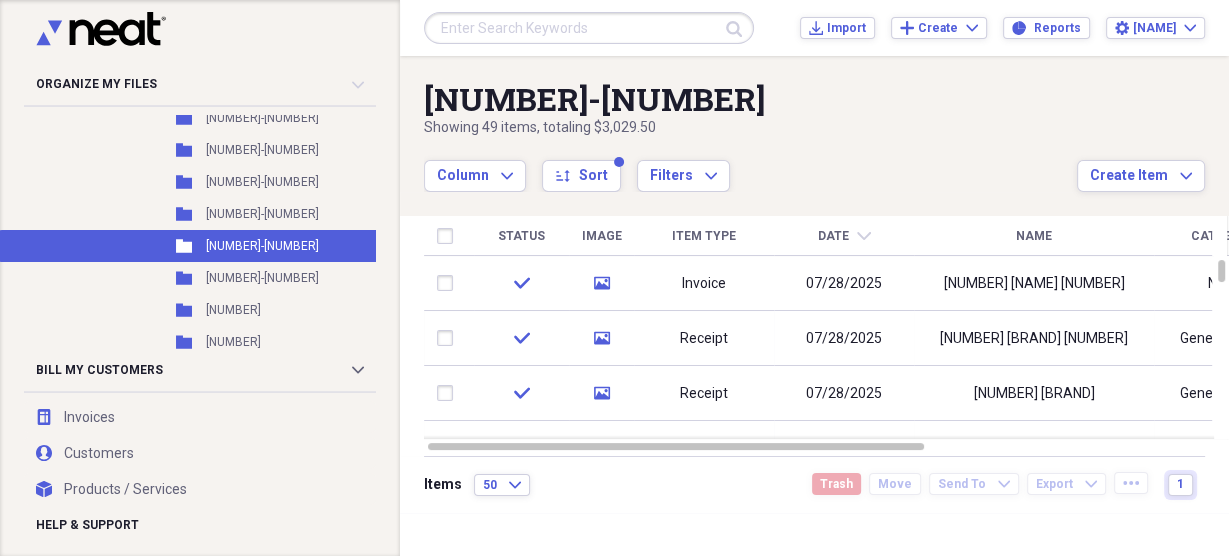 click on "Name" at bounding box center [1034, 236] 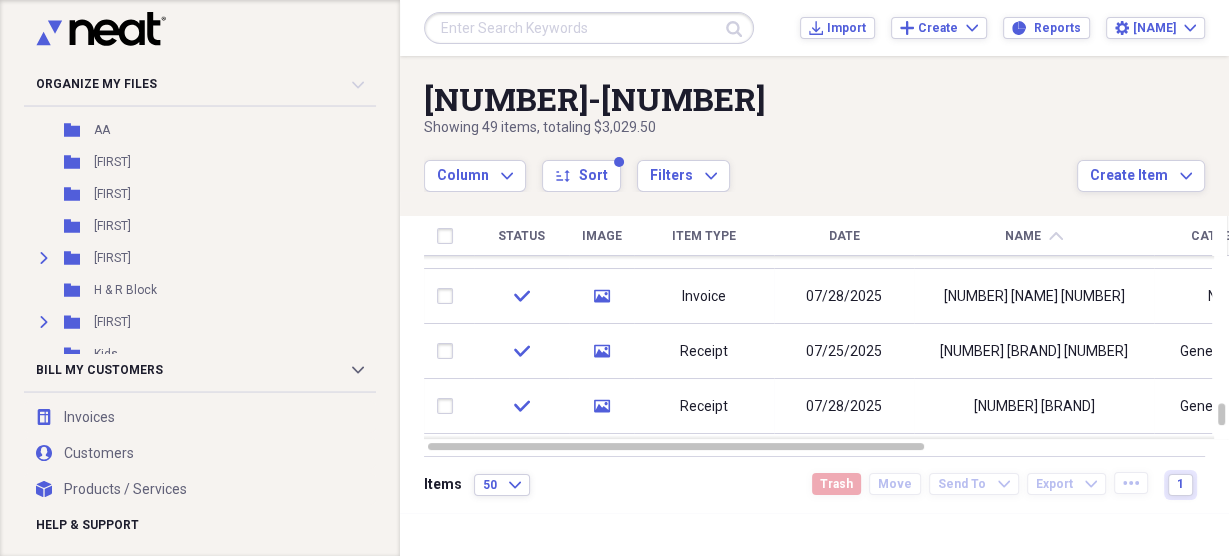 scroll, scrollTop: 0, scrollLeft: 0, axis: both 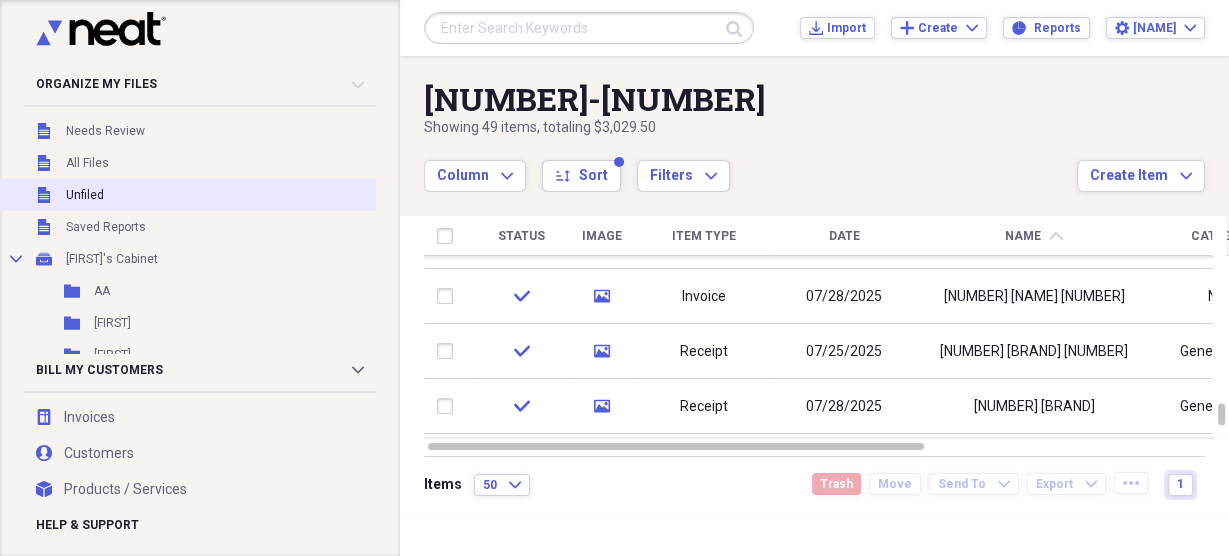 click on "Unfiled" at bounding box center (85, 195) 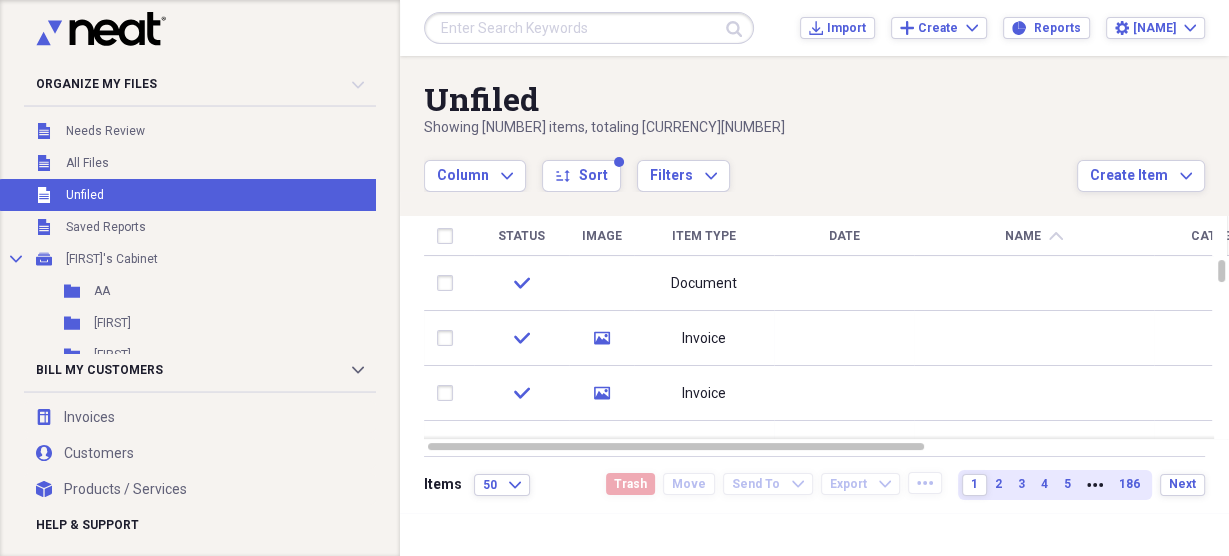 click on "Date" at bounding box center [844, 236] 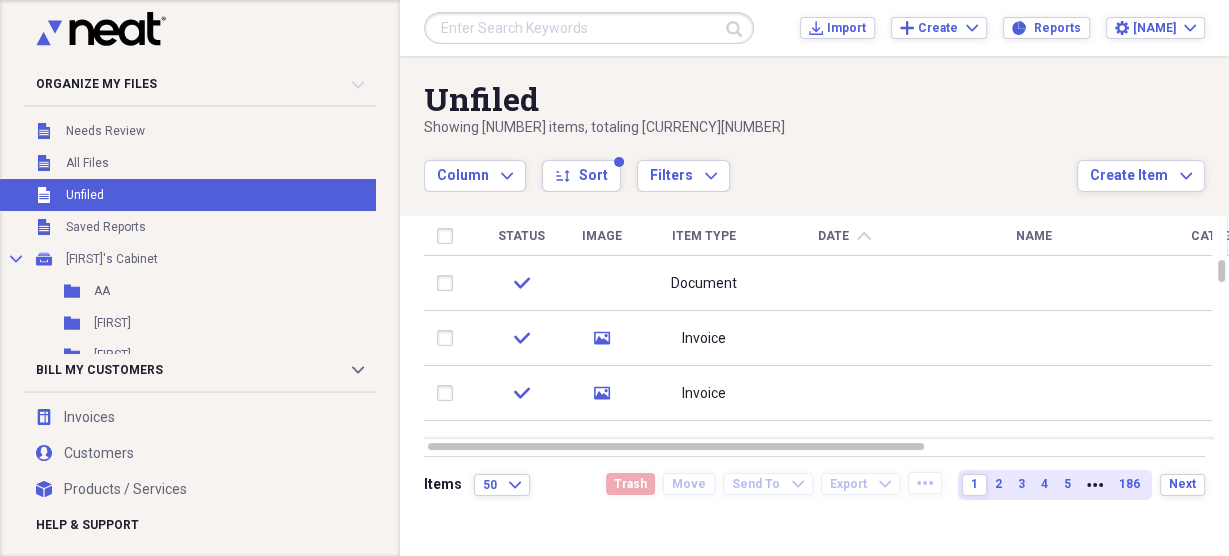 click on "Date" at bounding box center (833, 236) 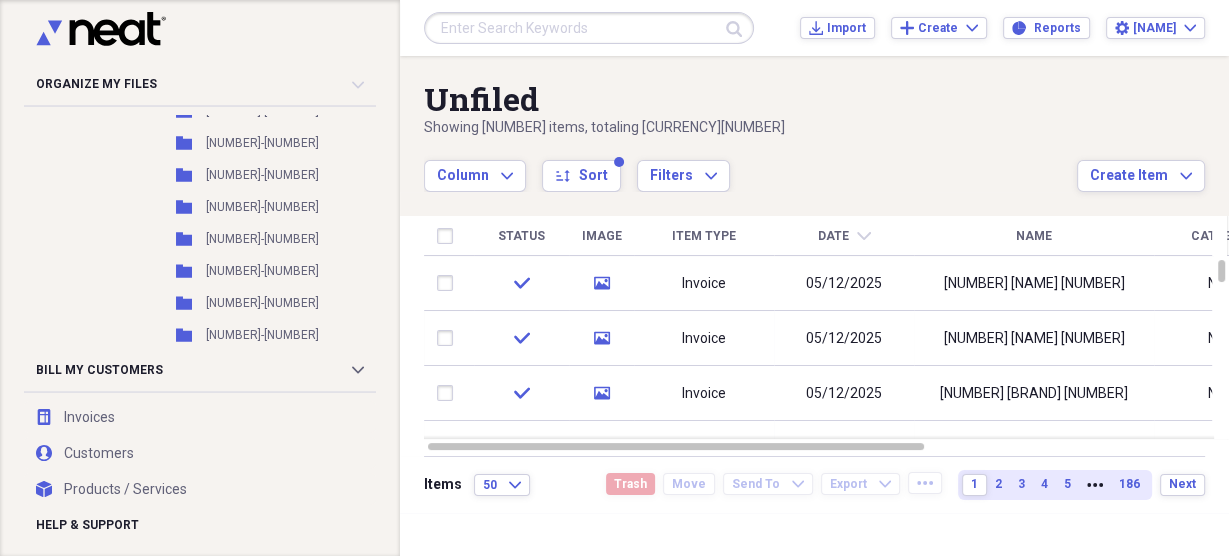 scroll, scrollTop: 10152, scrollLeft: 0, axis: vertical 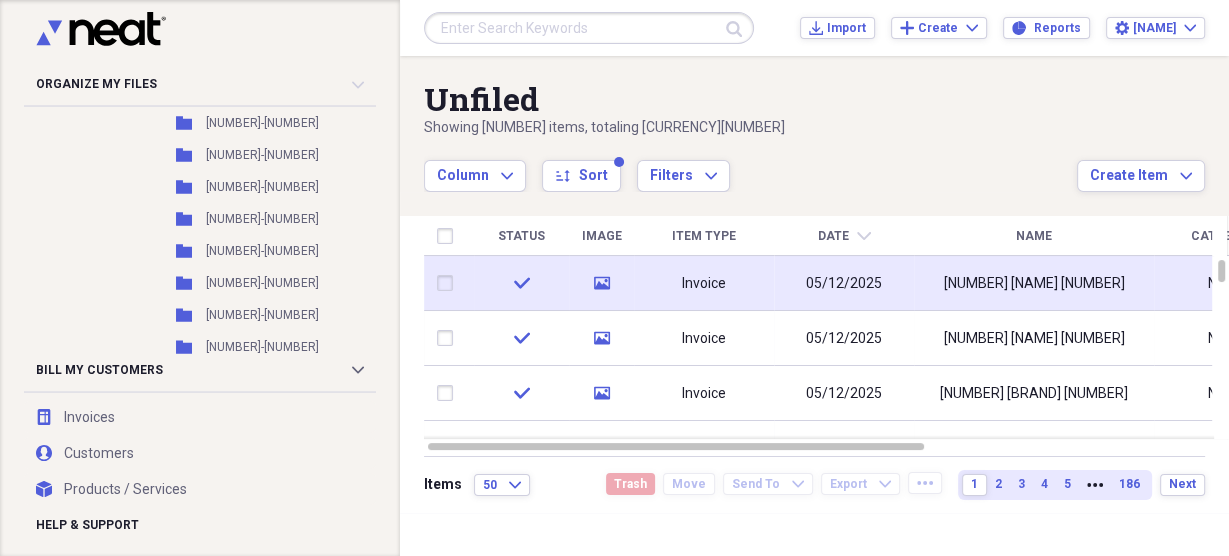 click at bounding box center (449, 283) 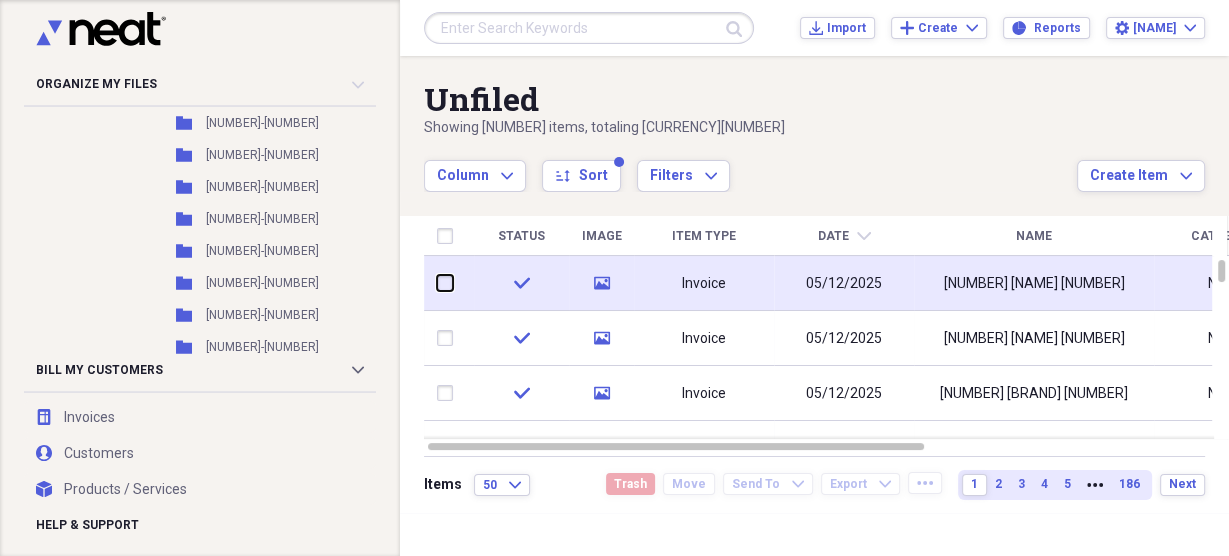 click at bounding box center (437, 283) 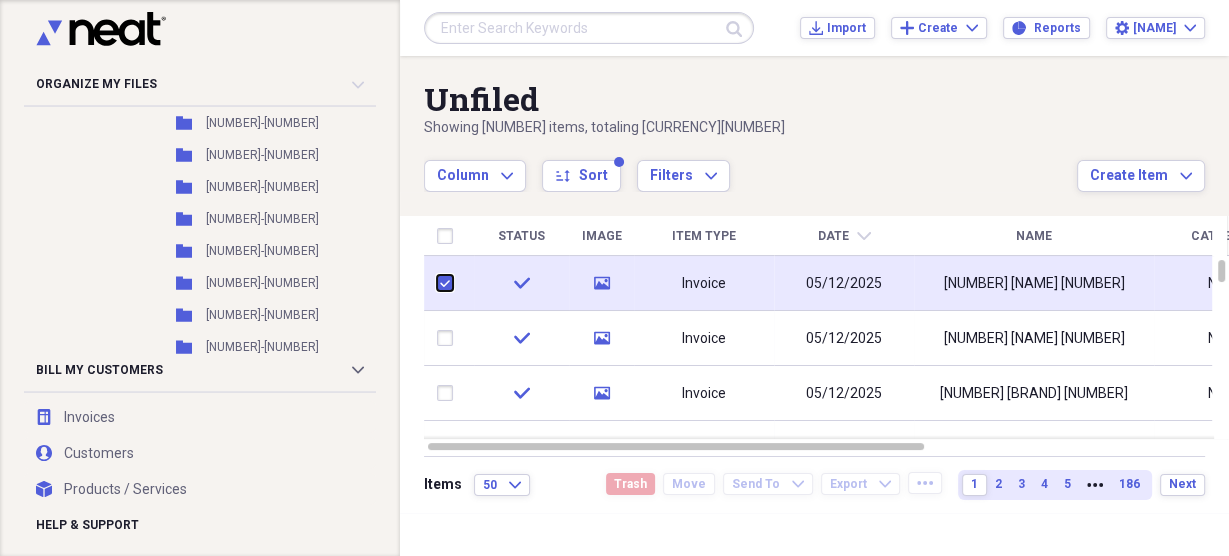 checkbox on "true" 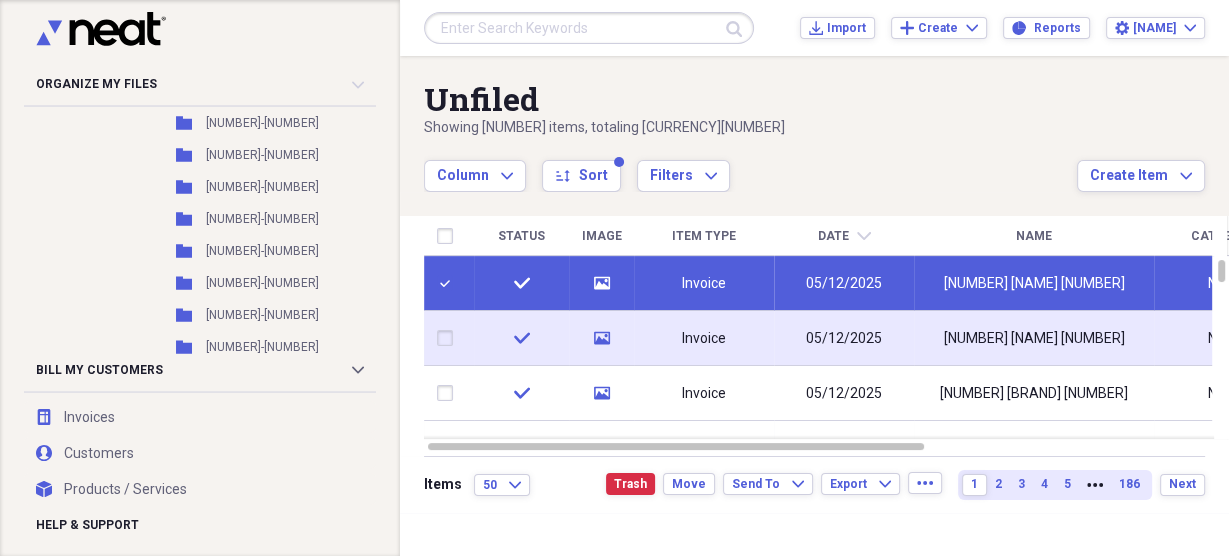 click at bounding box center (449, 338) 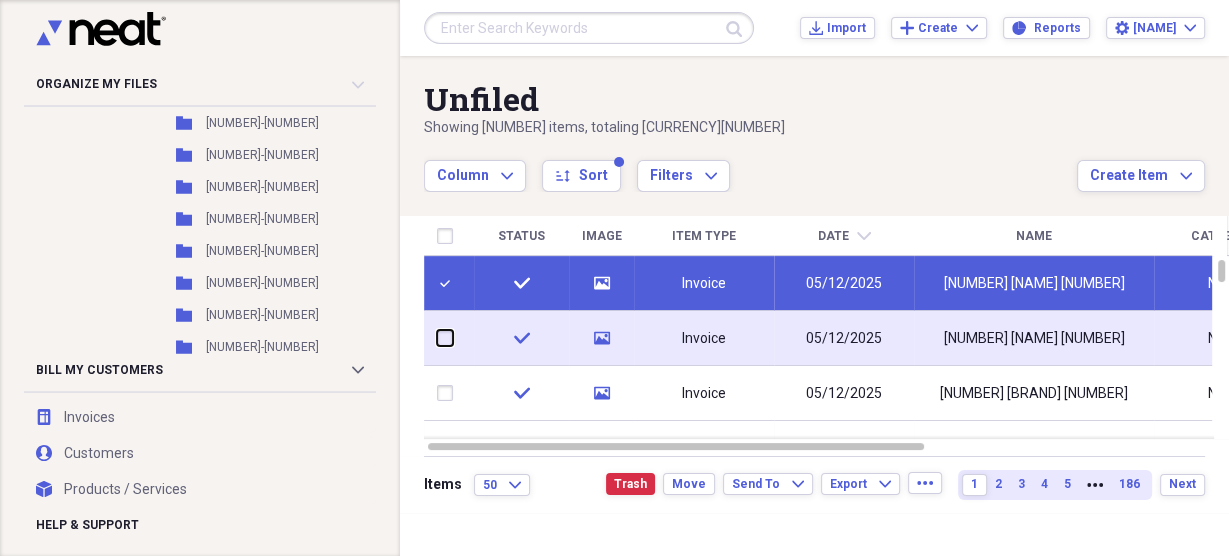 click at bounding box center (437, 338) 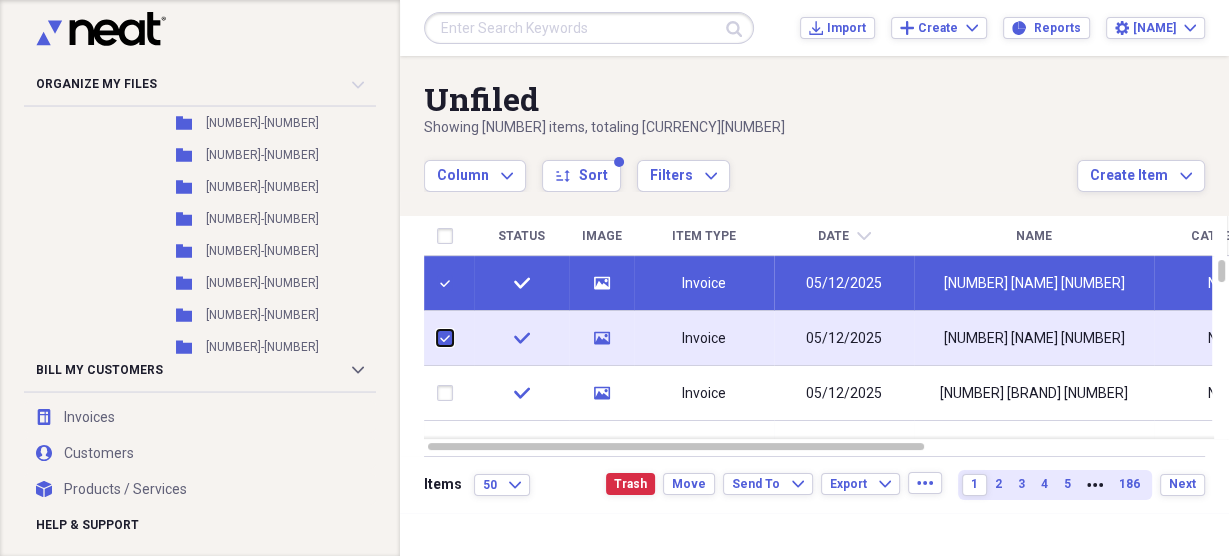 checkbox on "true" 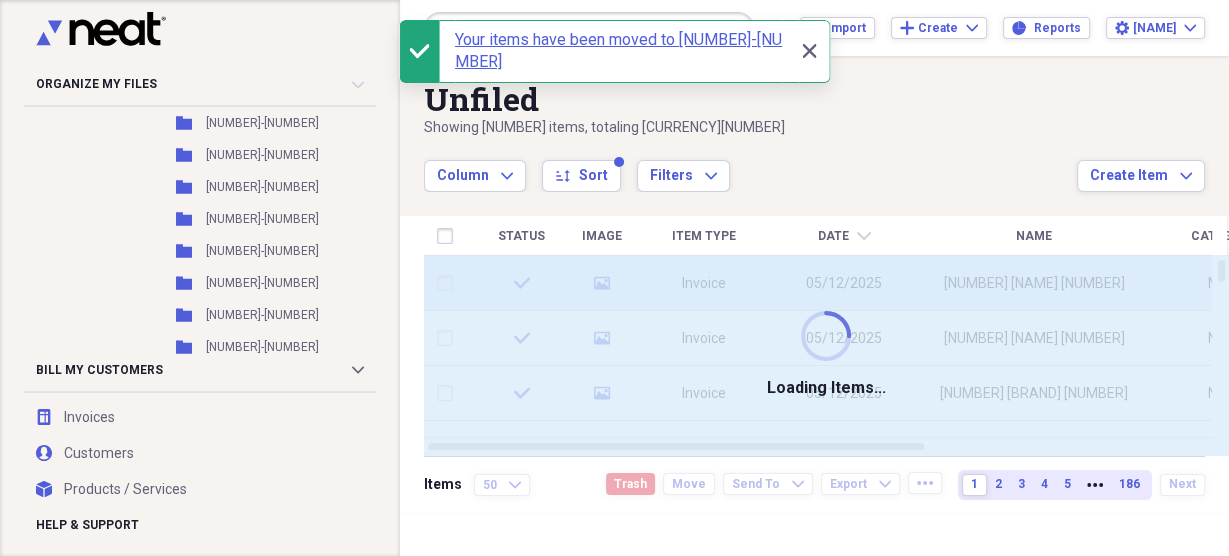 checkbox on "false" 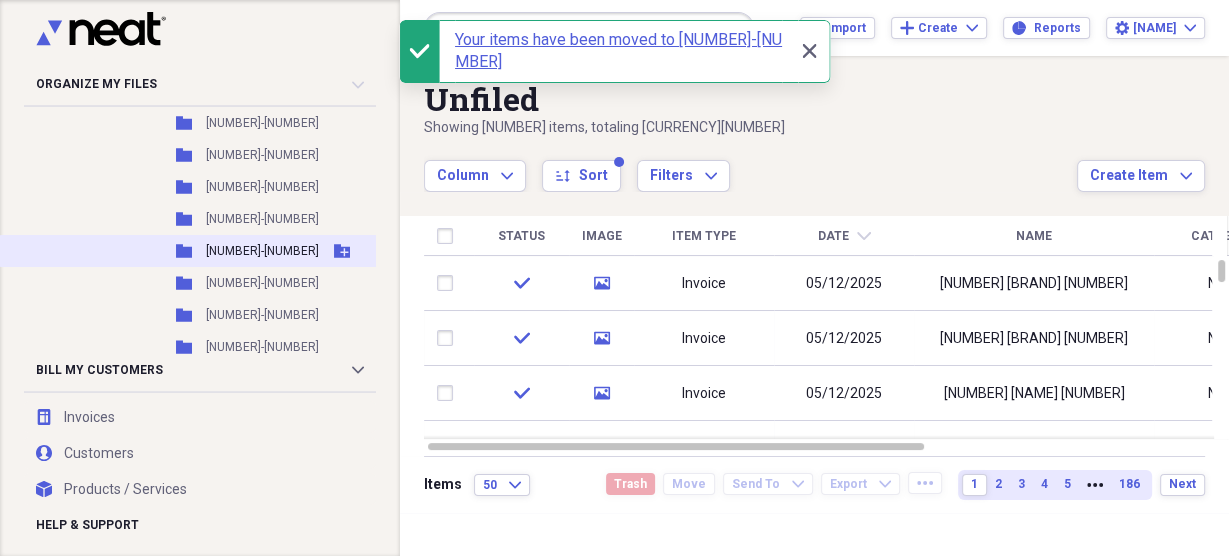 click on "[NUMBER]-[NUMBER]" at bounding box center [262, 251] 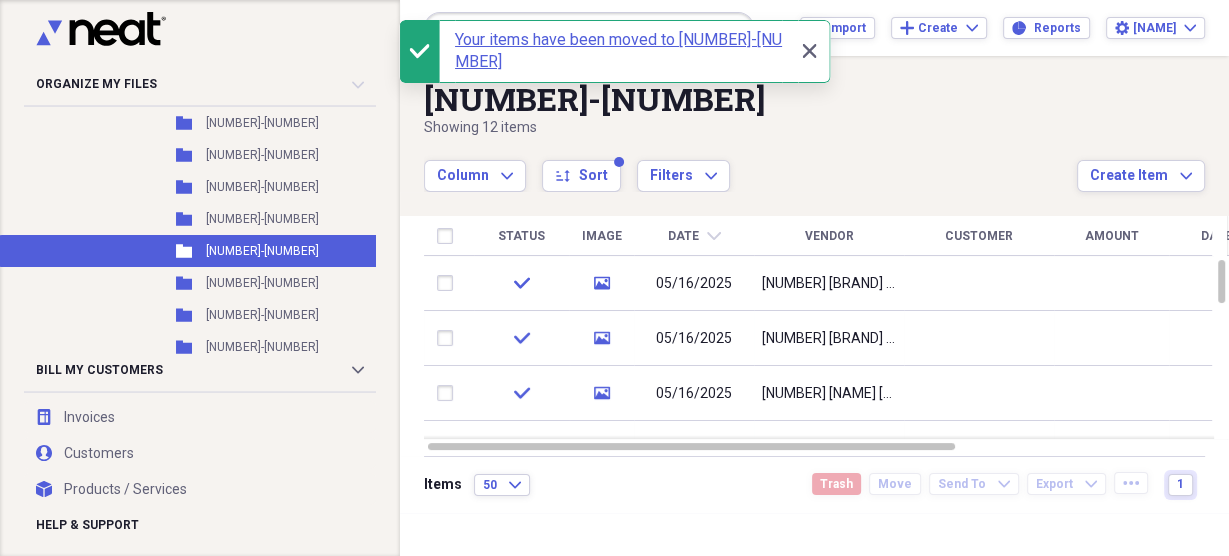 click on "Vendor" at bounding box center (829, 236) 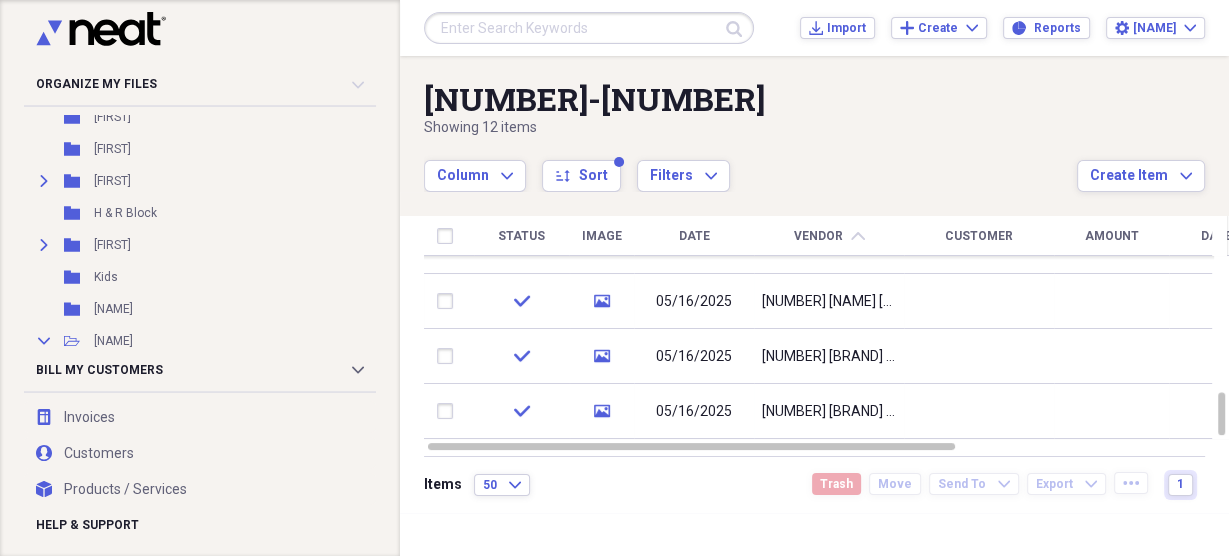 scroll, scrollTop: 0, scrollLeft: 0, axis: both 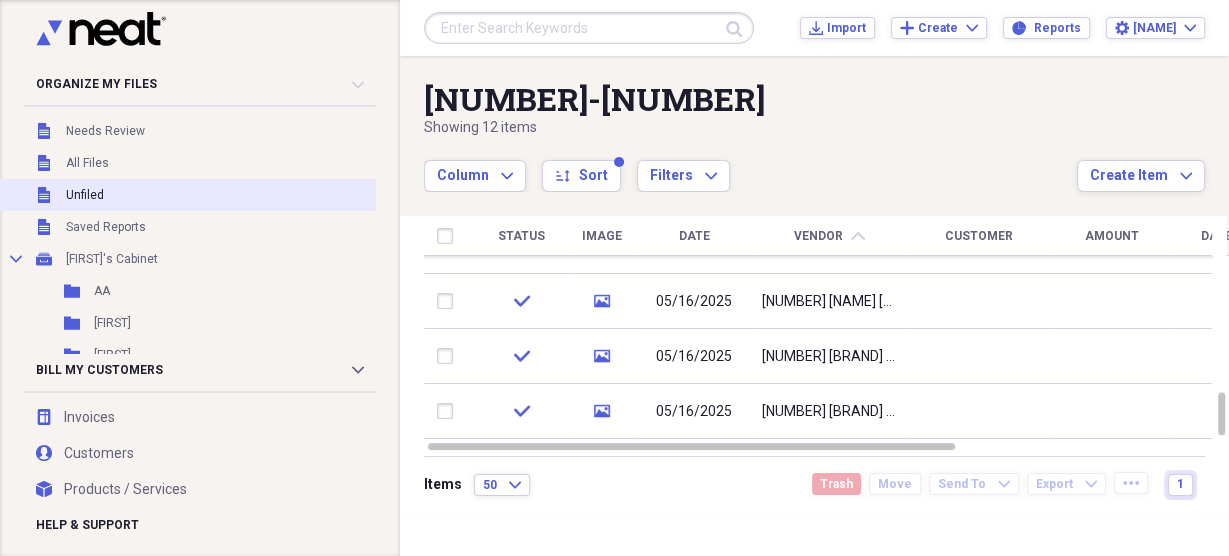 click on "Unfiled" at bounding box center [85, 195] 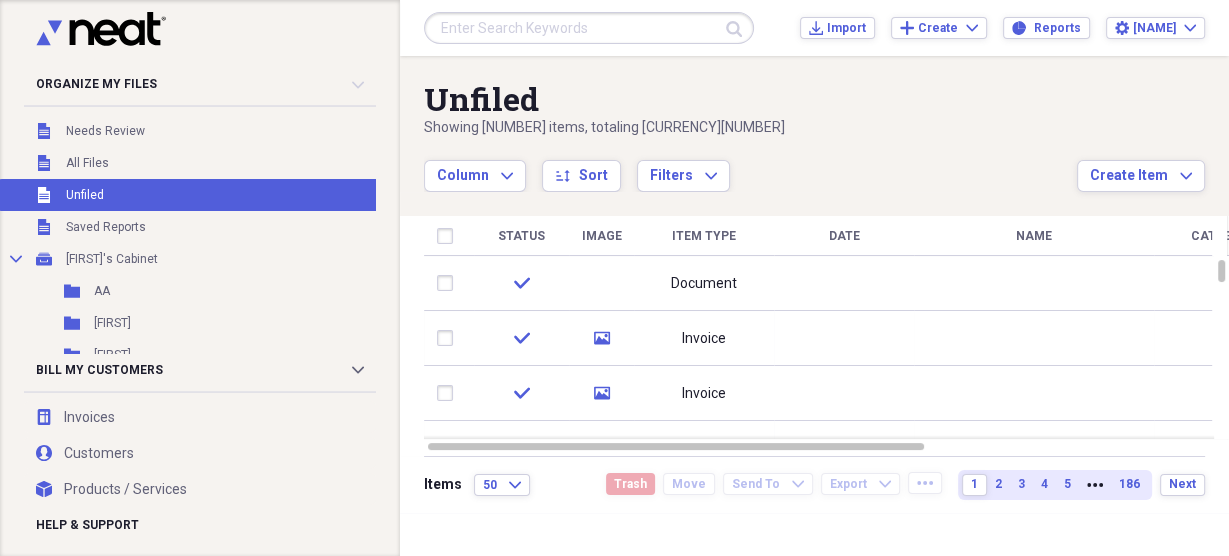 click on "Date" at bounding box center [844, 236] 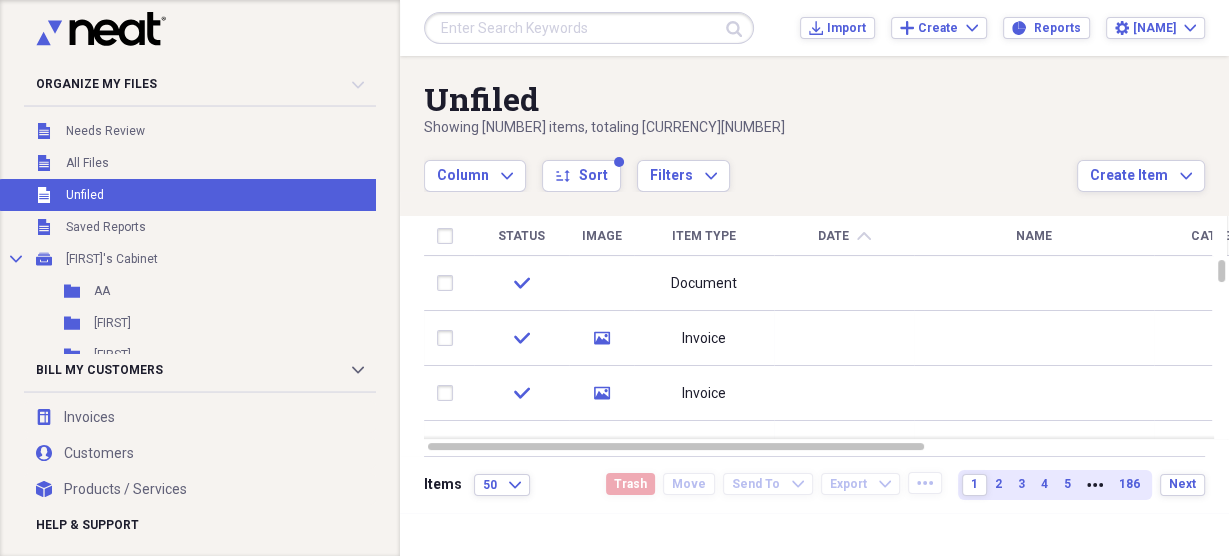 click on "Date" at bounding box center (833, 236) 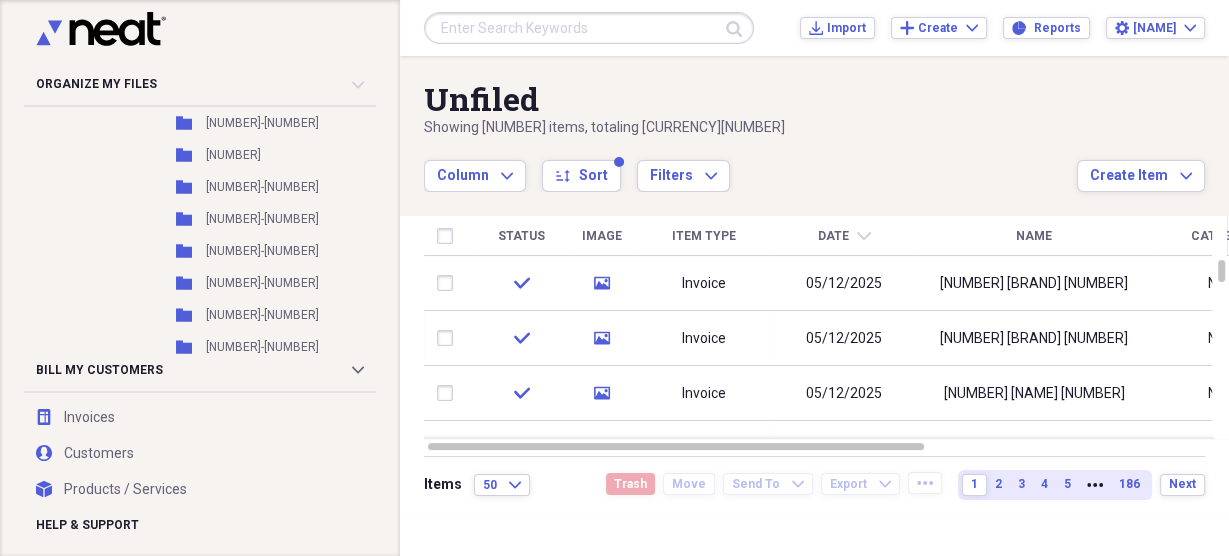 scroll, scrollTop: 10574, scrollLeft: 0, axis: vertical 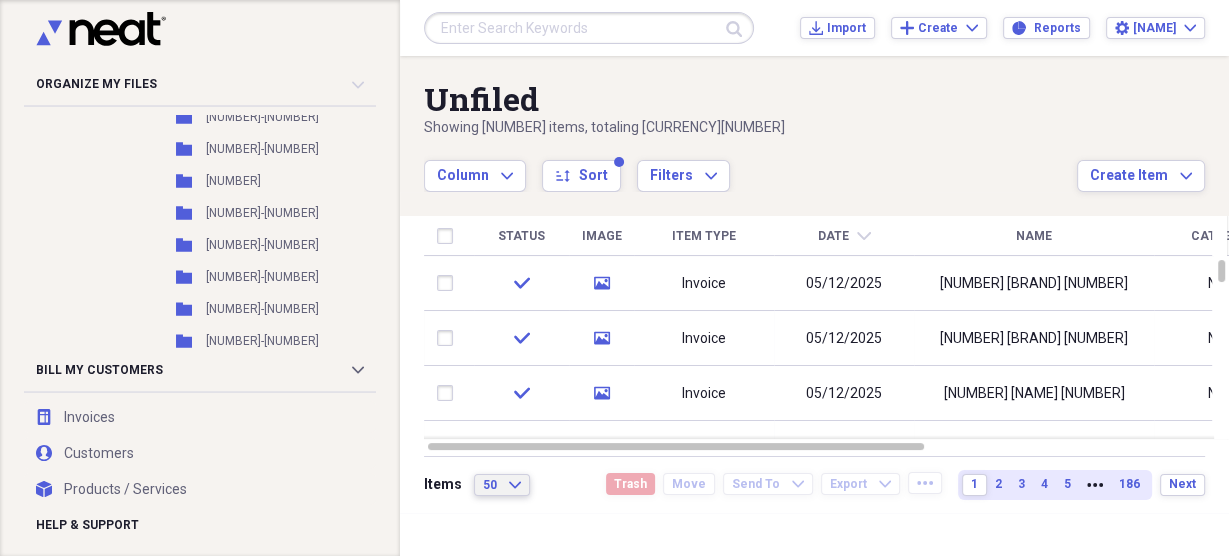 click on "Expand" 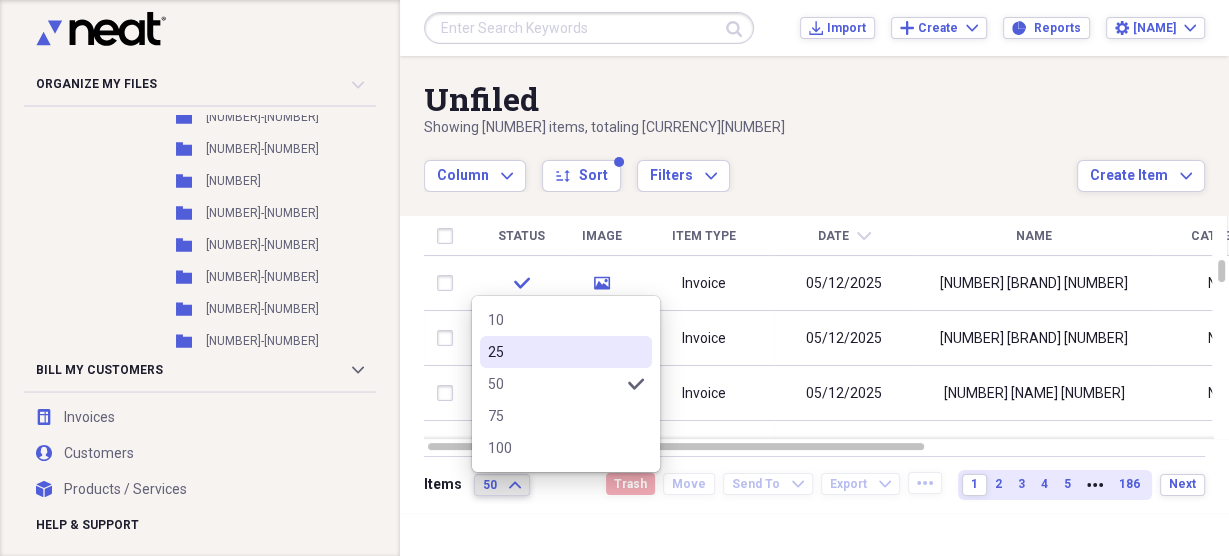 click on "25" at bounding box center (554, 352) 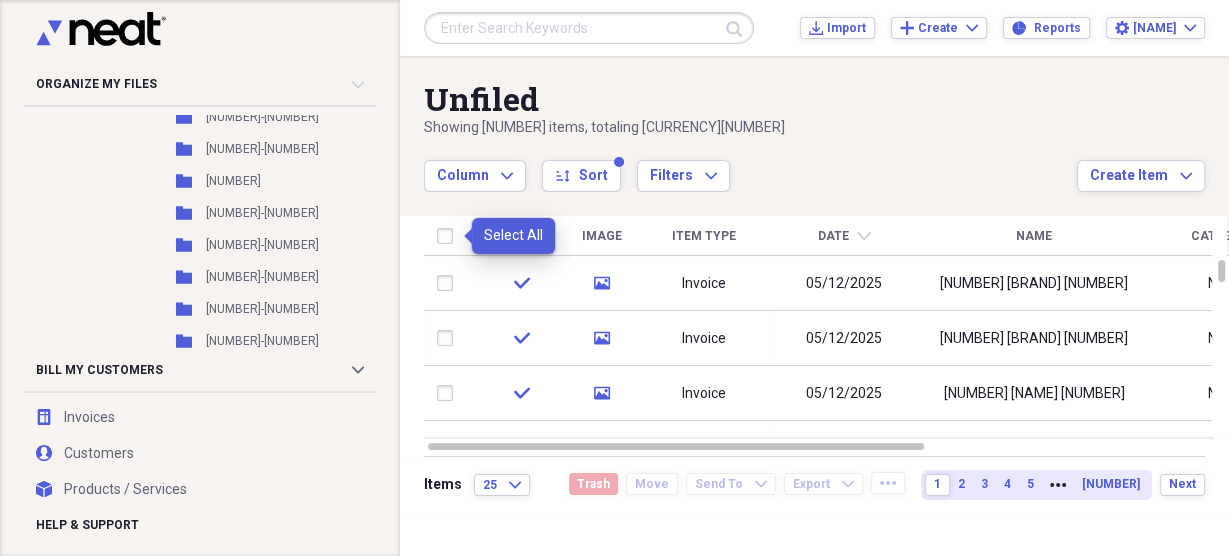 click at bounding box center (449, 236) 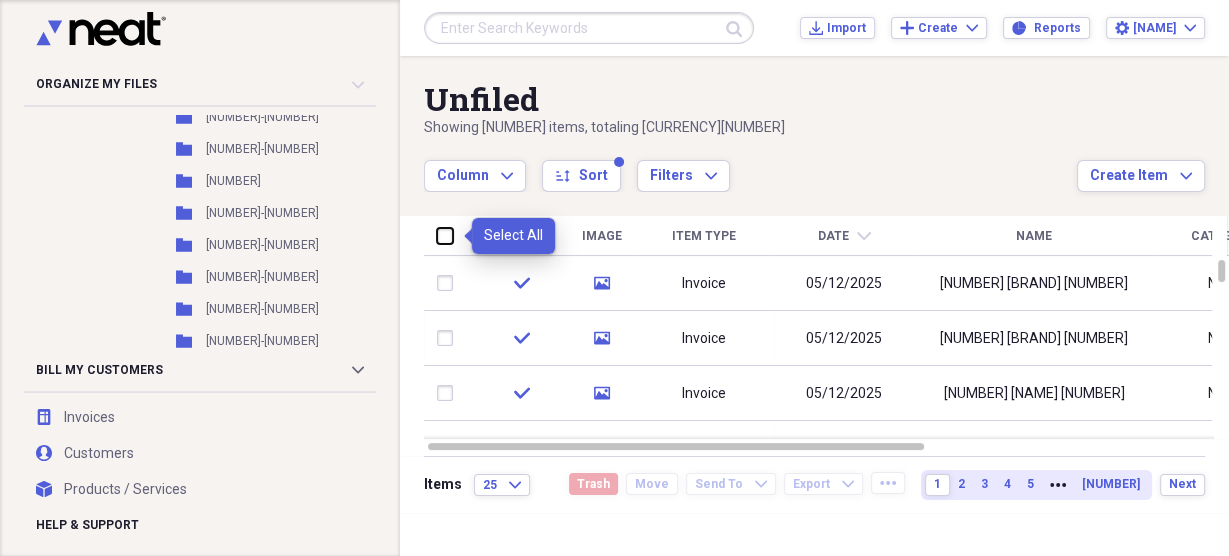 click at bounding box center [437, 235] 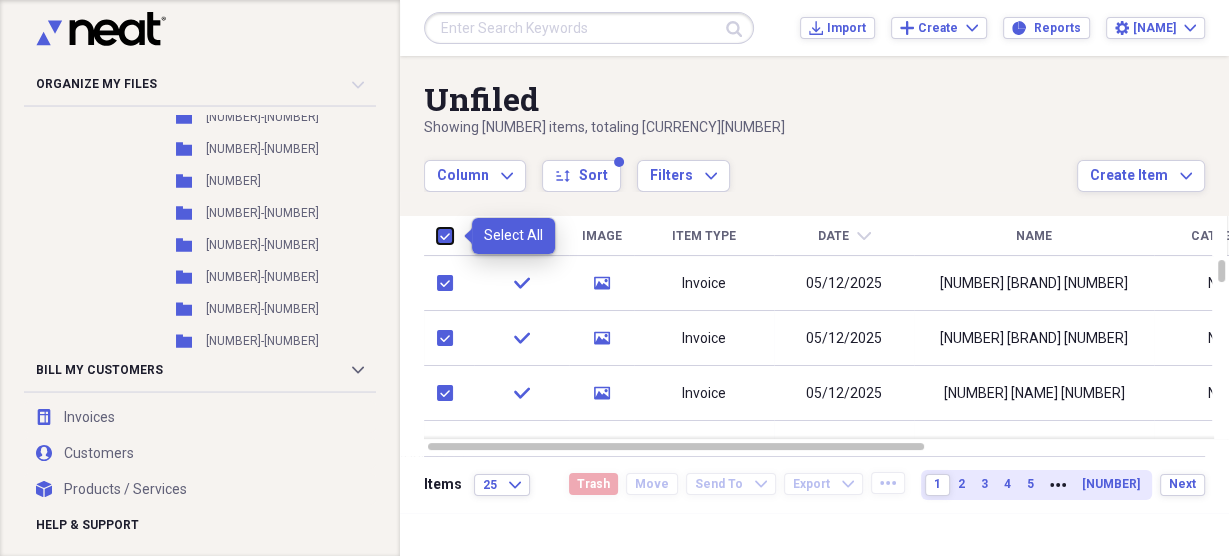 checkbox on "true" 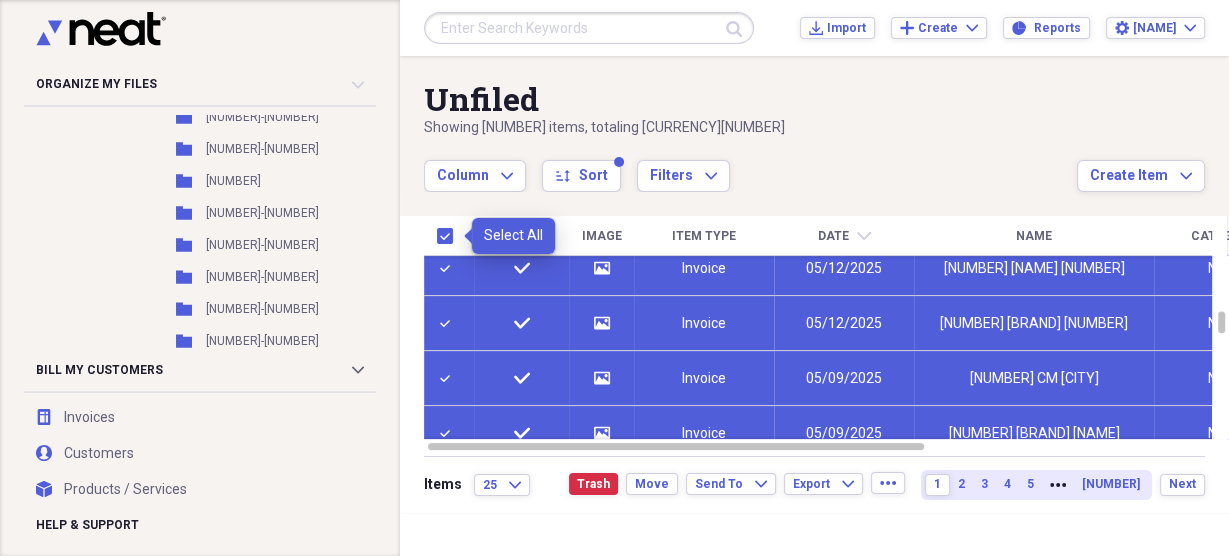 click at bounding box center [449, 236] 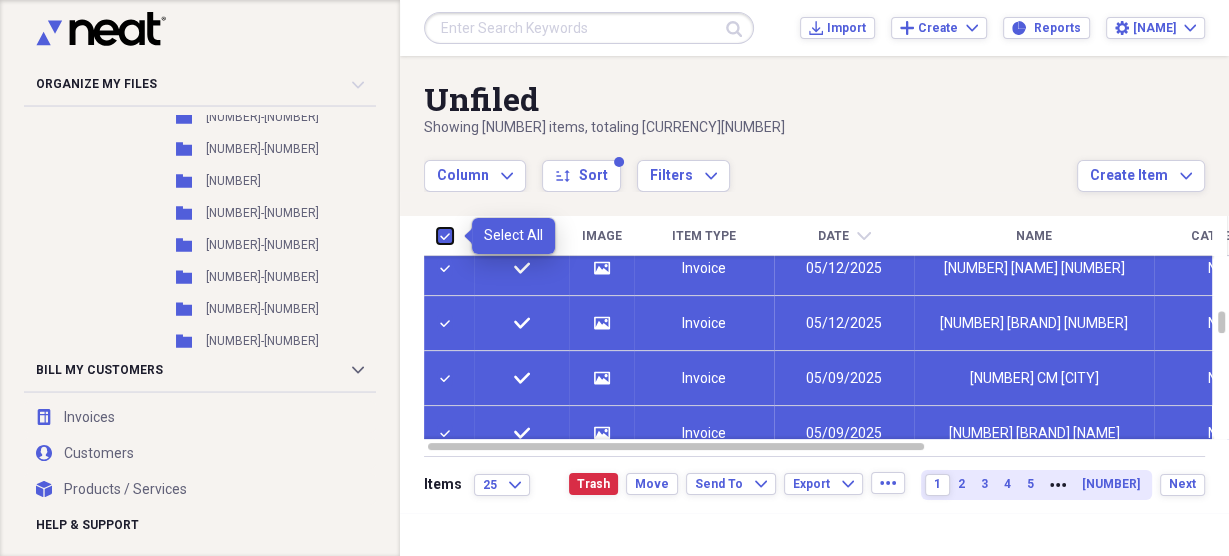 click at bounding box center (437, 235) 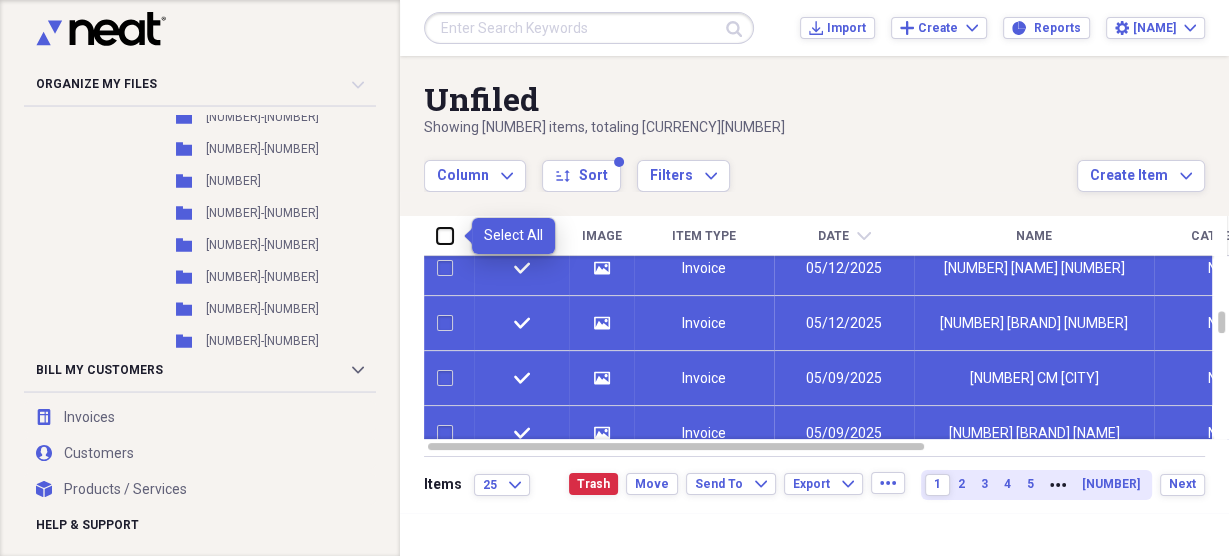 checkbox on "false" 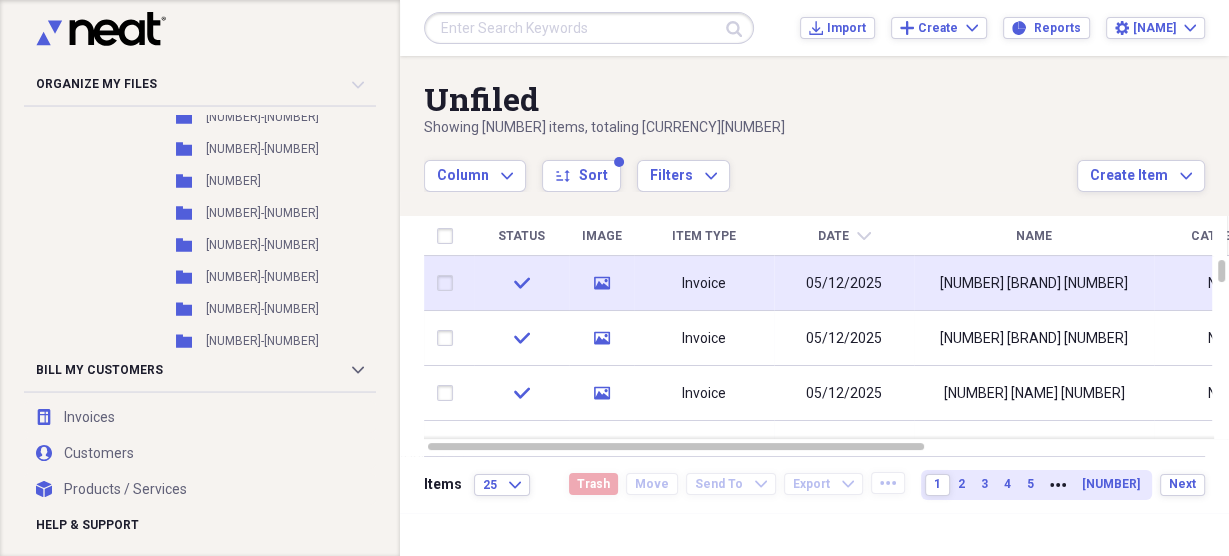 click at bounding box center (449, 283) 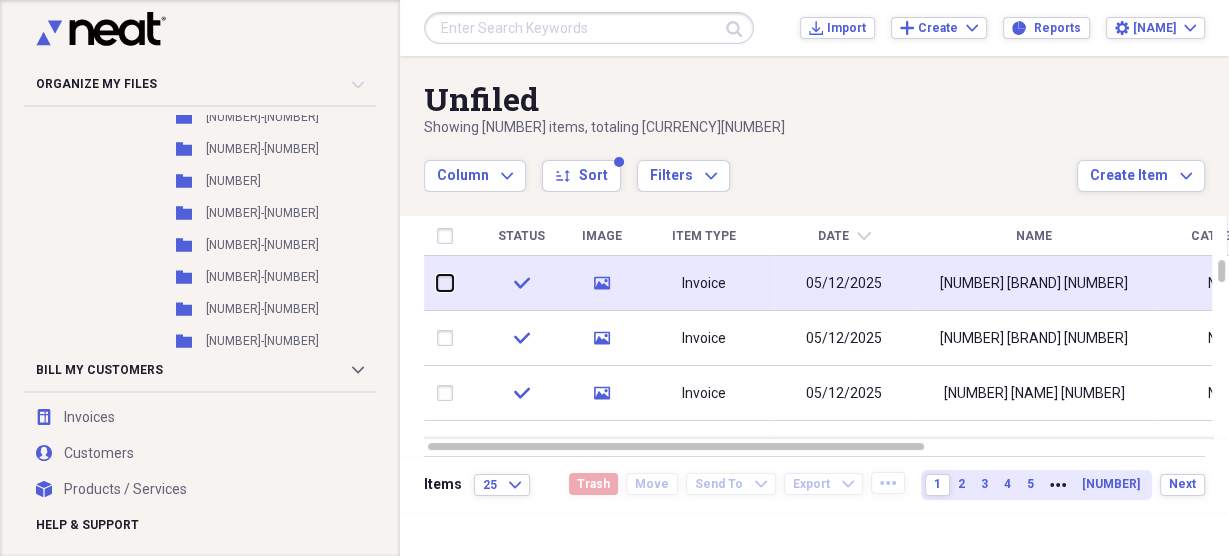 click at bounding box center (437, 283) 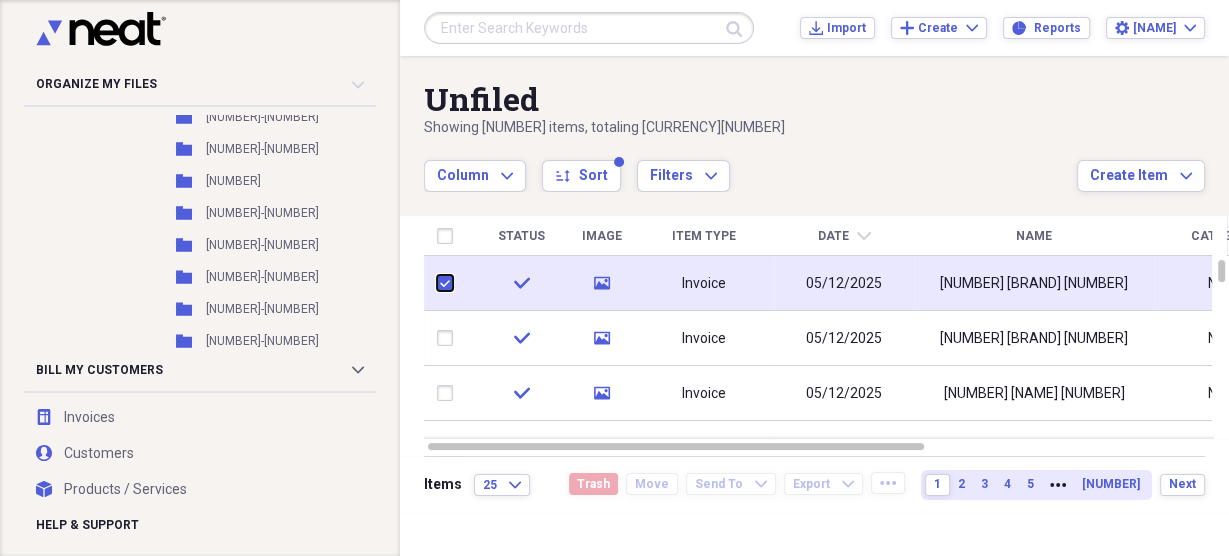 checkbox on "true" 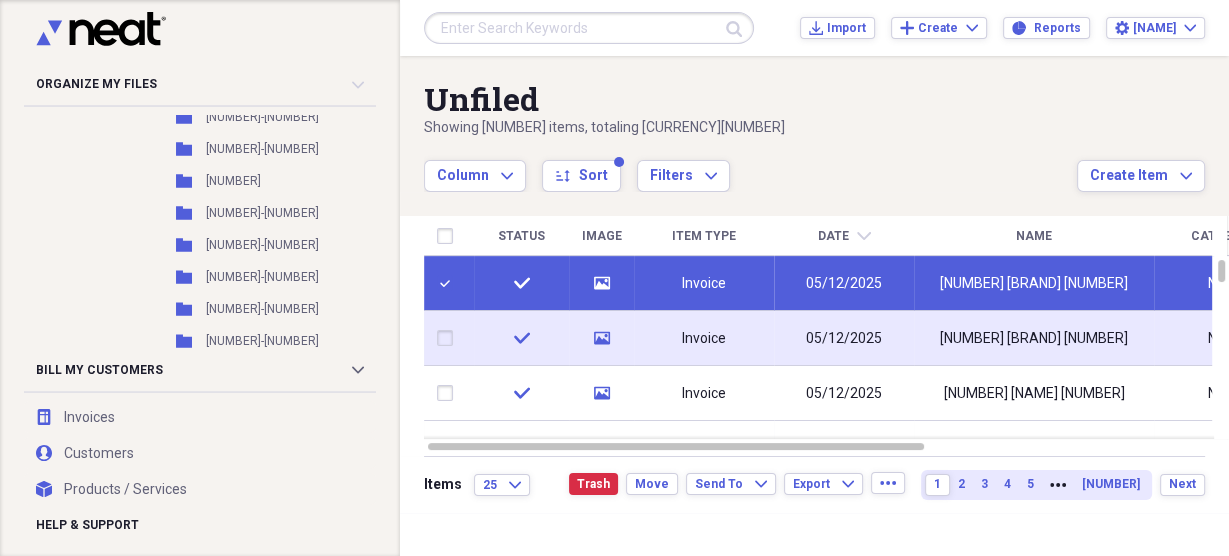 click at bounding box center [449, 338] 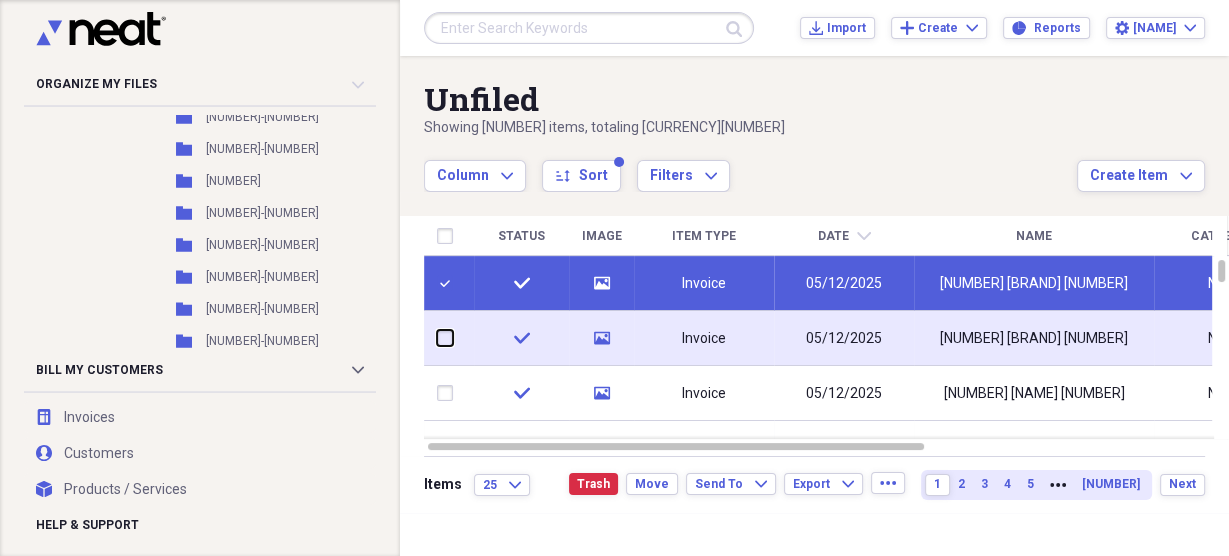 click at bounding box center (437, 338) 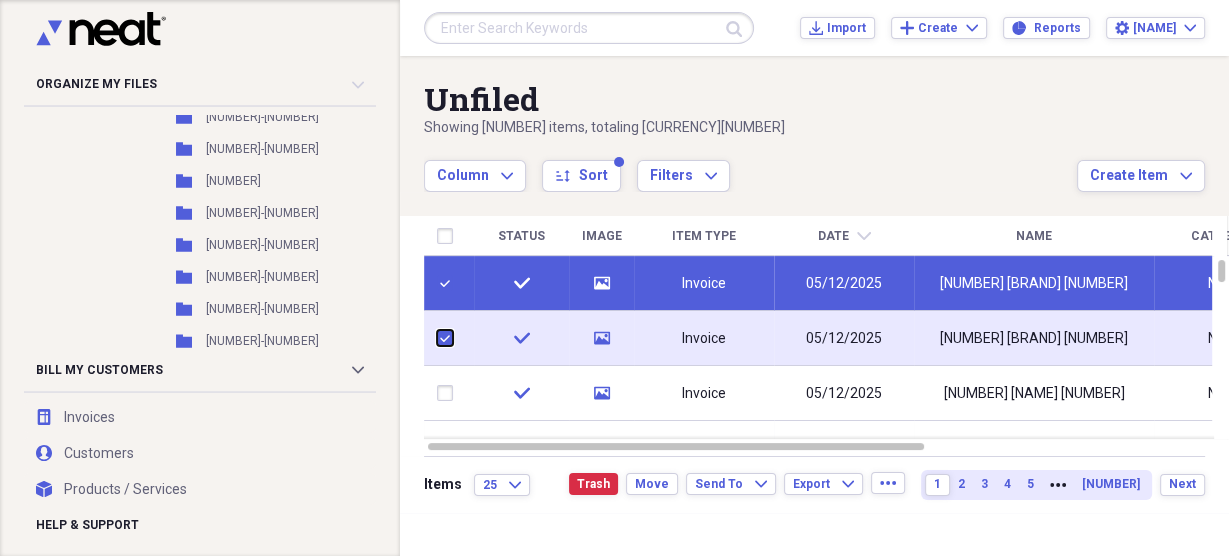 checkbox on "true" 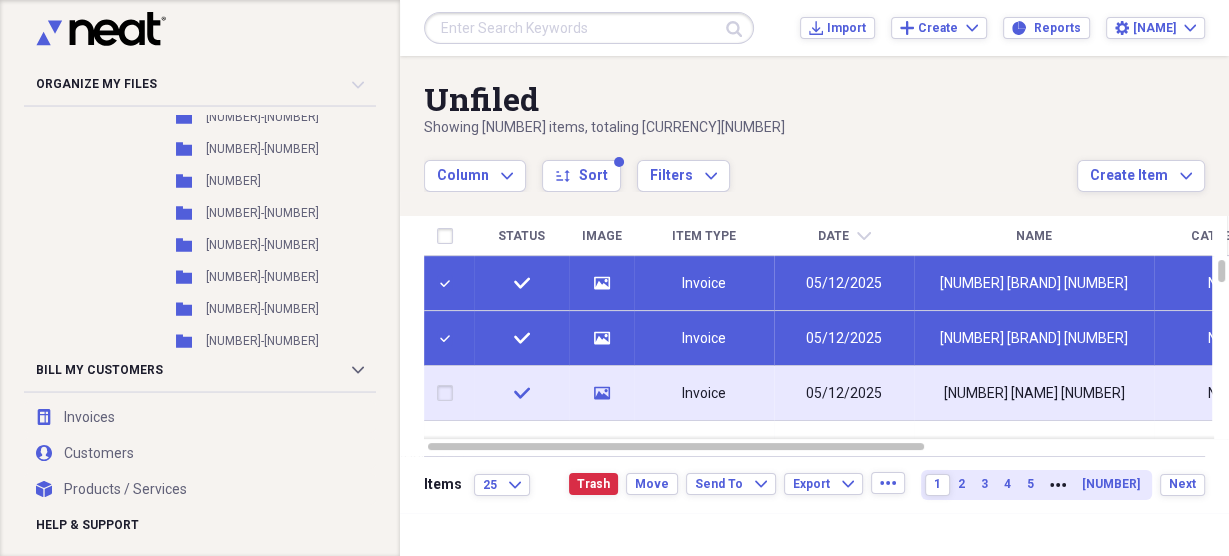 click at bounding box center [449, 393] 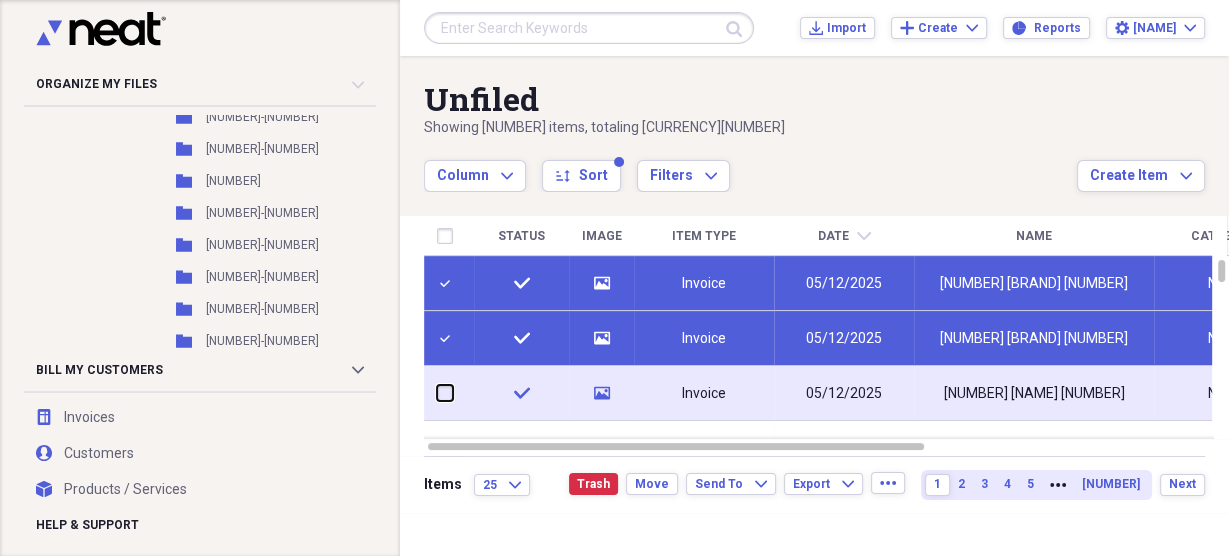 click at bounding box center [437, 393] 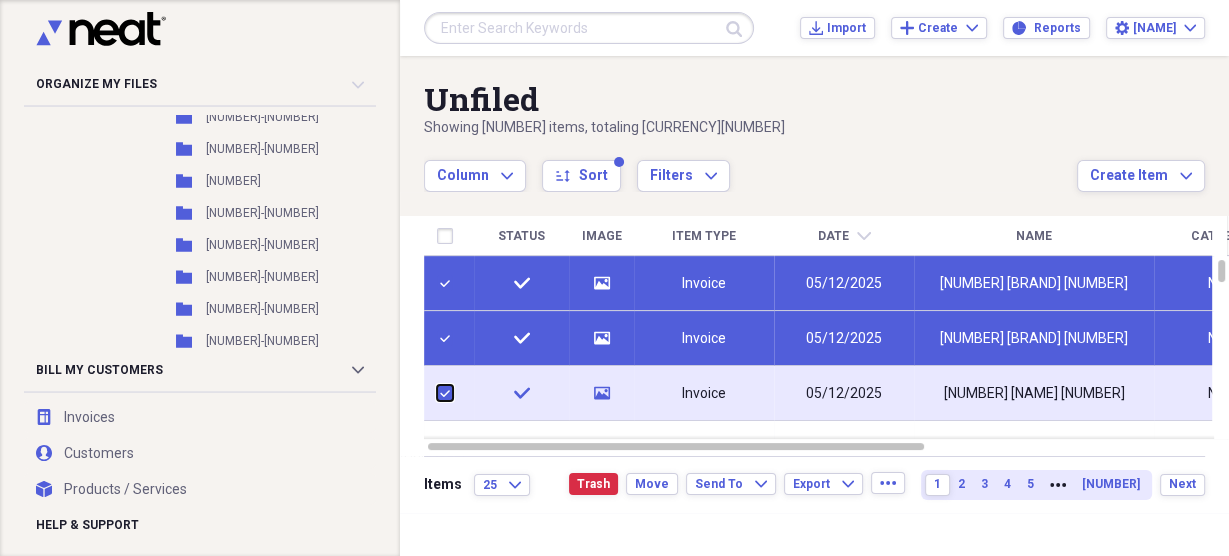 checkbox on "true" 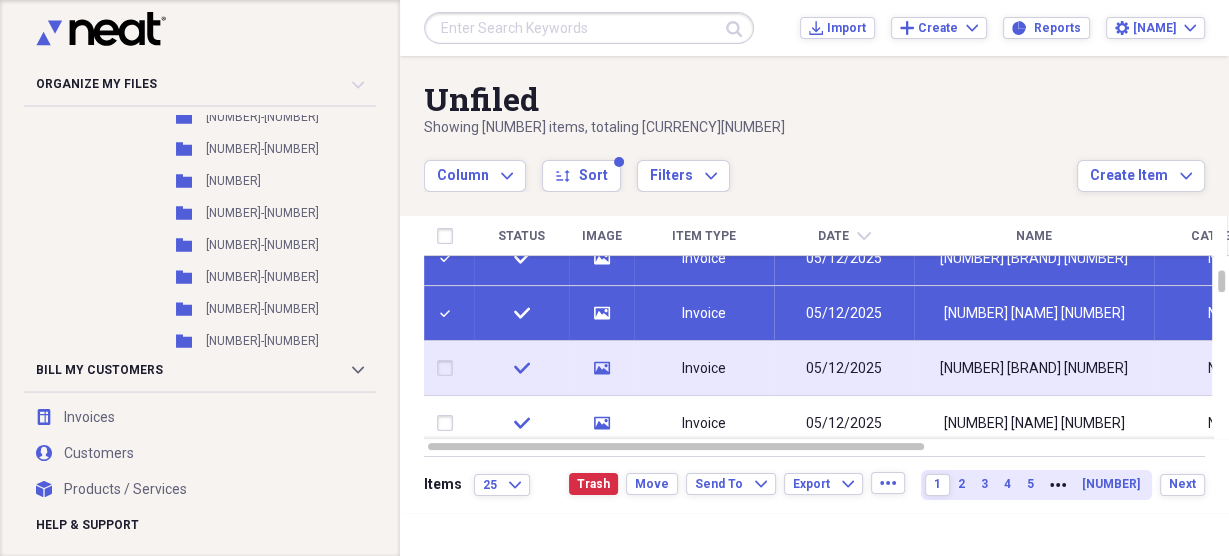 click at bounding box center [449, 368] 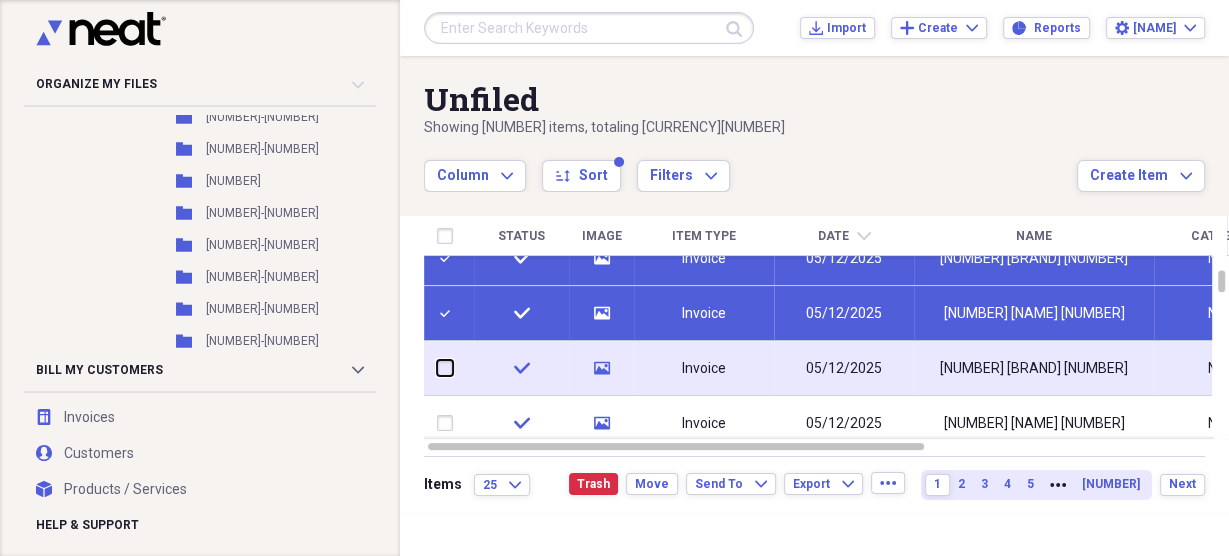 click at bounding box center [437, 368] 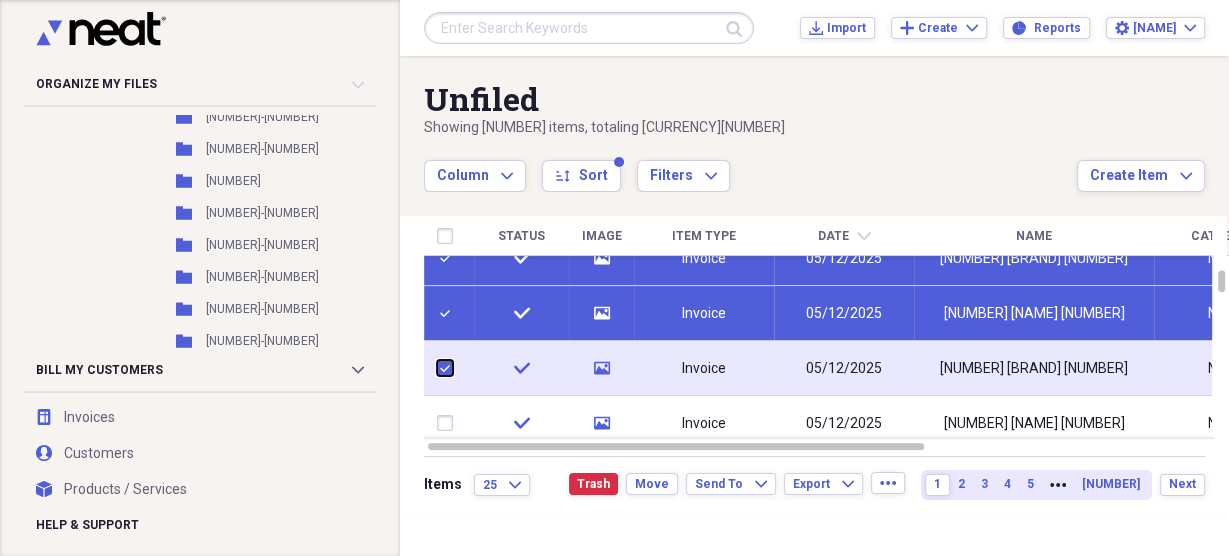 checkbox on "true" 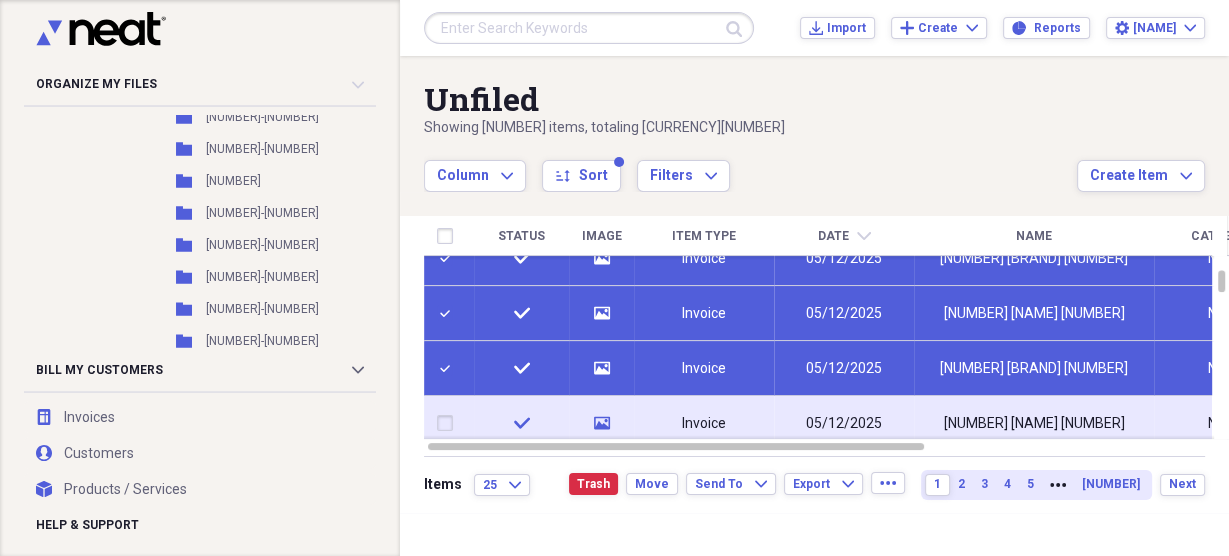 click at bounding box center [449, 423] 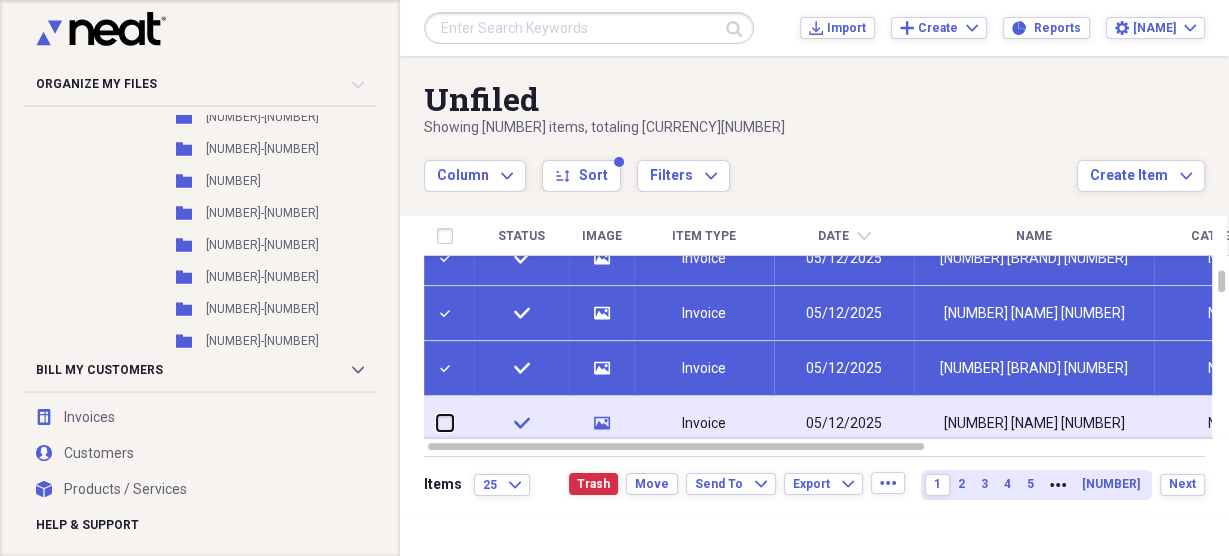 click at bounding box center [437, 423] 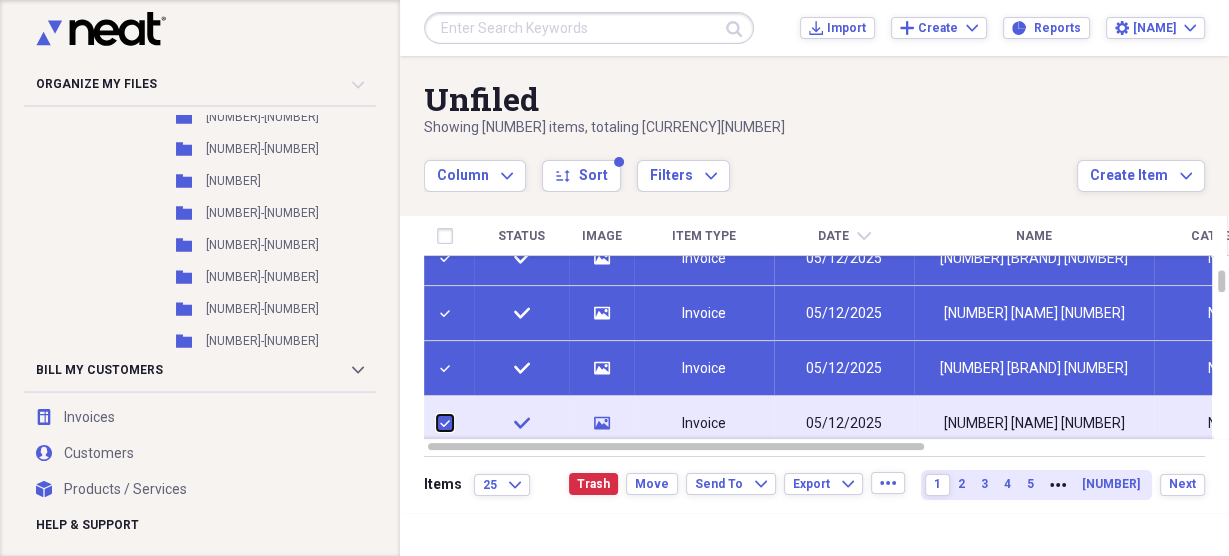 checkbox on "true" 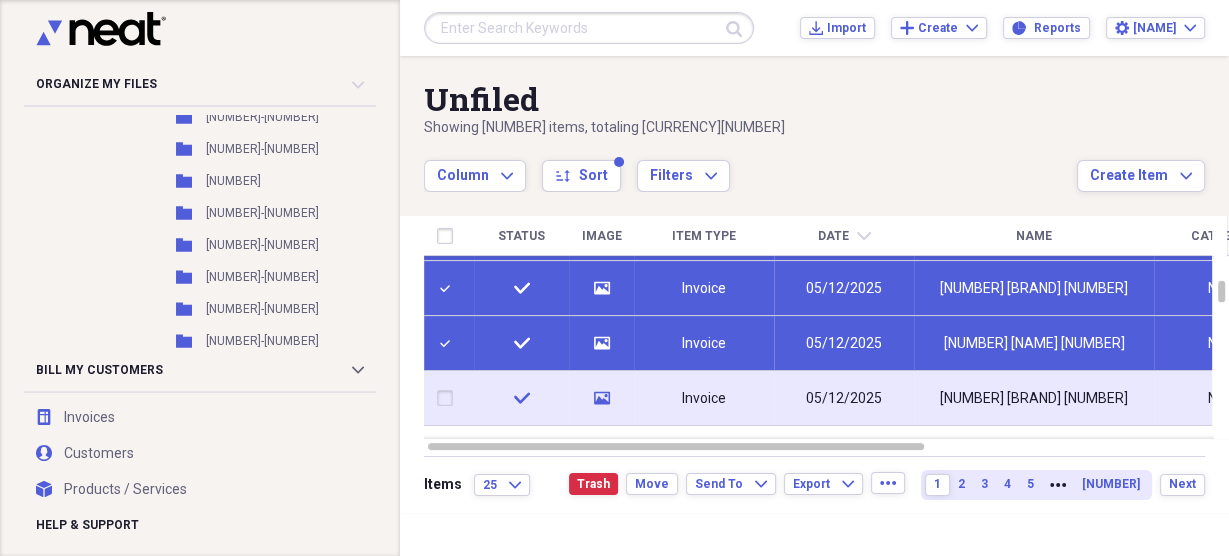 click at bounding box center (449, 398) 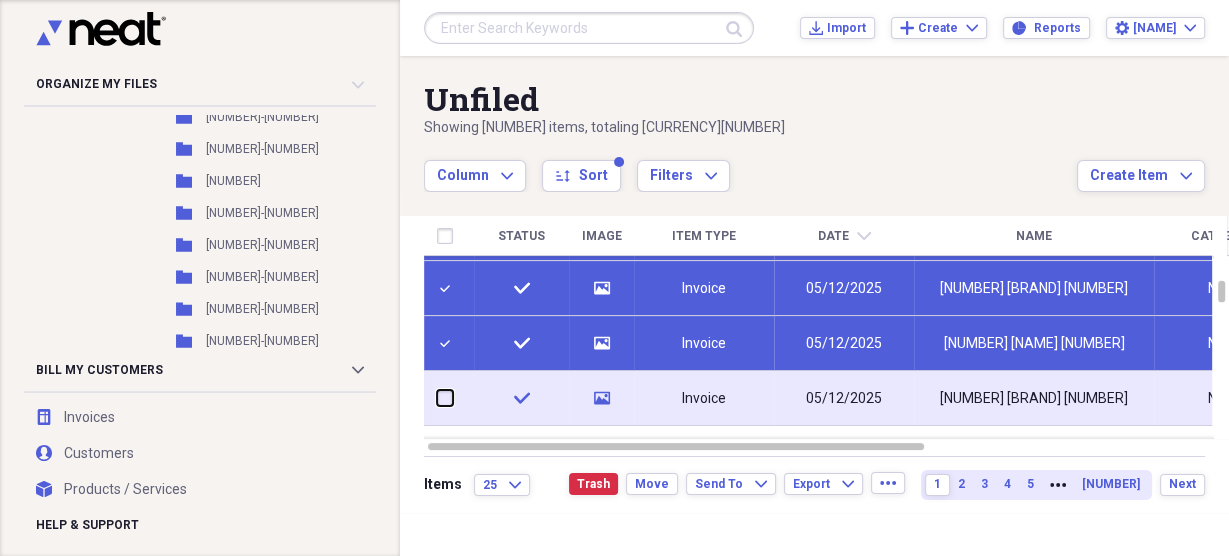 click at bounding box center (437, 398) 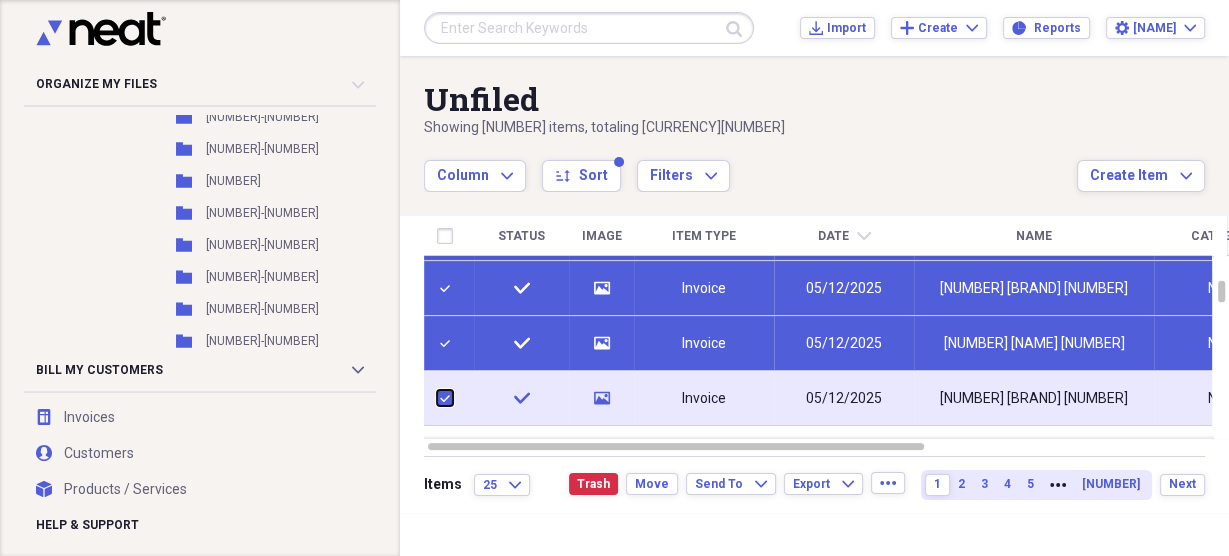checkbox on "true" 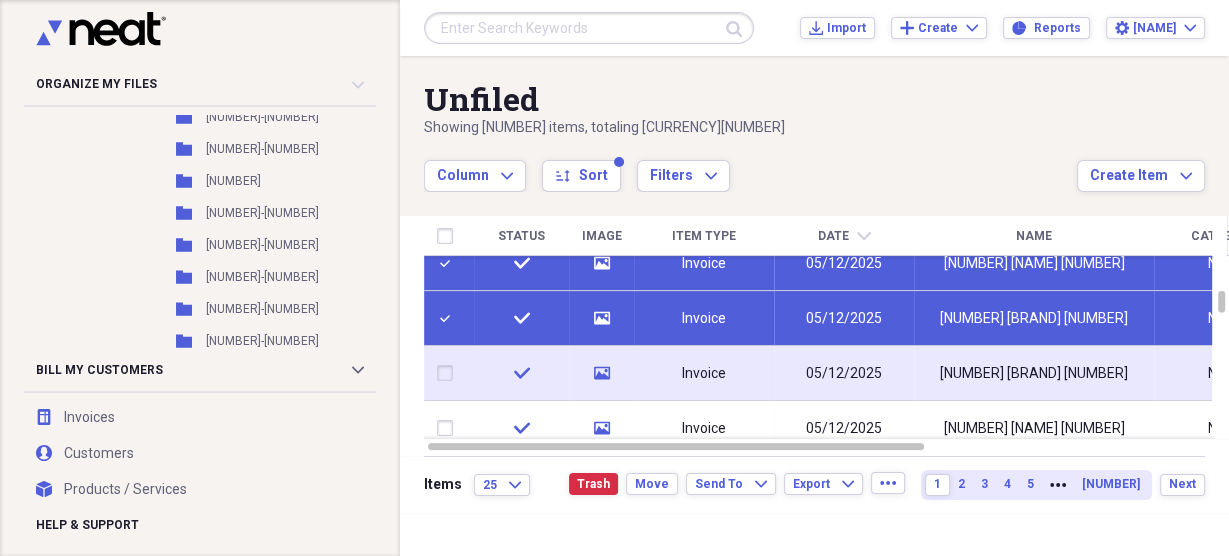 click at bounding box center [449, 373] 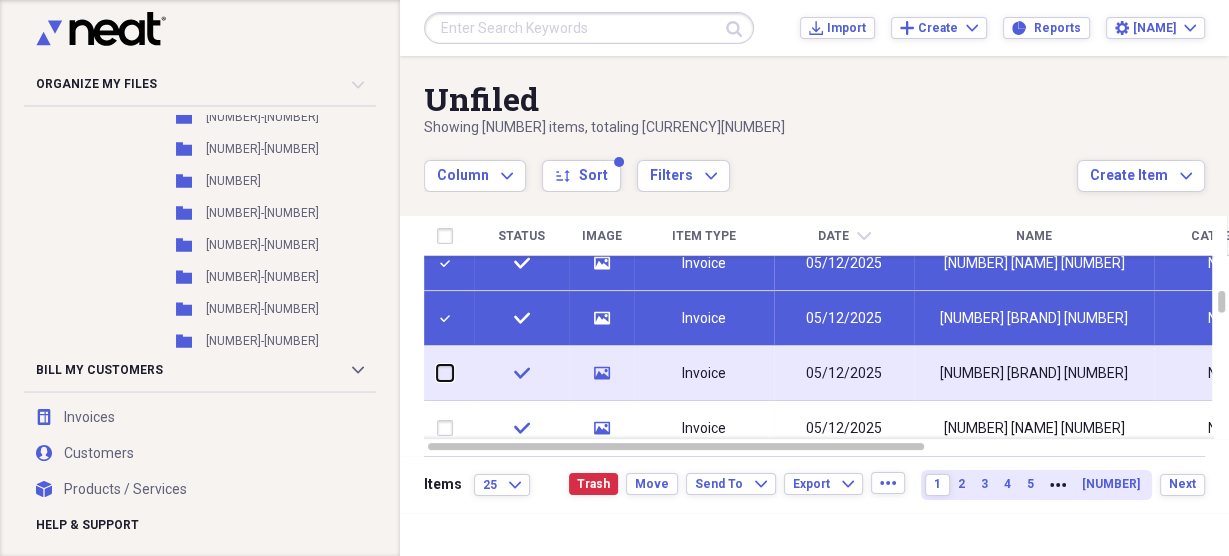 click at bounding box center (437, 373) 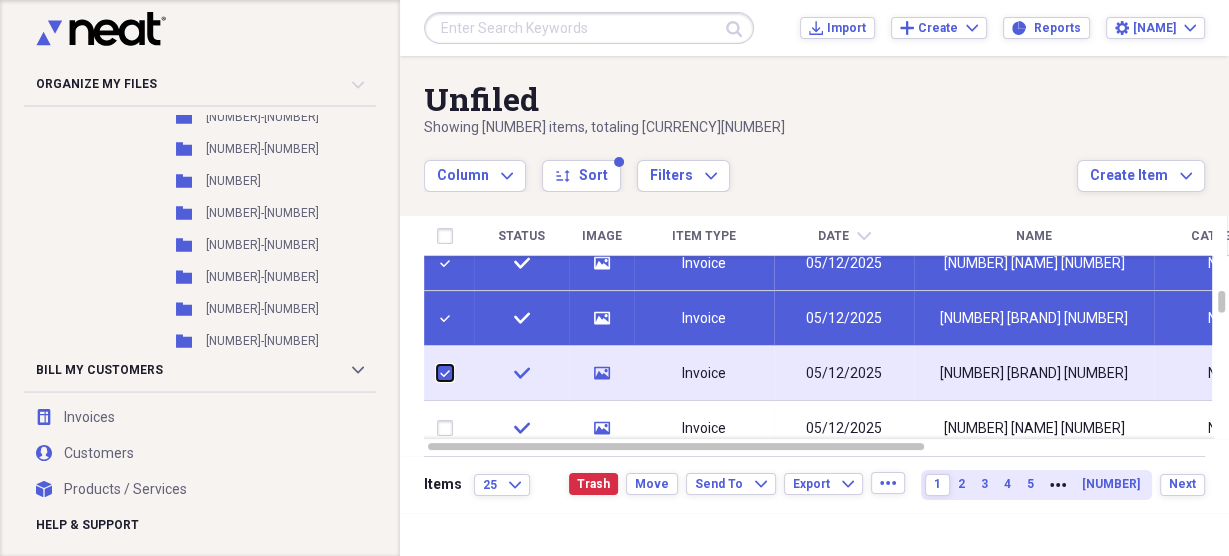 checkbox on "true" 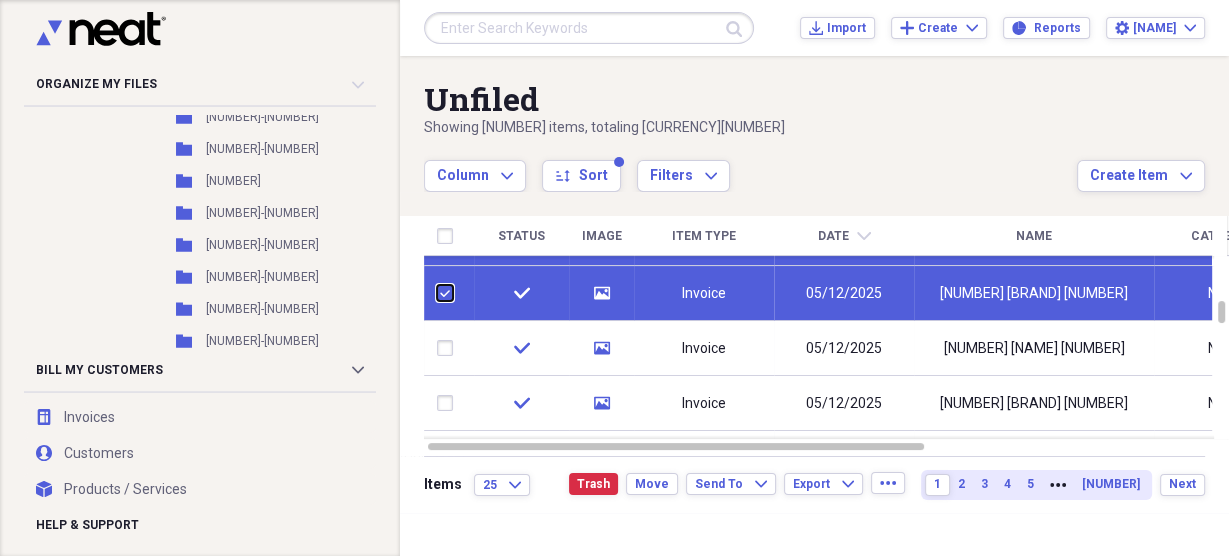 checkbox on "false" 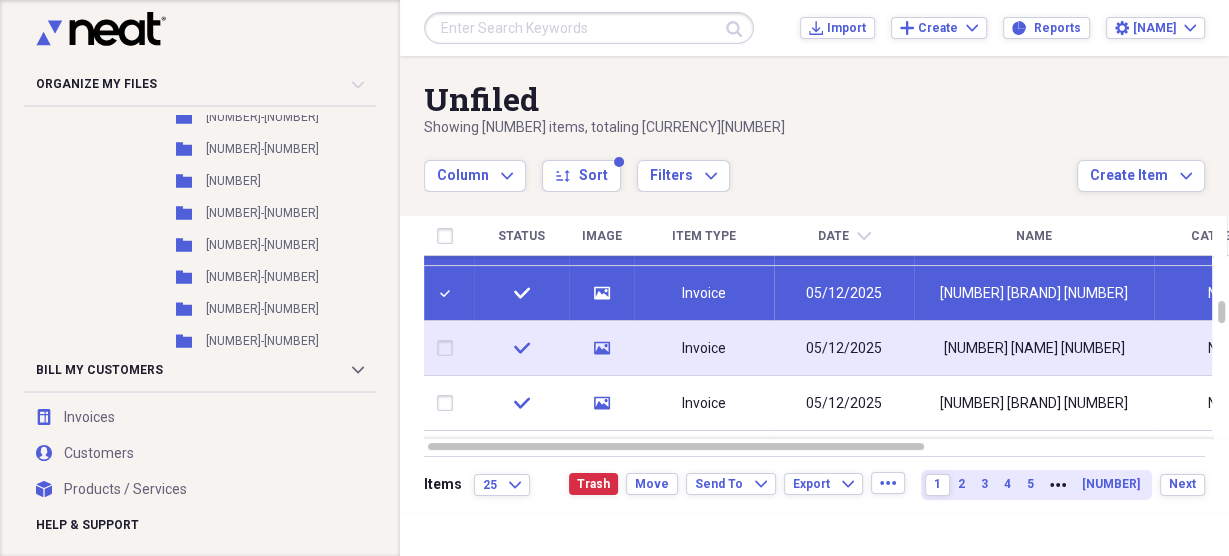 click at bounding box center (449, 348) 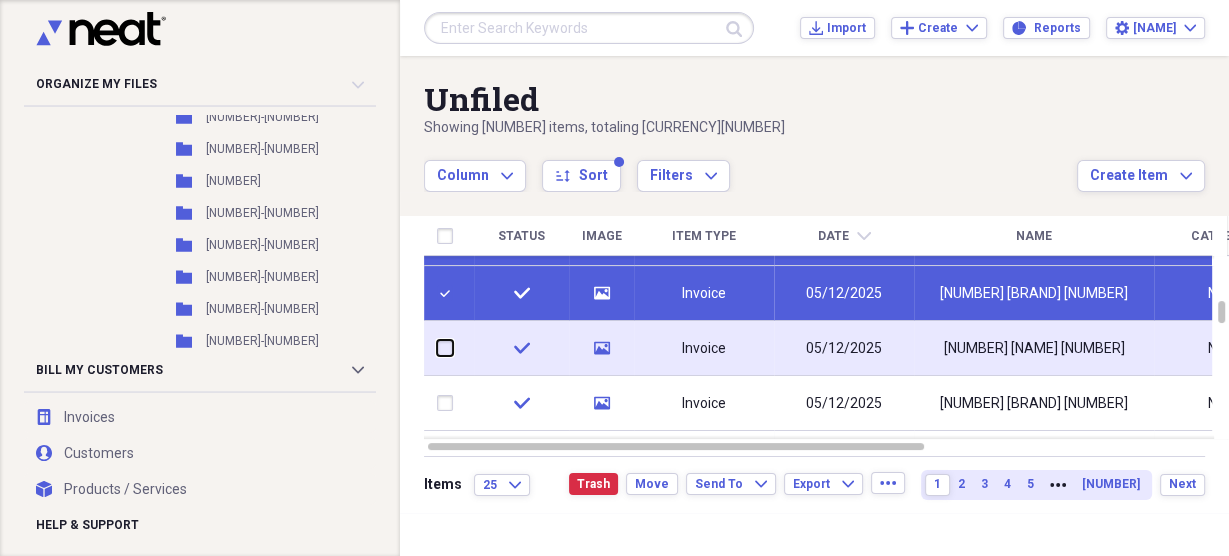 click at bounding box center [437, 348] 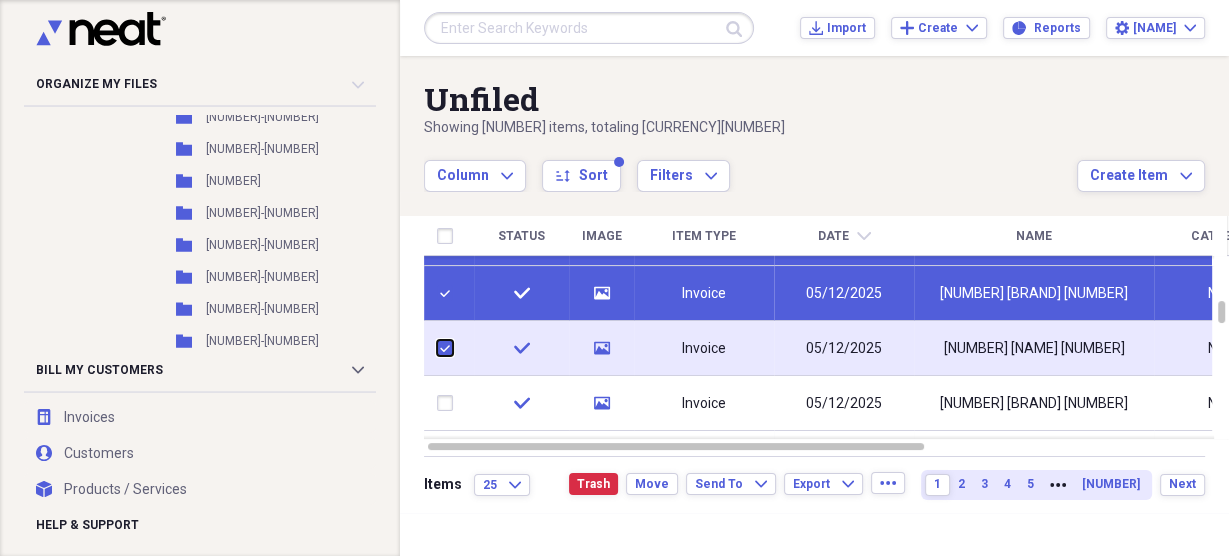 checkbox on "true" 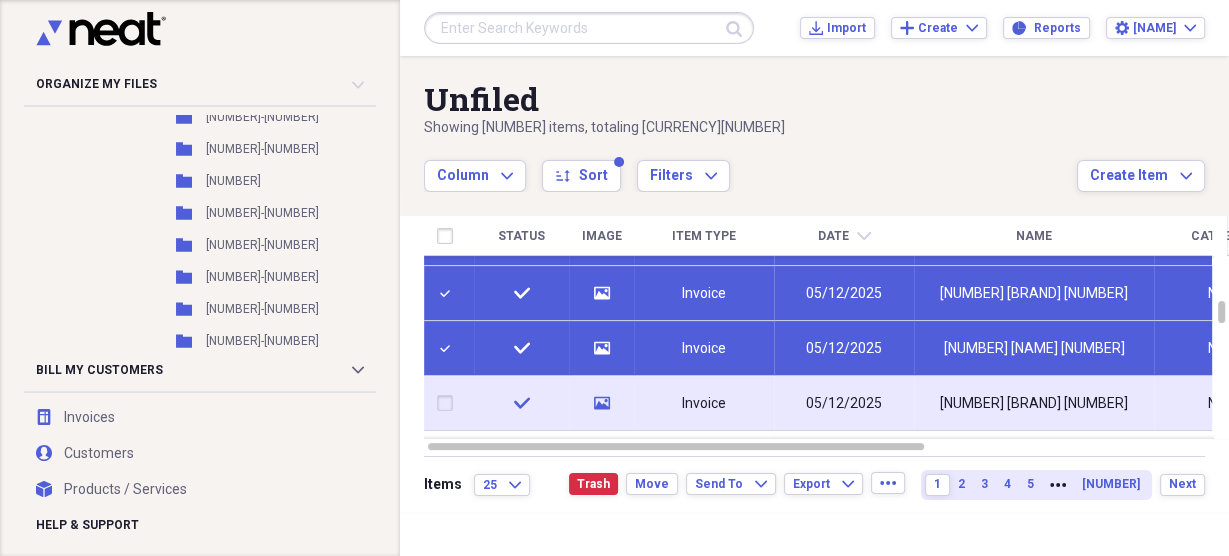 click at bounding box center (449, 403) 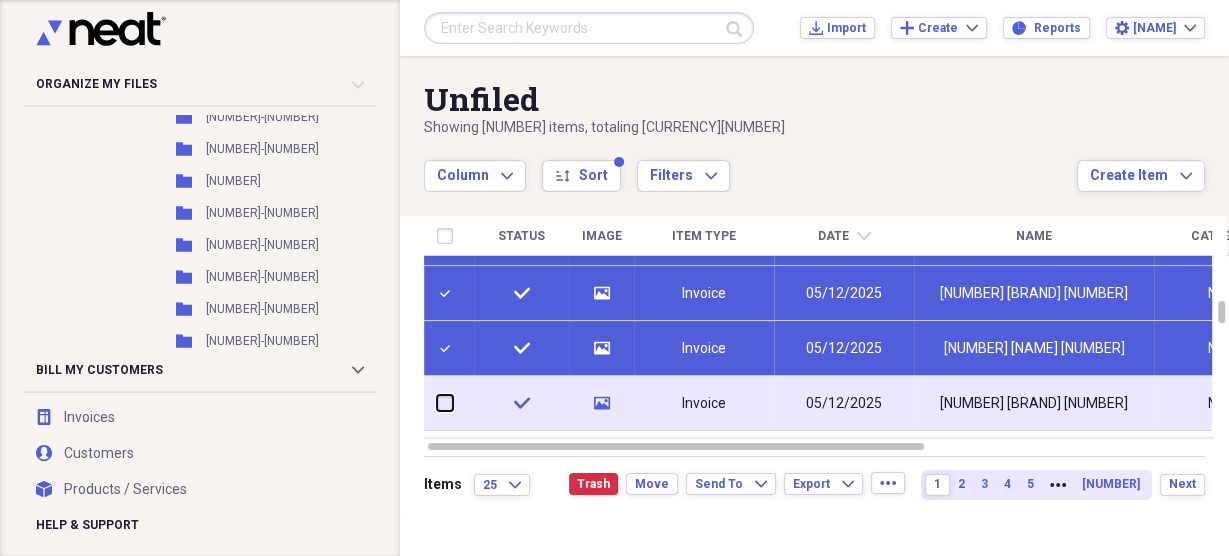 click at bounding box center (437, 403) 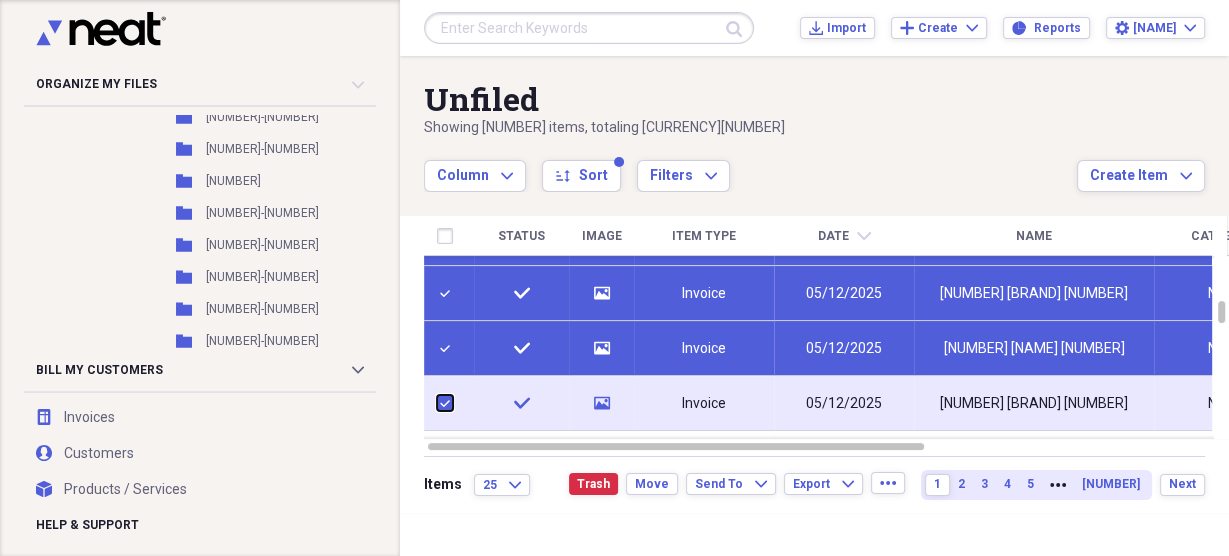 checkbox on "true" 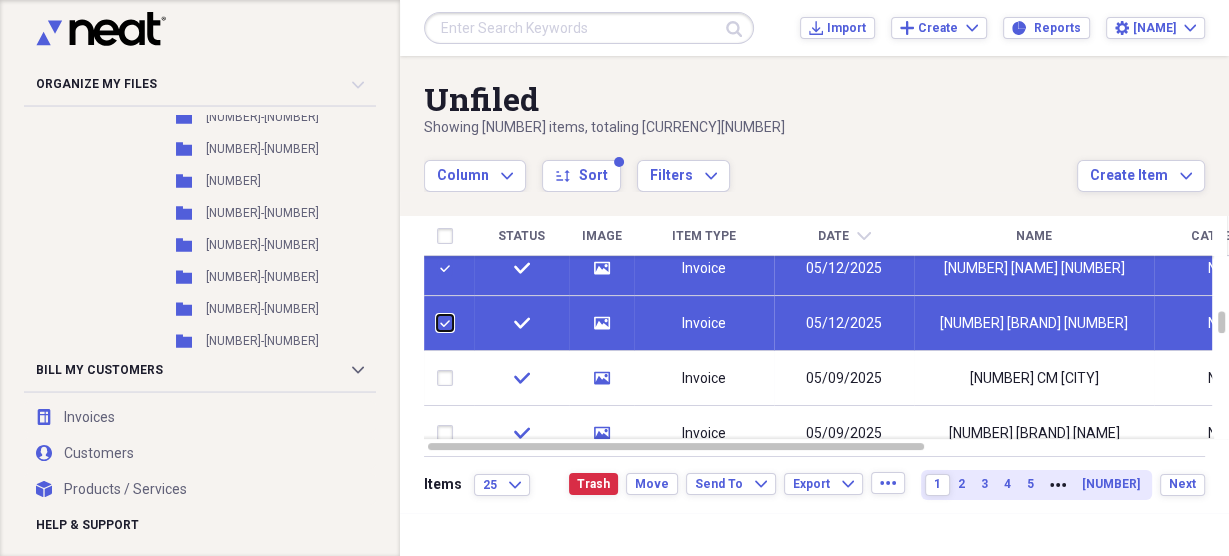 checkbox on "false" 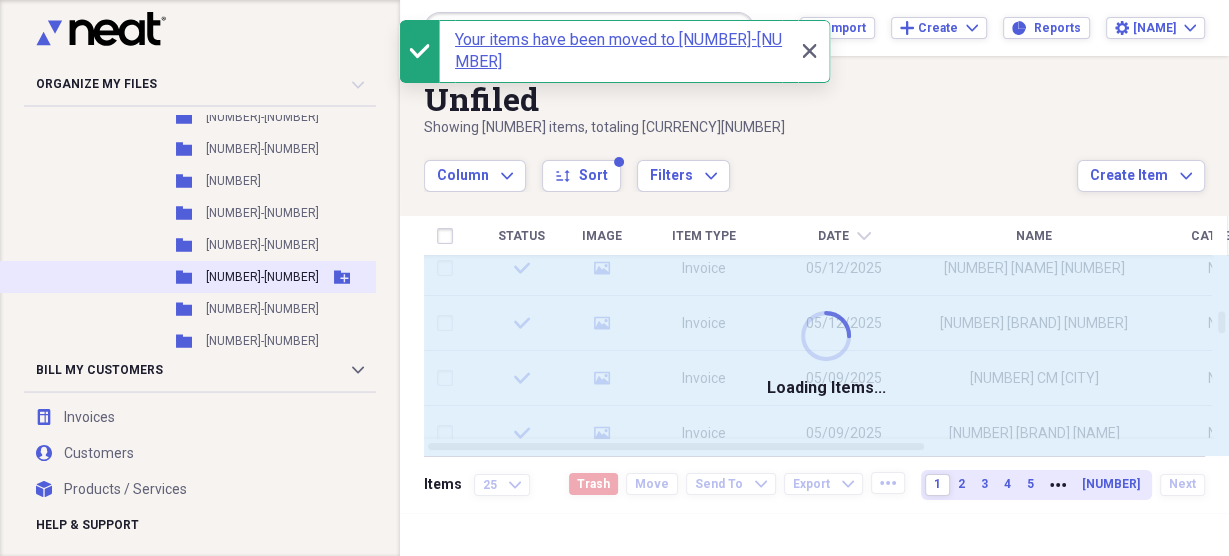 checkbox on "false" 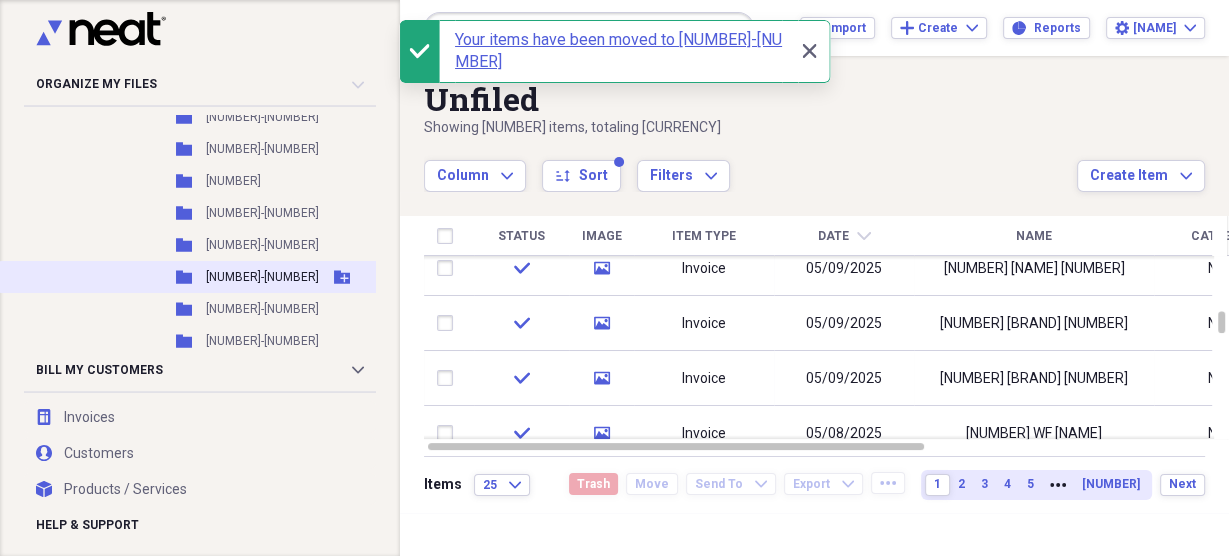 click on "[NUMBER]-[NUMBER]" at bounding box center [262, 277] 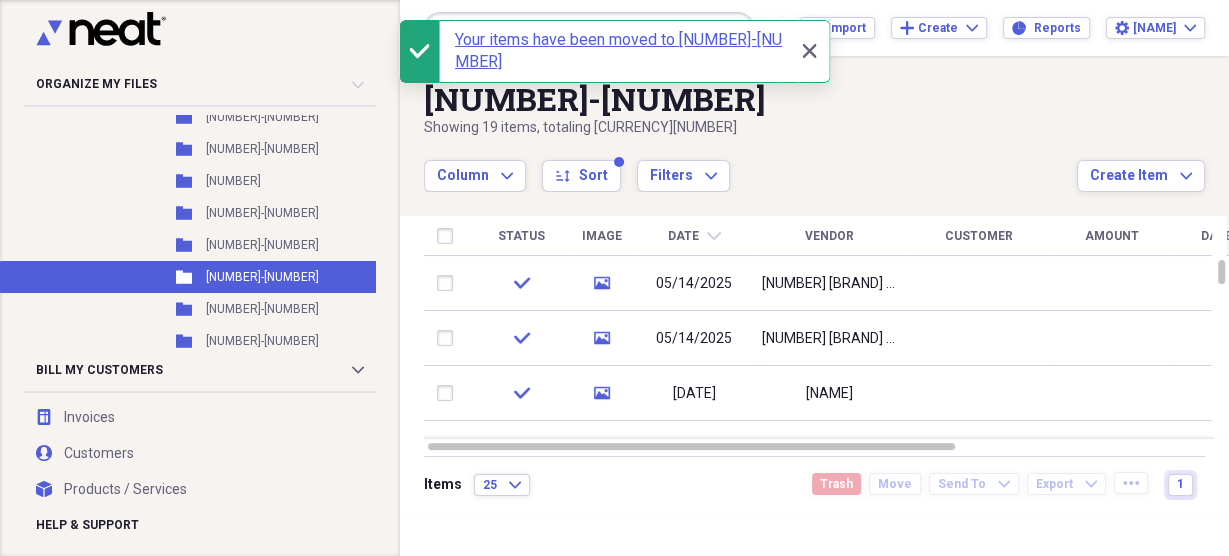 click on "Vendor" at bounding box center (829, 236) 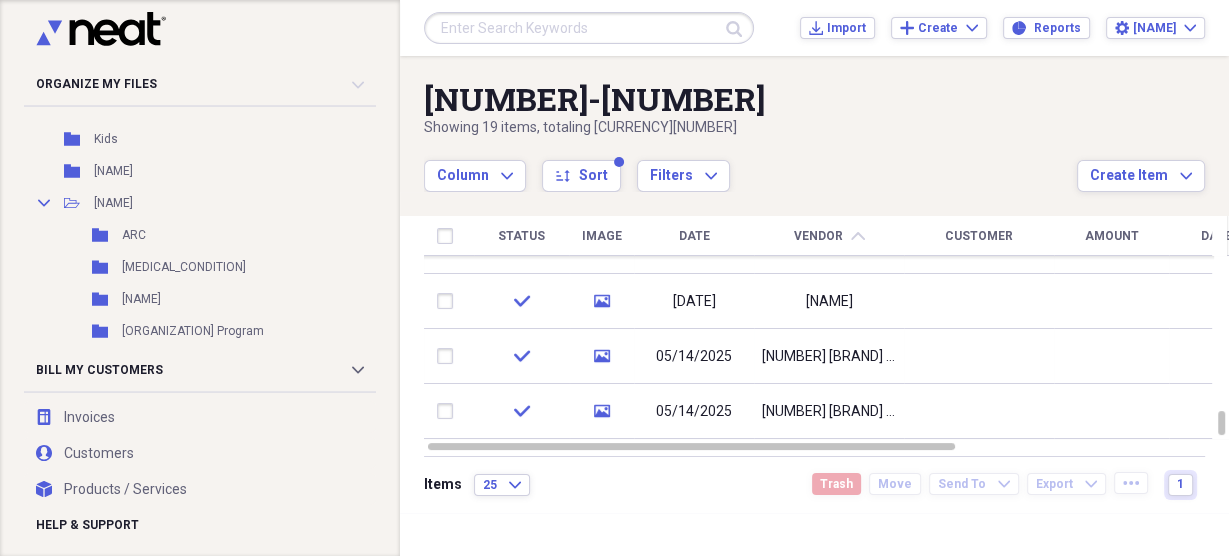 scroll, scrollTop: 0, scrollLeft: 0, axis: both 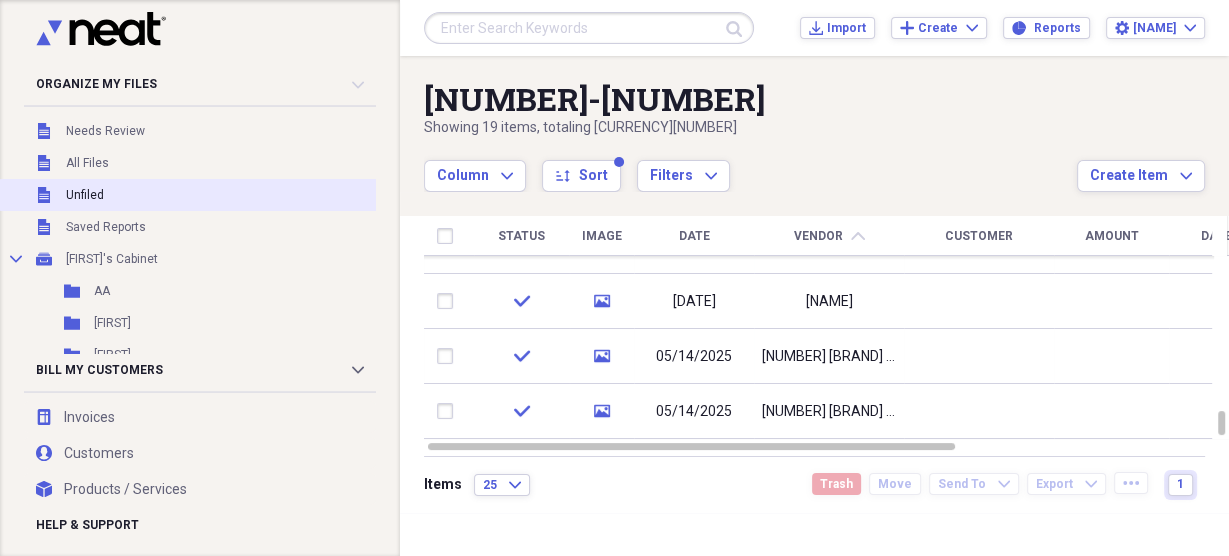 click on "Unfiled" at bounding box center (85, 195) 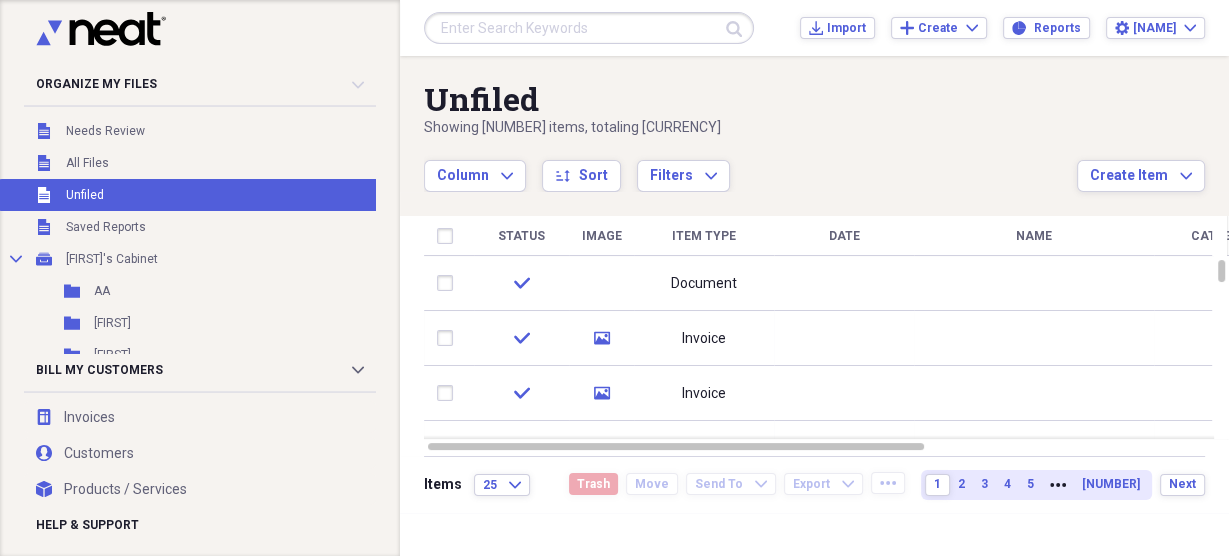 click on "Date" at bounding box center [844, 236] 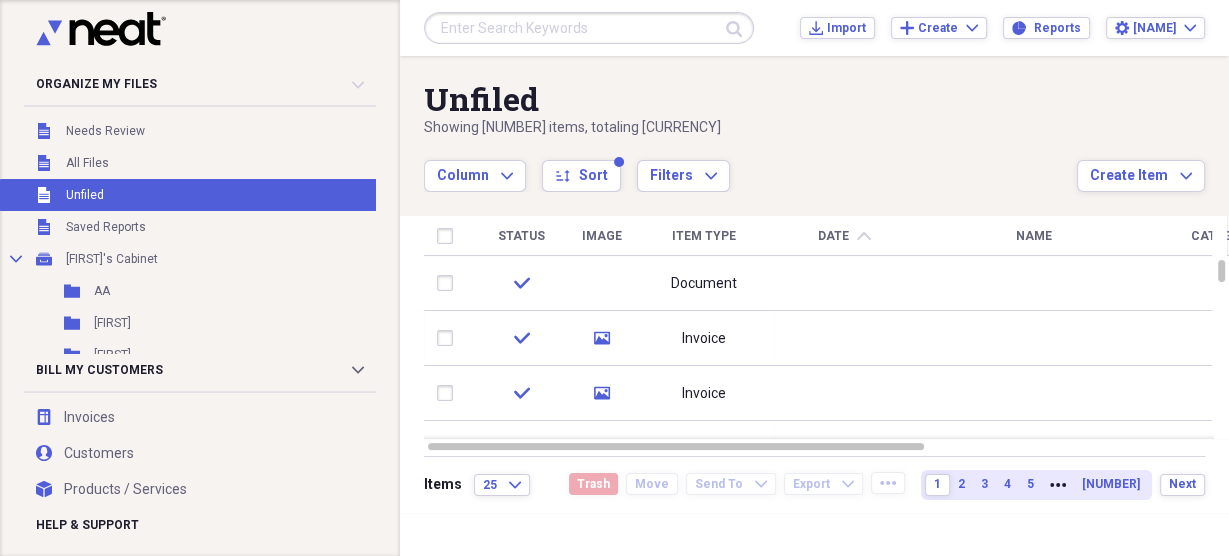 click on "Date chevron-up" at bounding box center [844, 236] 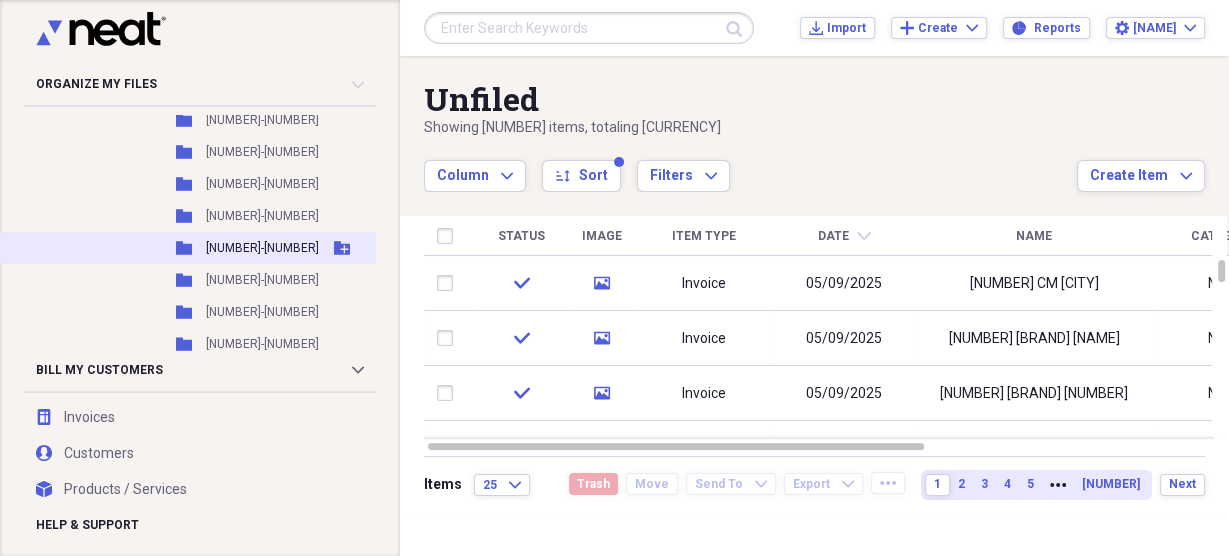 scroll, scrollTop: 10214, scrollLeft: 0, axis: vertical 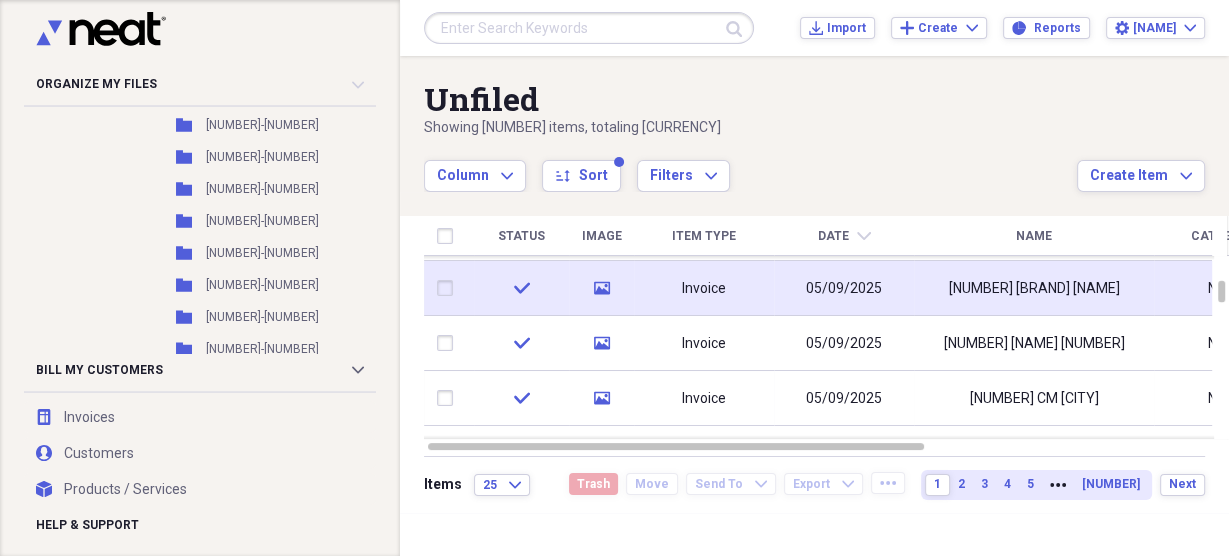 click at bounding box center (449, 288) 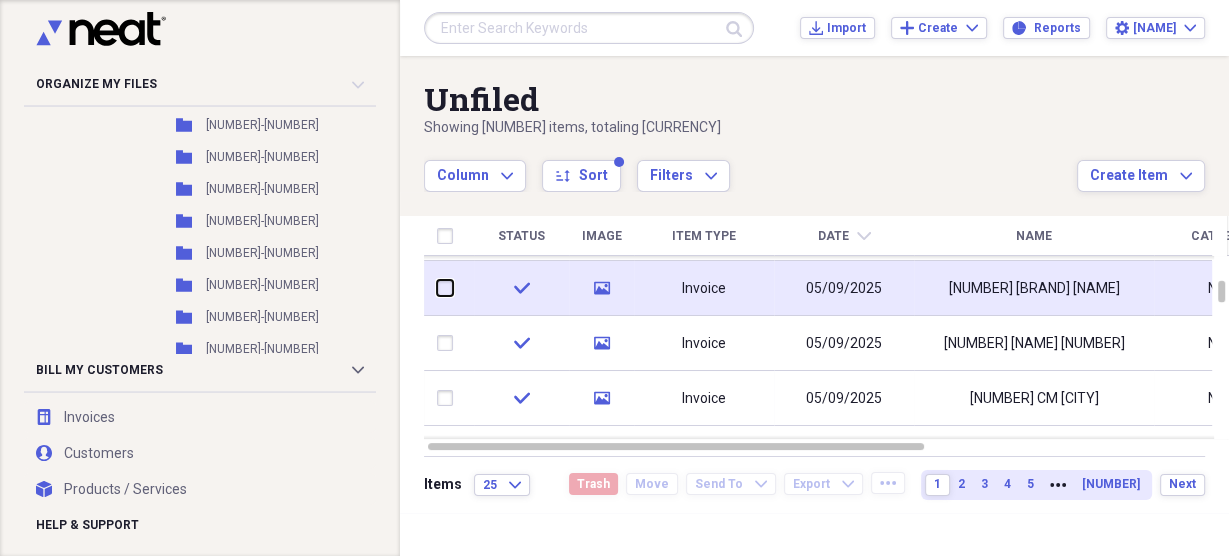 click at bounding box center (437, 288) 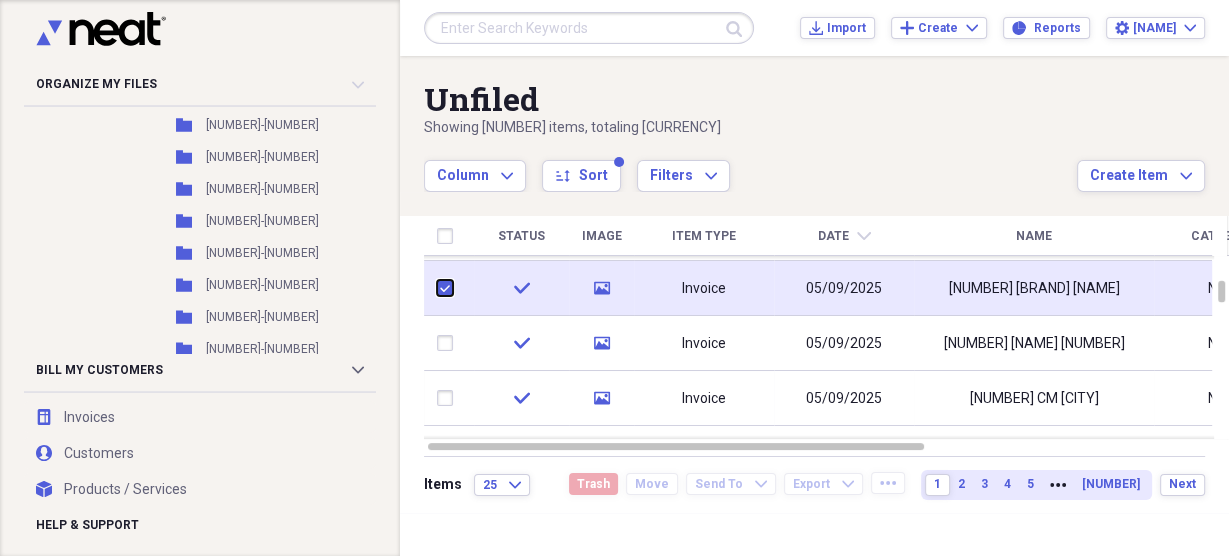 checkbox on "true" 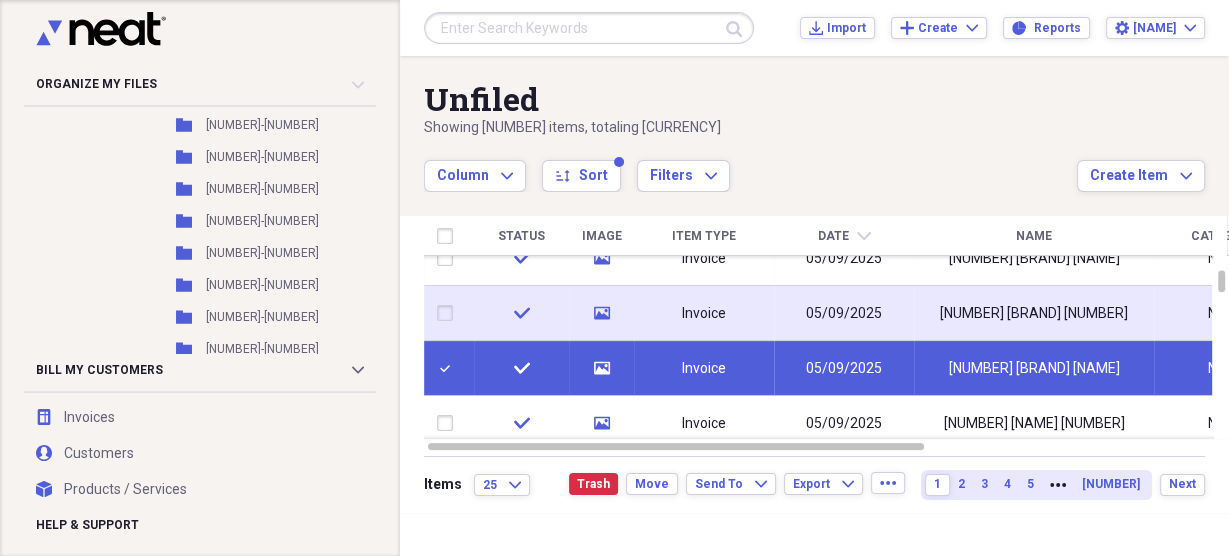 click at bounding box center [449, 313] 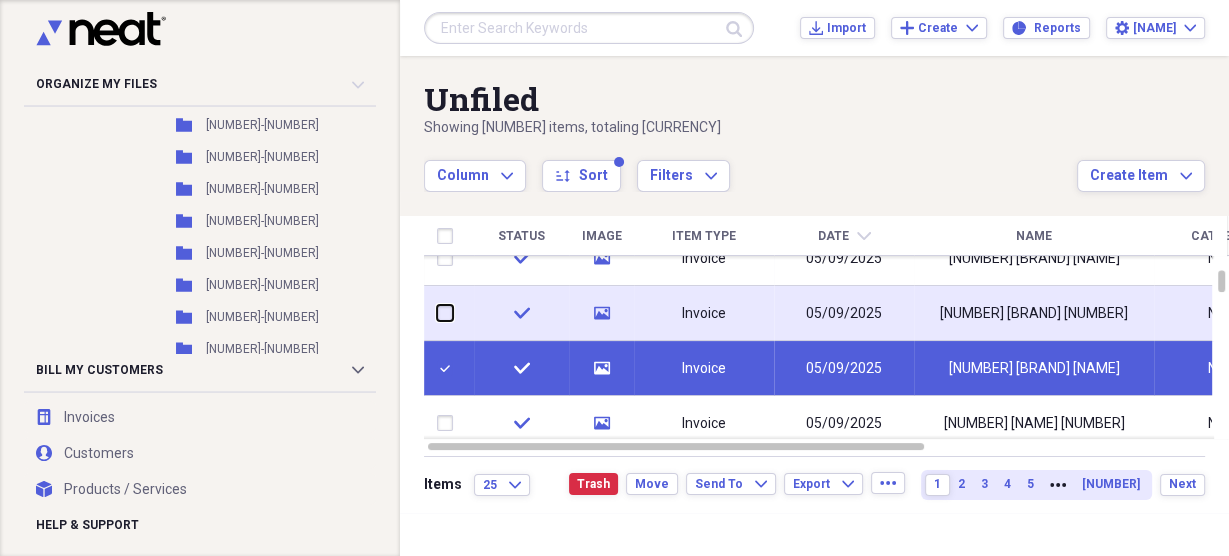 click at bounding box center (437, 313) 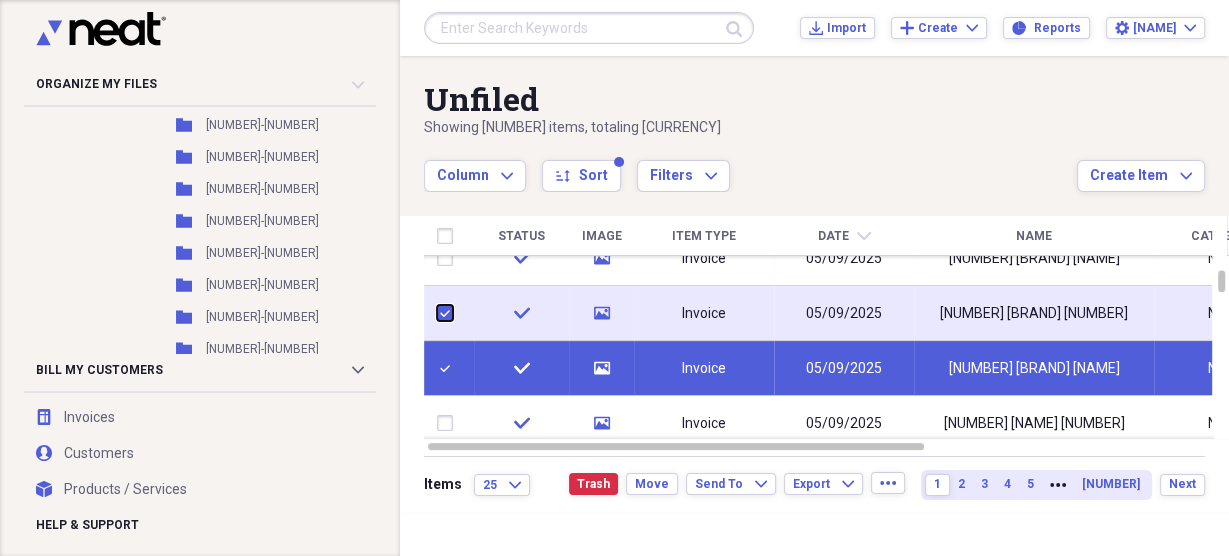 checkbox on "true" 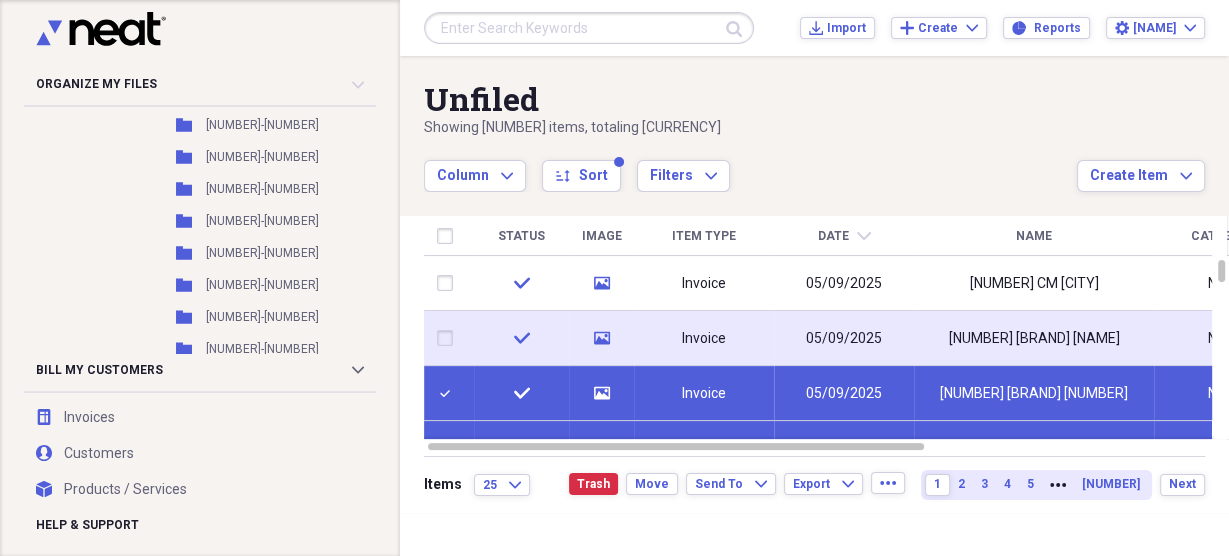 click at bounding box center (449, 338) 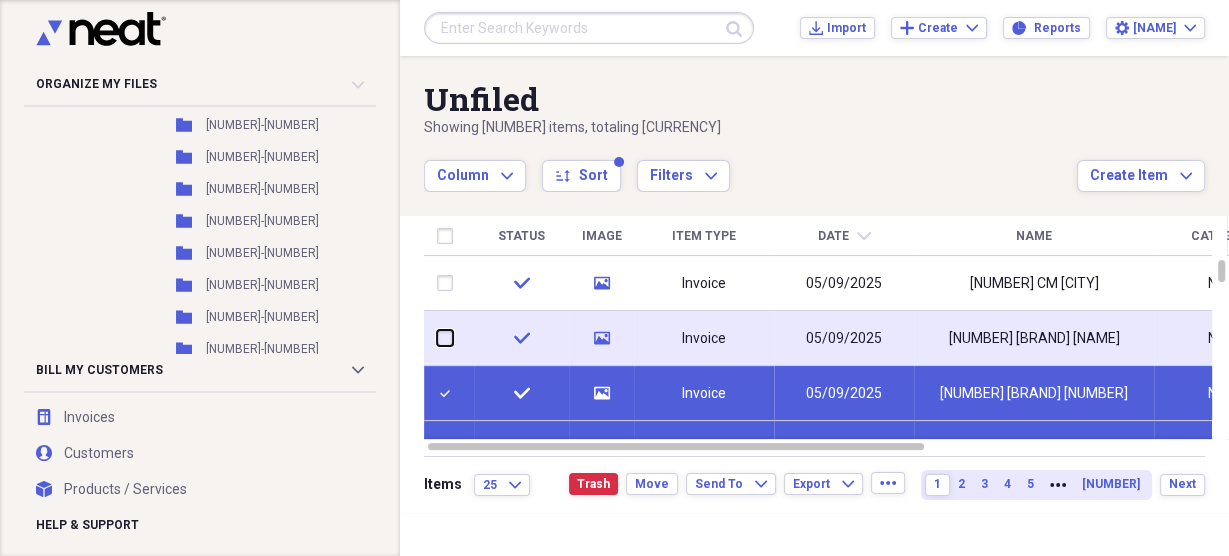 click at bounding box center (437, 338) 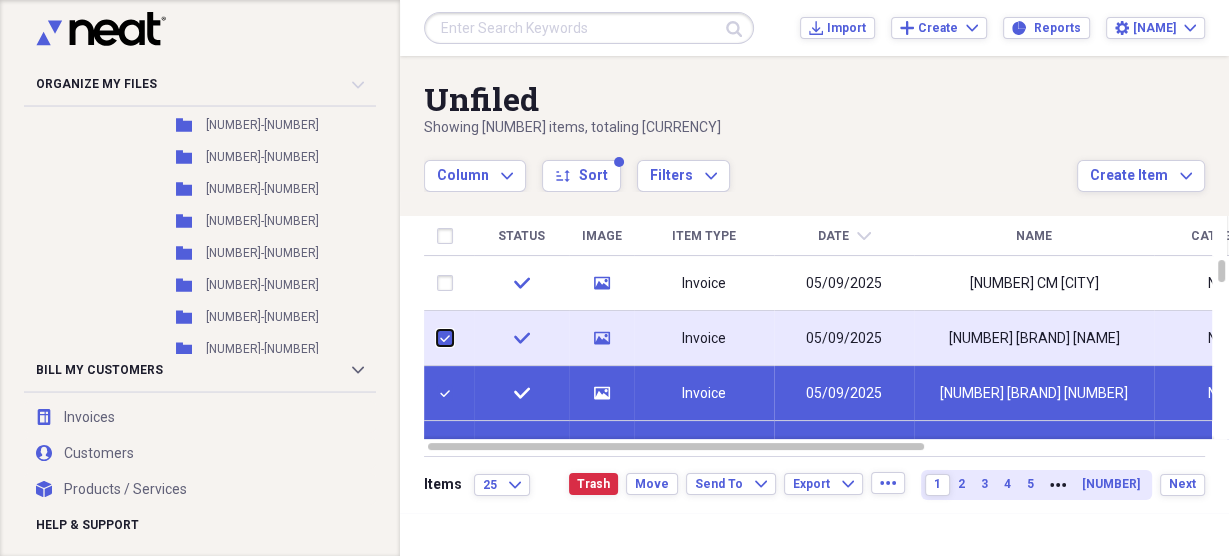 checkbox on "true" 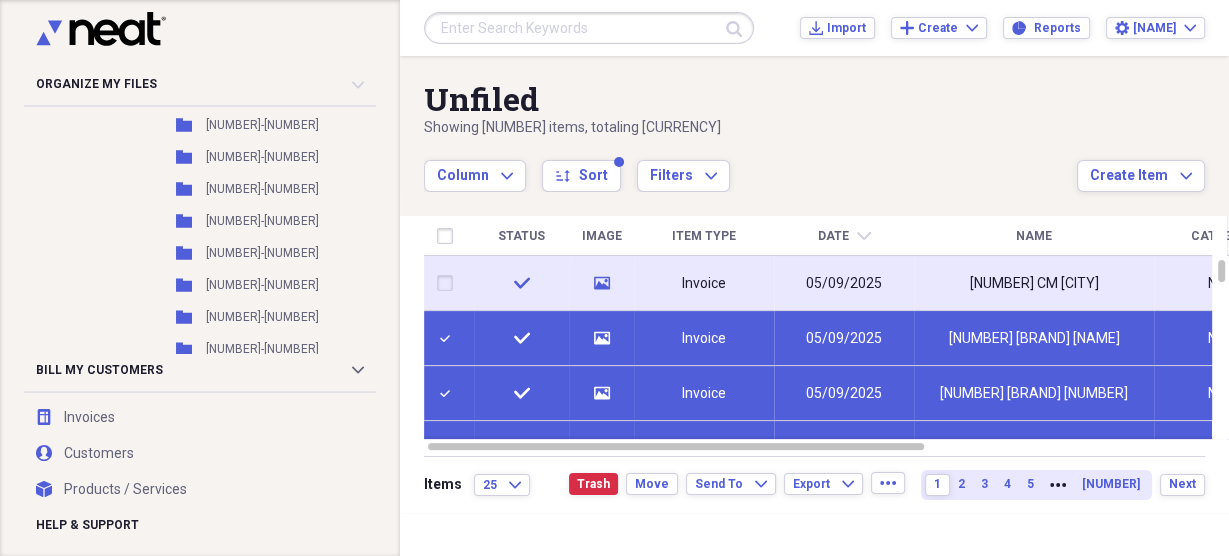 click at bounding box center (449, 283) 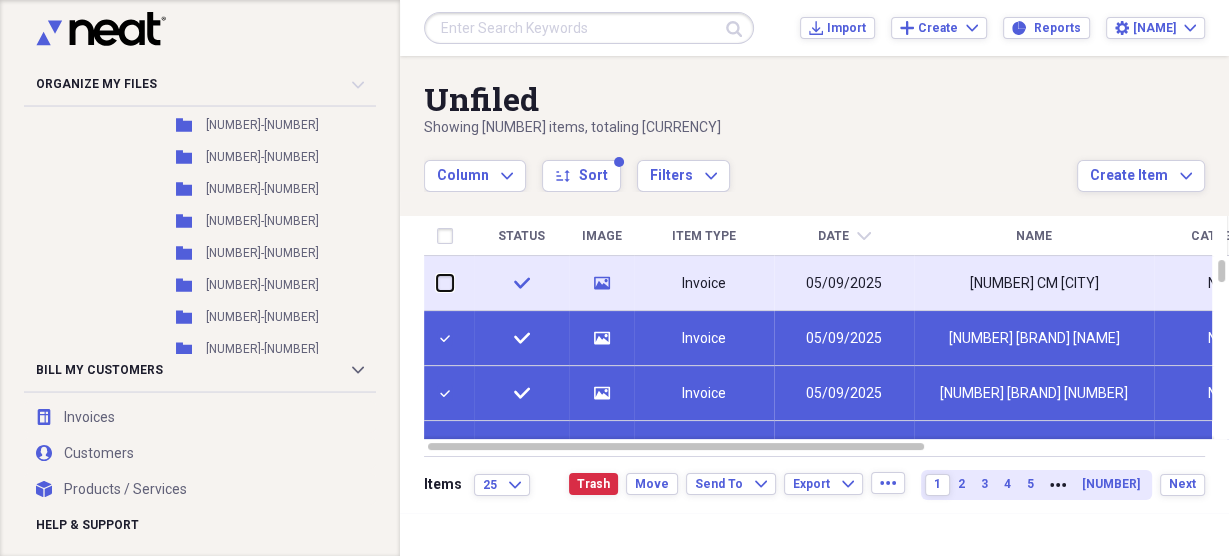 click at bounding box center [437, 283] 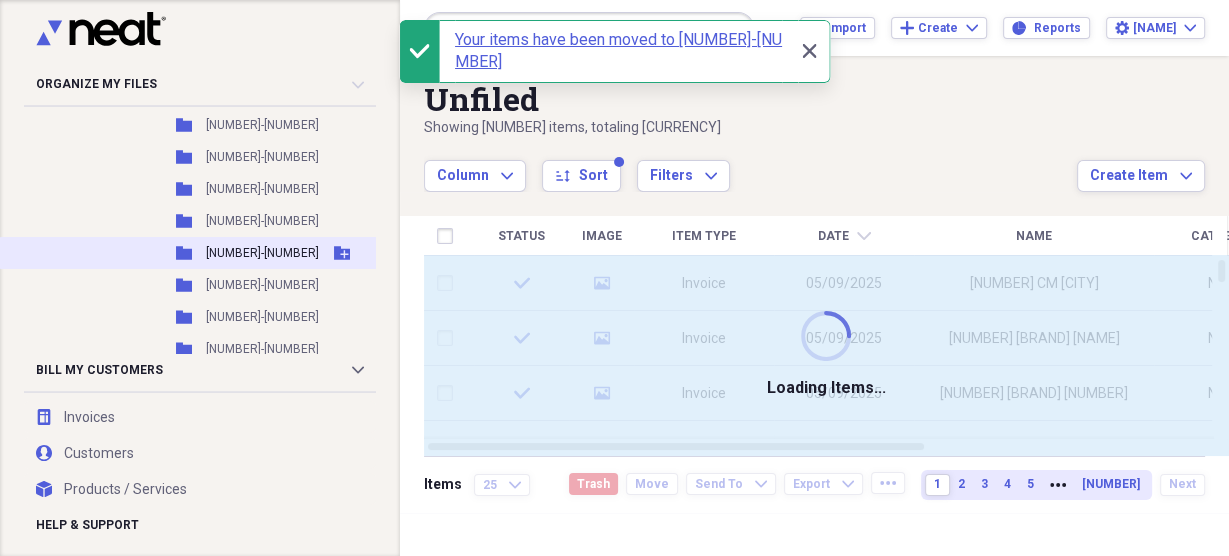 checkbox on "false" 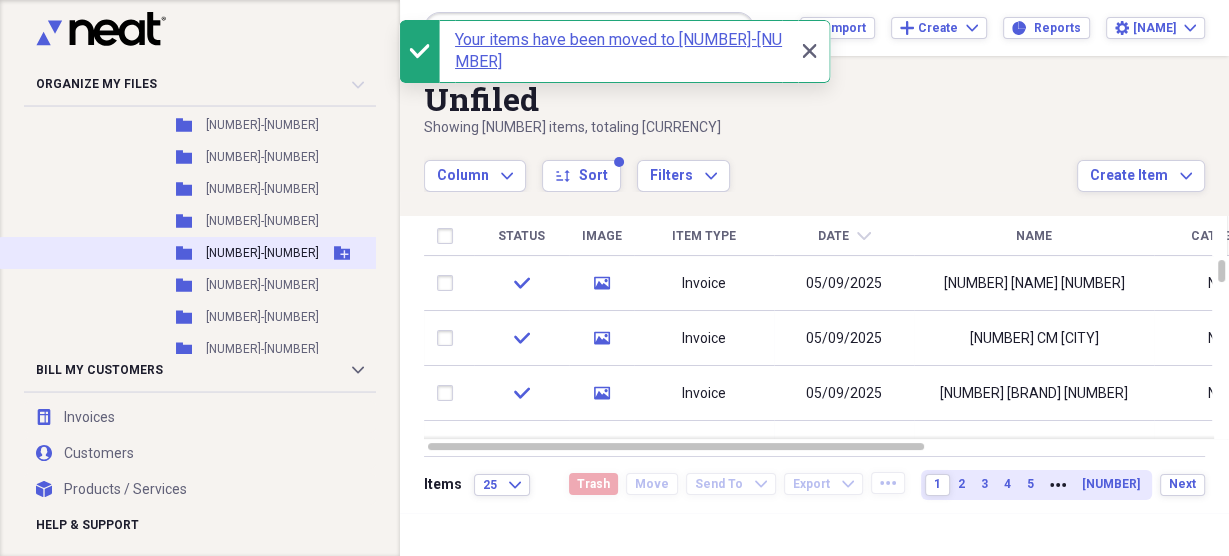 click on "[NUMBER]-[NUMBER]" at bounding box center [262, 253] 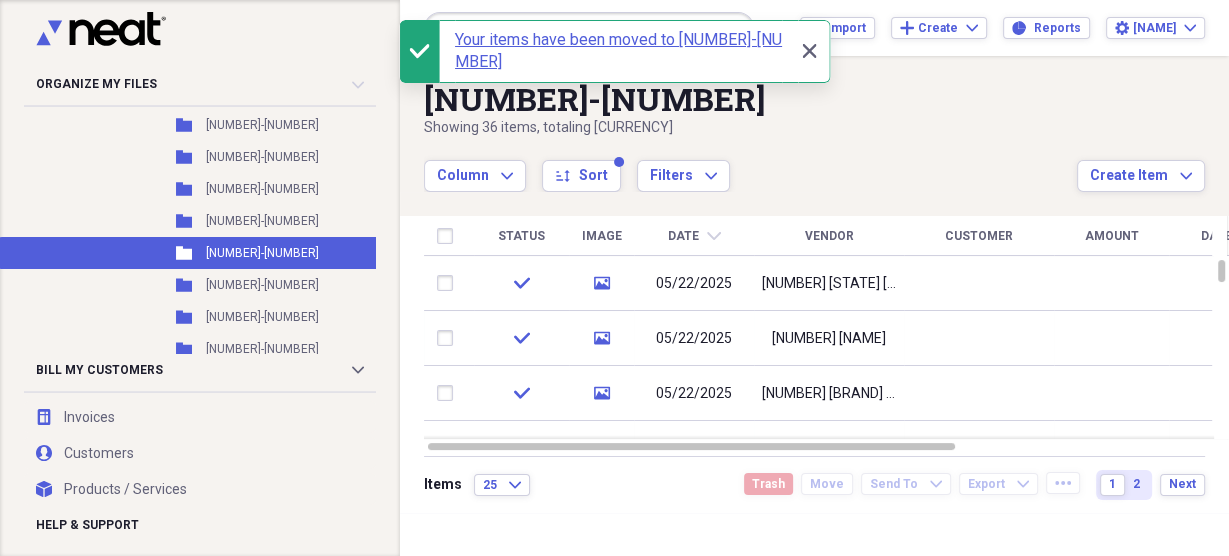 click on "Vendor" at bounding box center (829, 236) 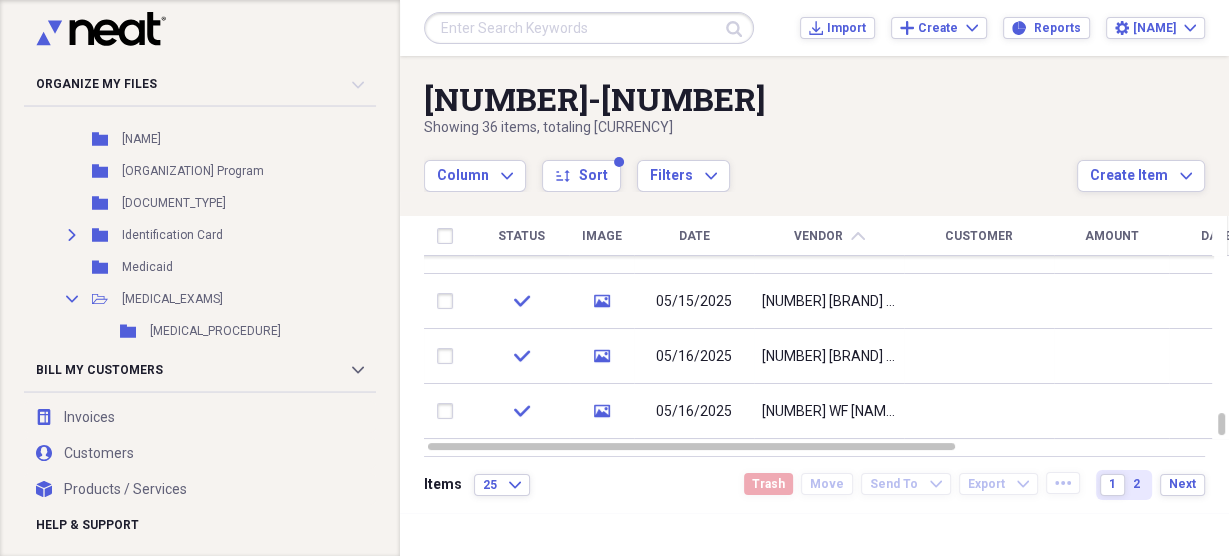 scroll, scrollTop: 0, scrollLeft: 0, axis: both 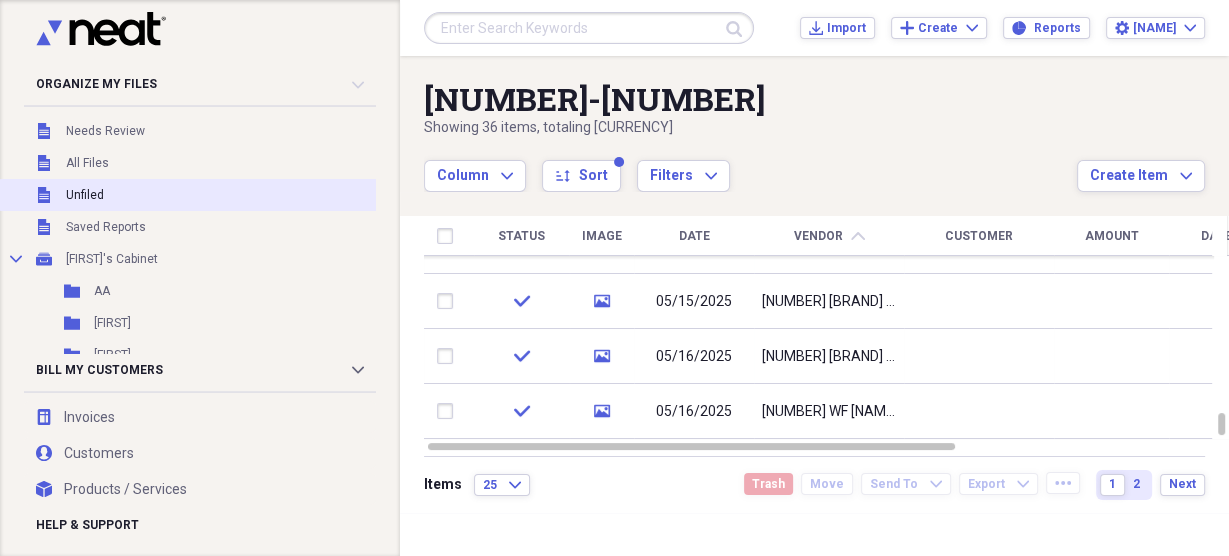 click on "Unfiled" at bounding box center (85, 195) 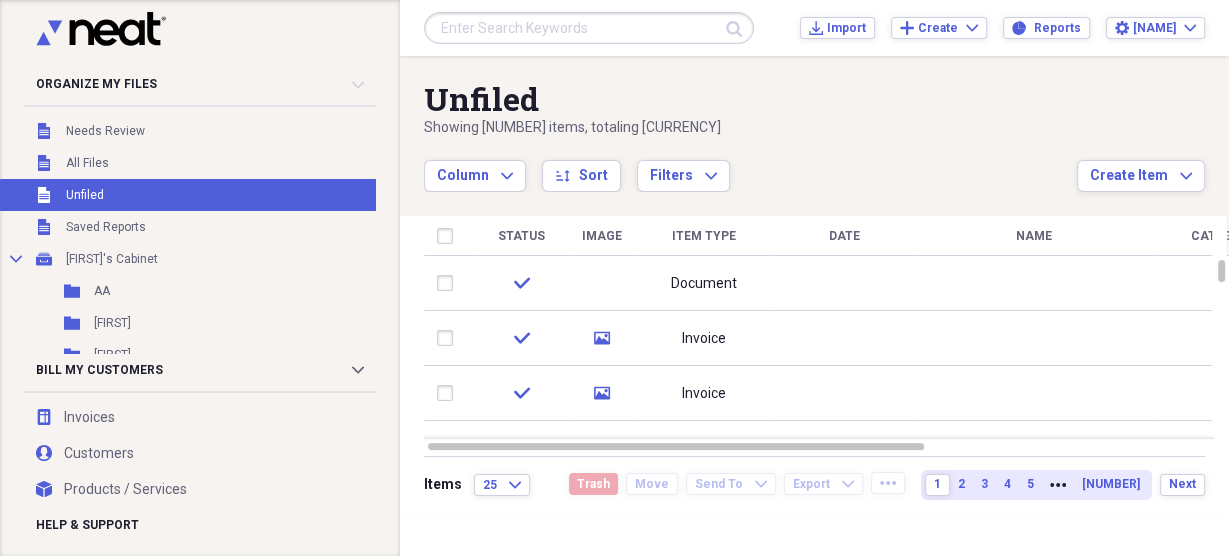 click on "Date" at bounding box center [844, 236] 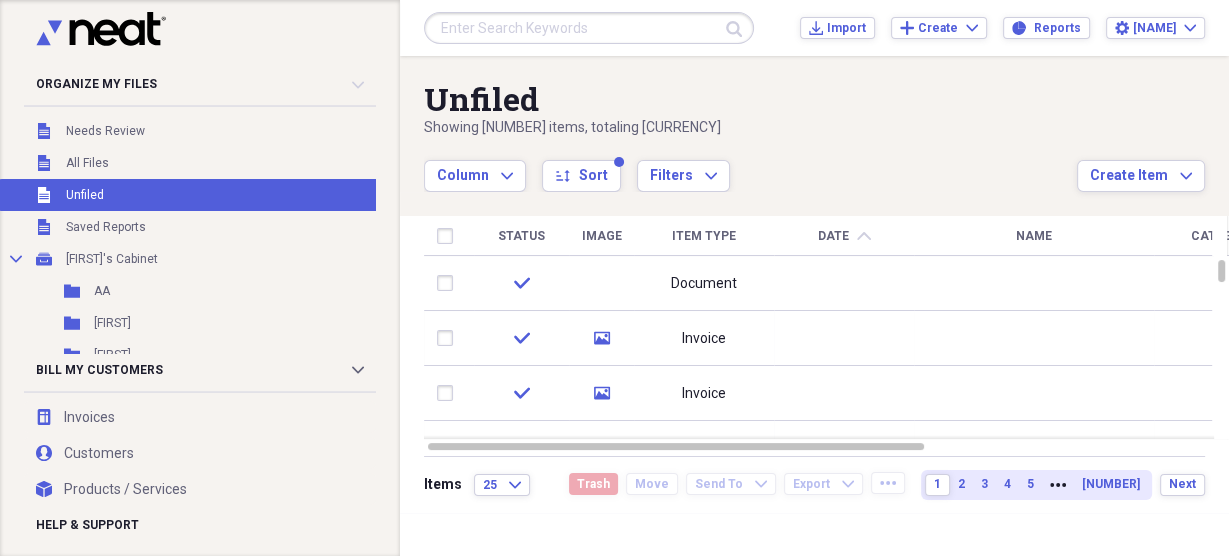 click on "Date" at bounding box center [833, 236] 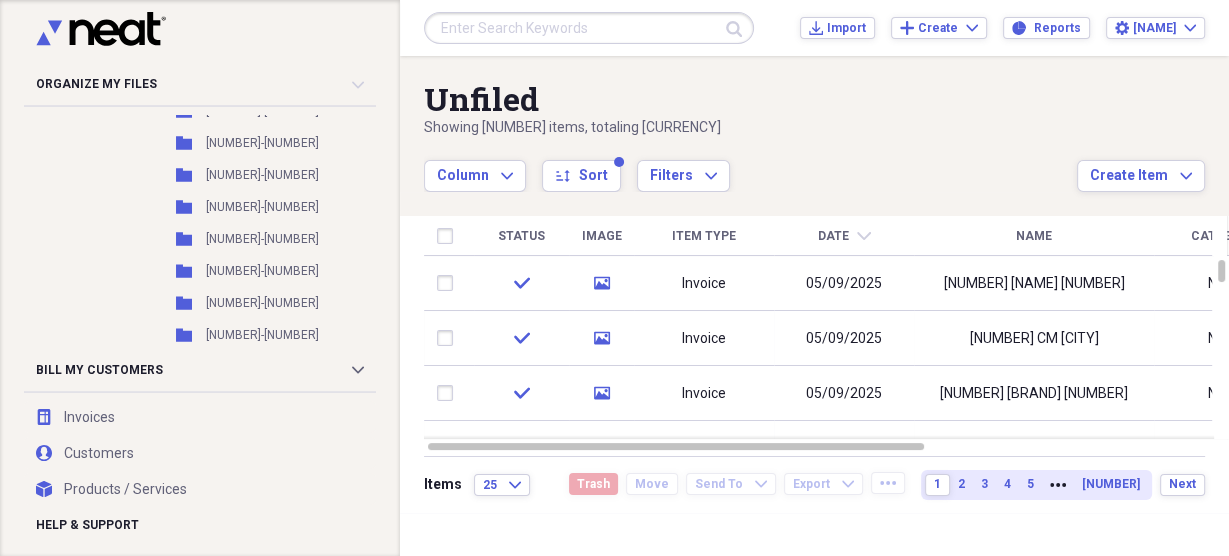 scroll, scrollTop: 10675, scrollLeft: 0, axis: vertical 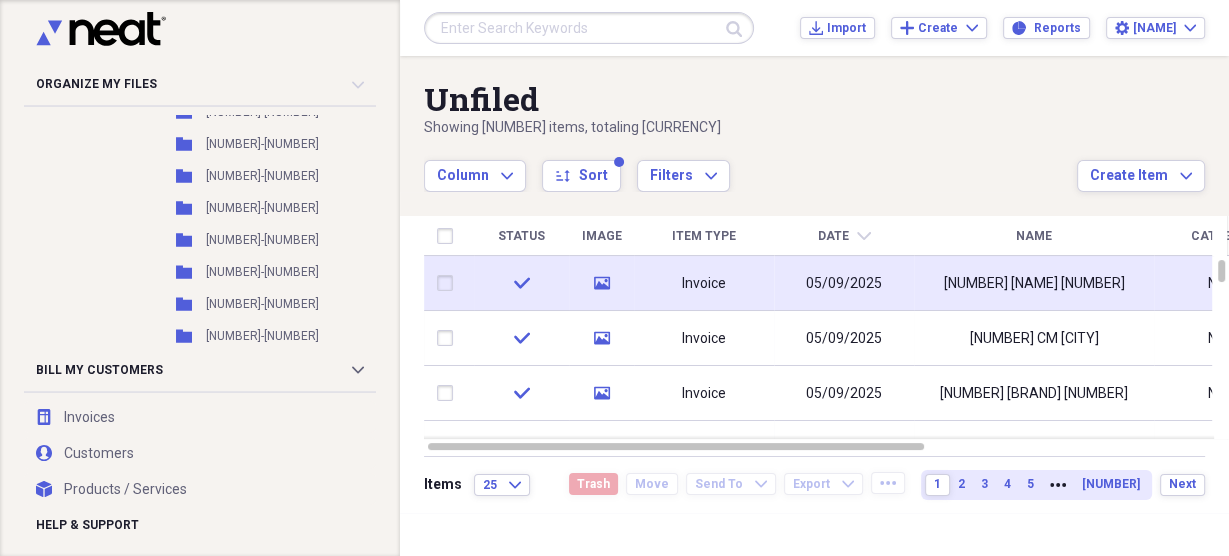 click at bounding box center (449, 283) 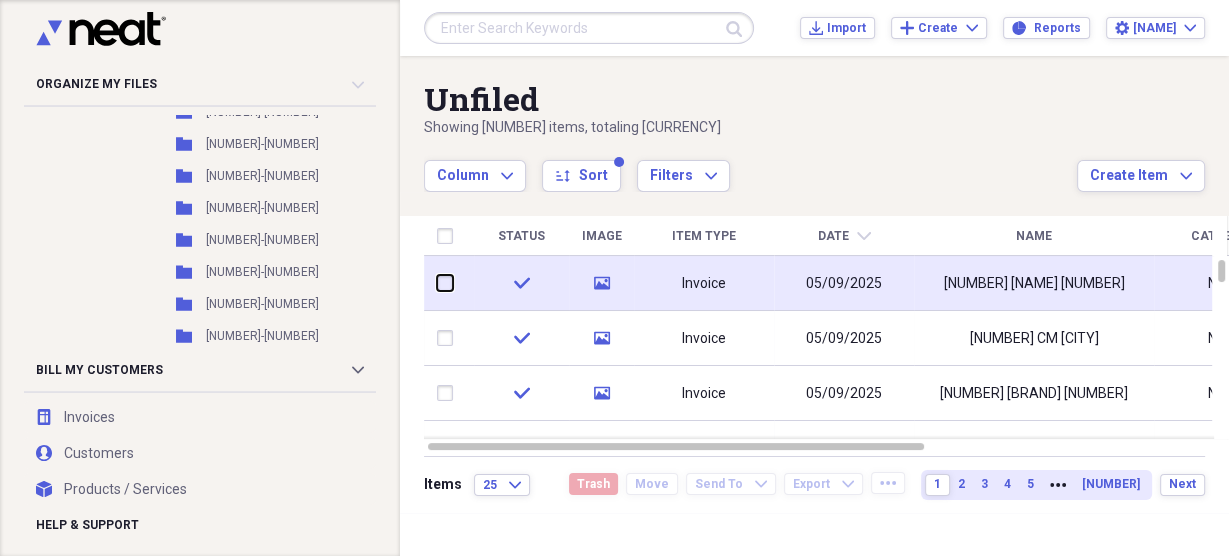 click at bounding box center (437, 283) 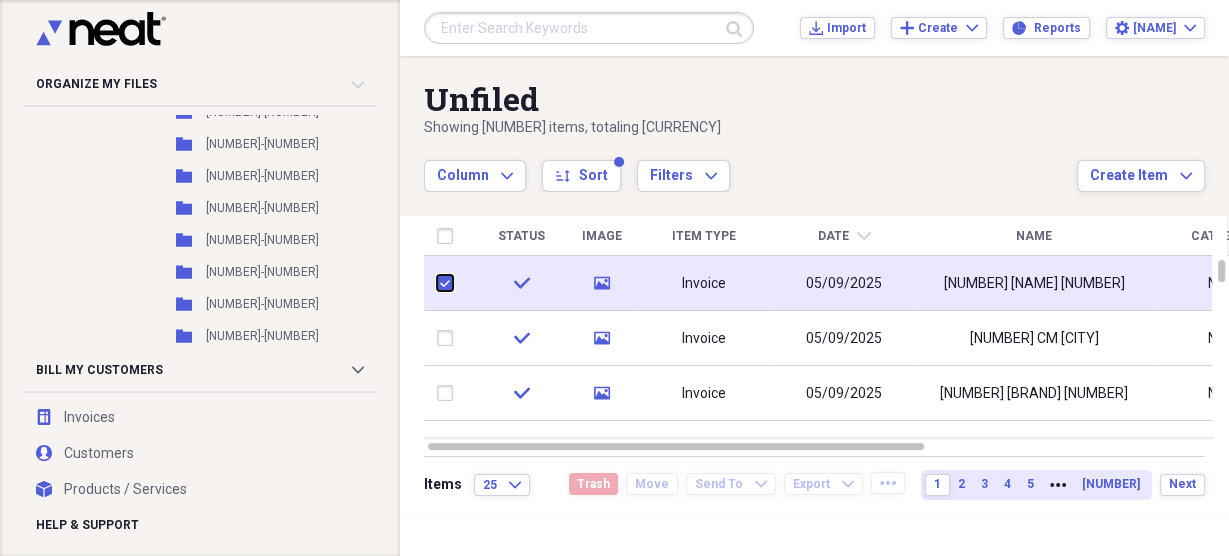 checkbox on "true" 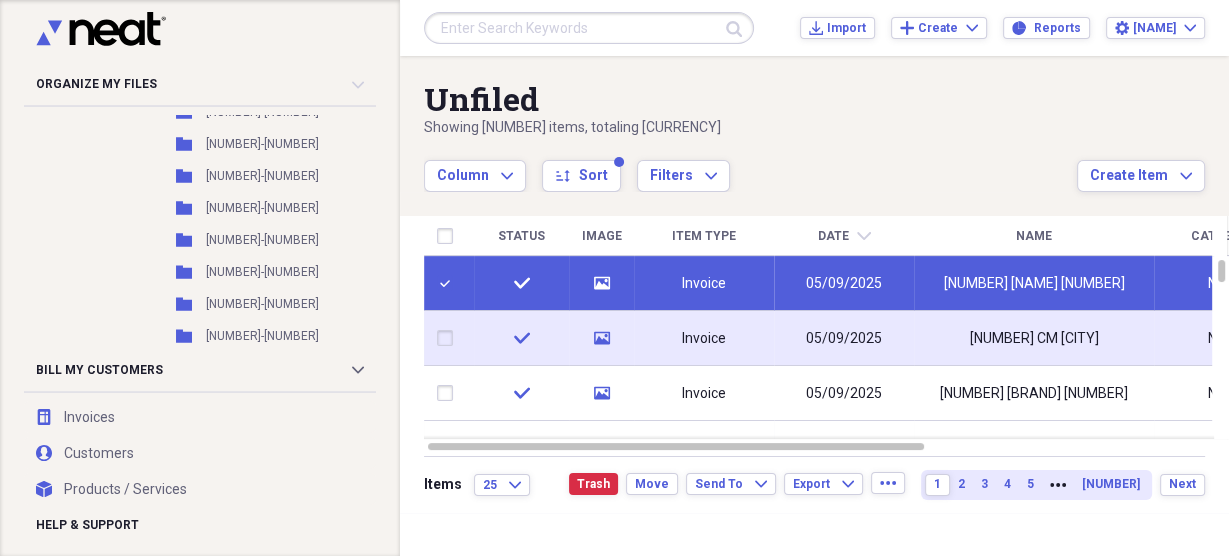 click at bounding box center (449, 338) 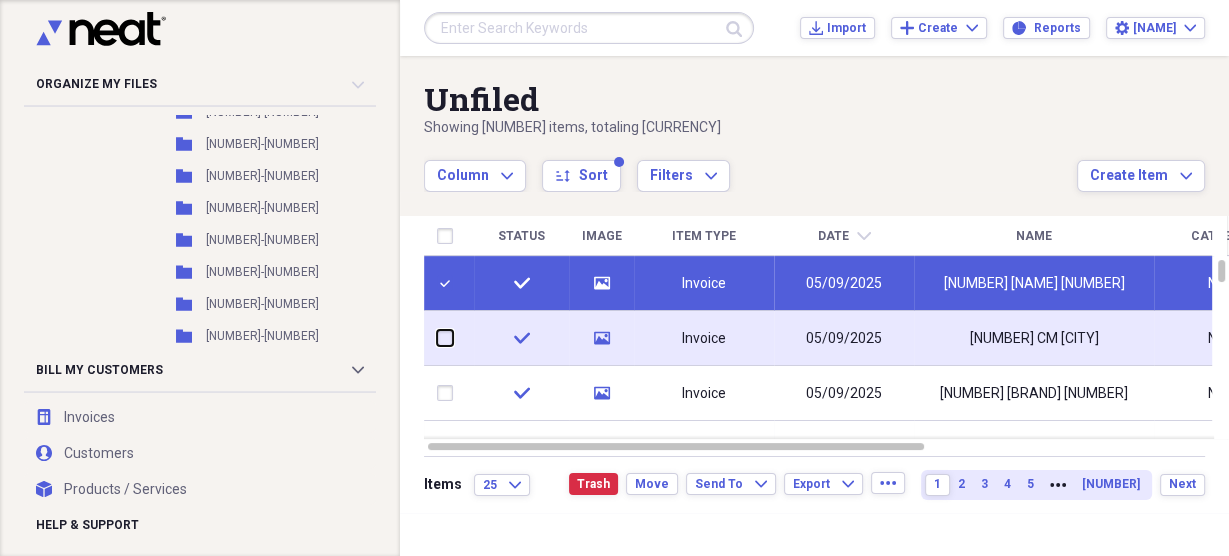 click at bounding box center [437, 338] 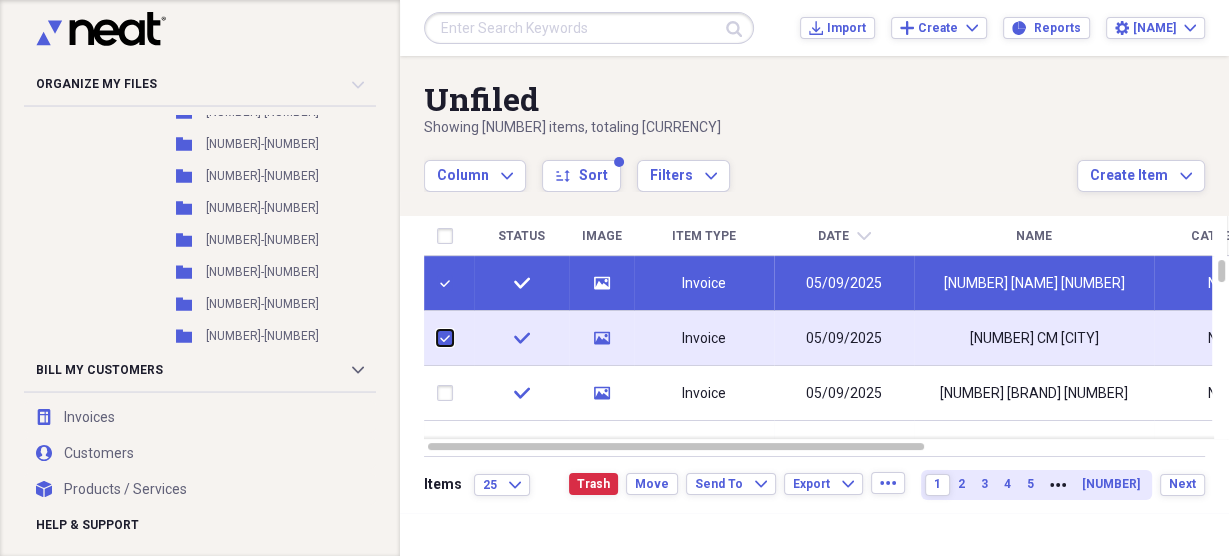 checkbox on "true" 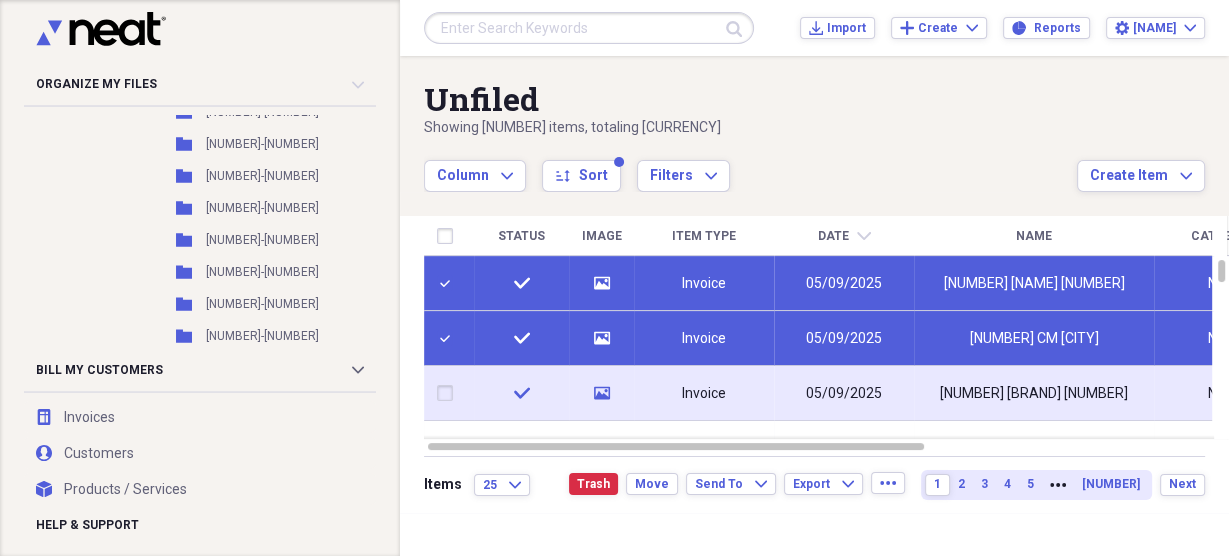 click at bounding box center (449, 393) 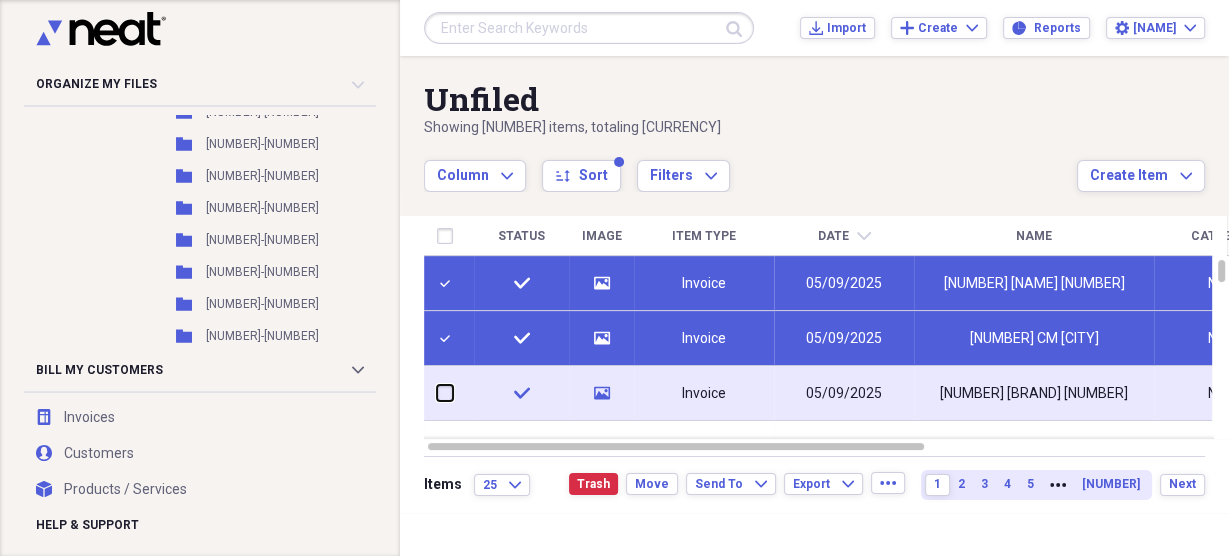 click at bounding box center [437, 393] 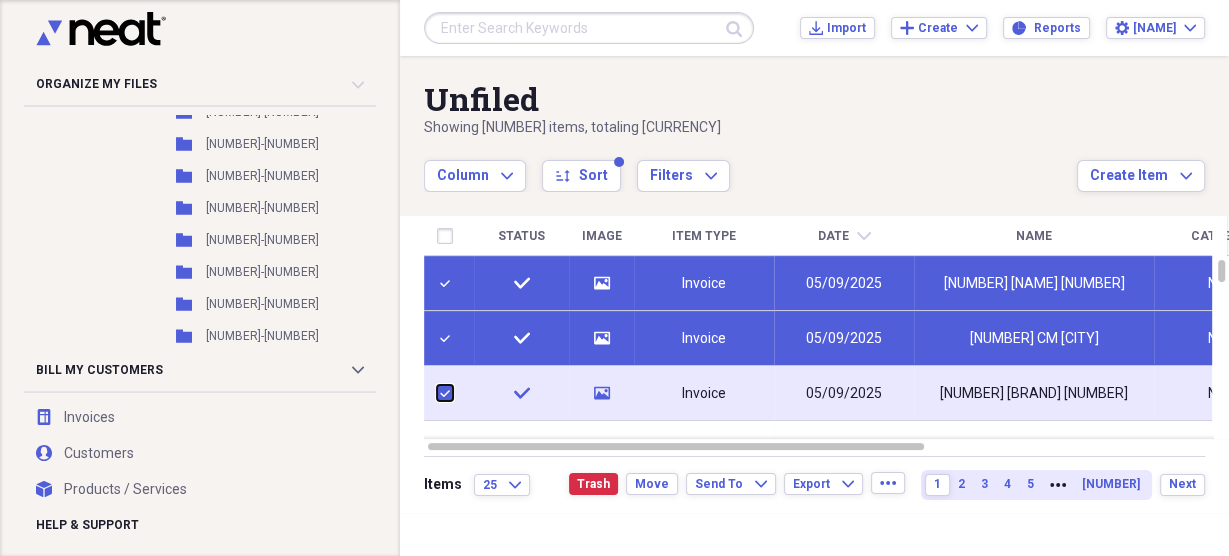 checkbox on "true" 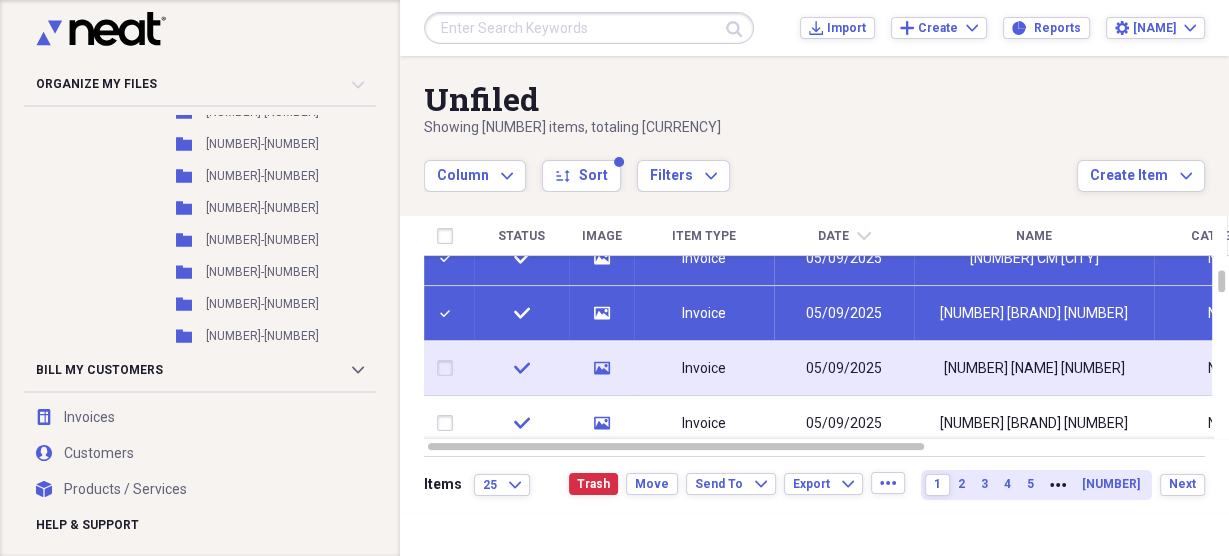 click at bounding box center (449, 368) 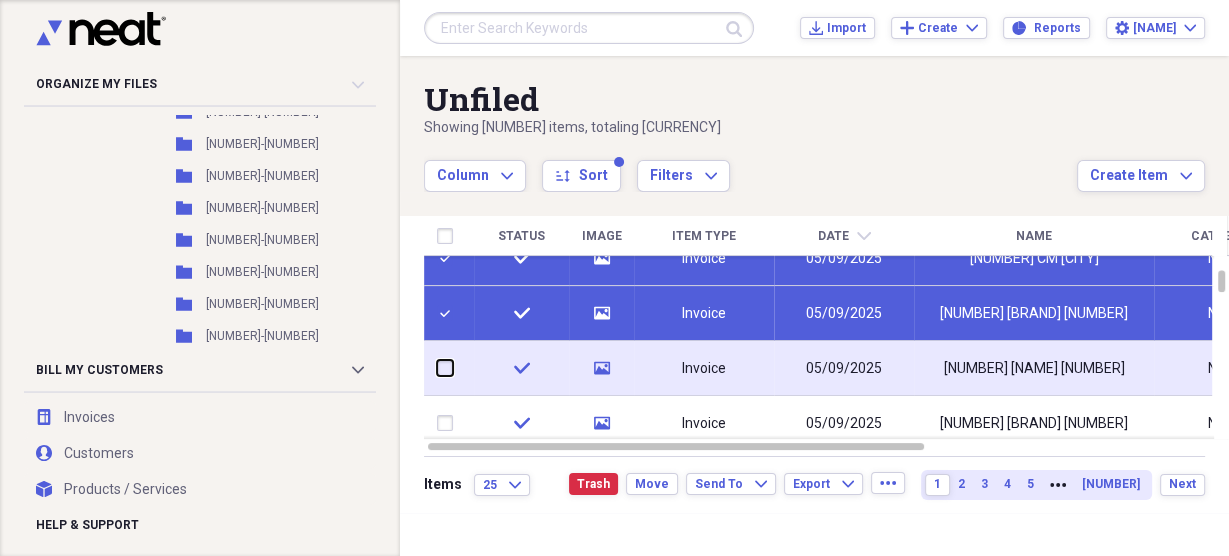 click at bounding box center [437, 368] 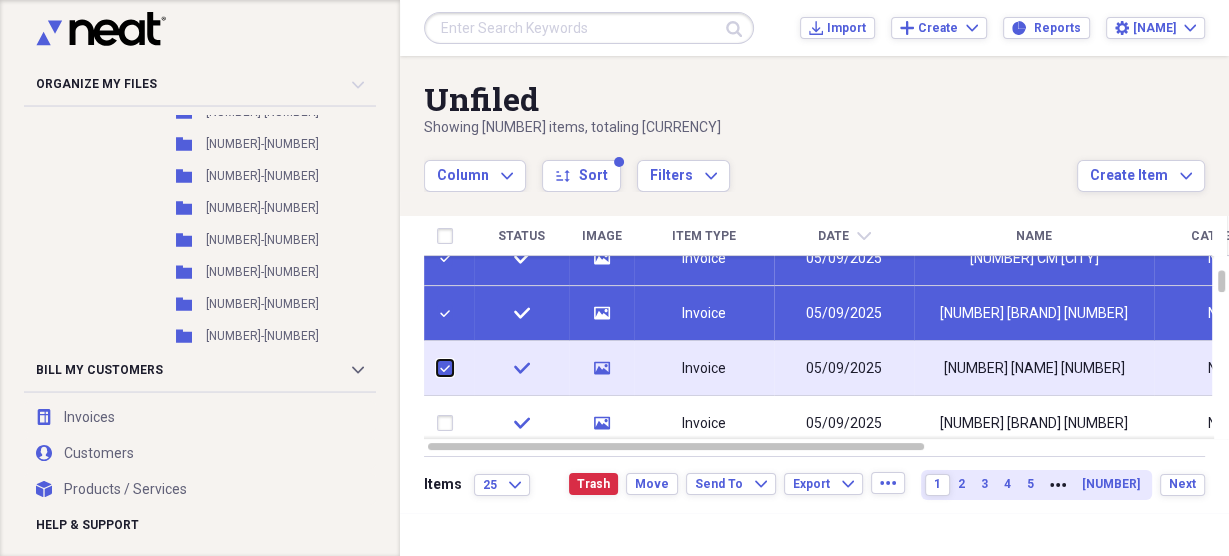 checkbox on "true" 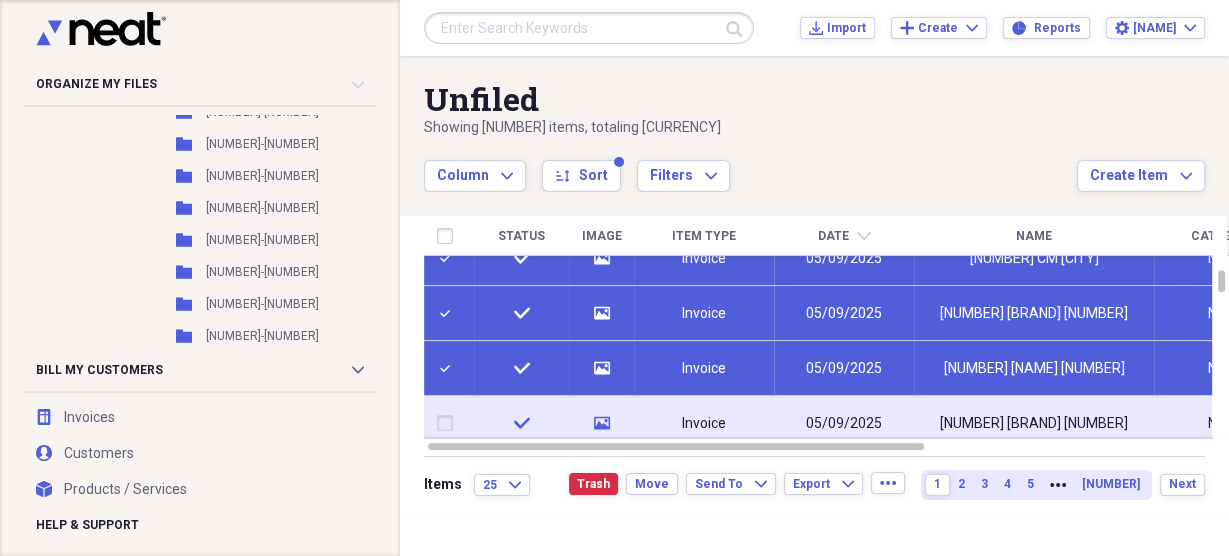 click at bounding box center [449, 423] 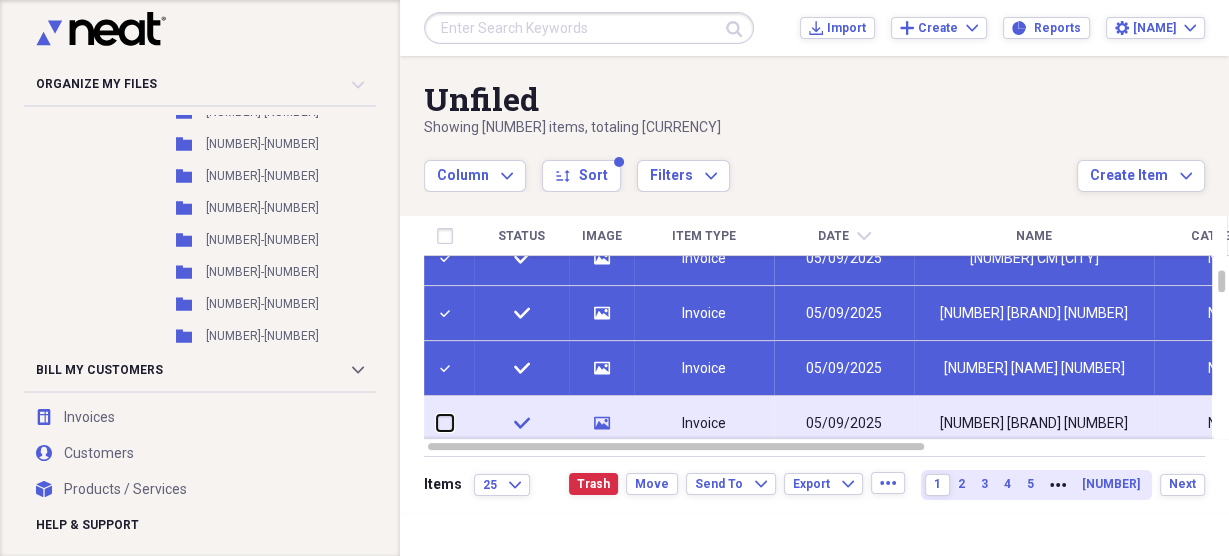 click at bounding box center [437, 423] 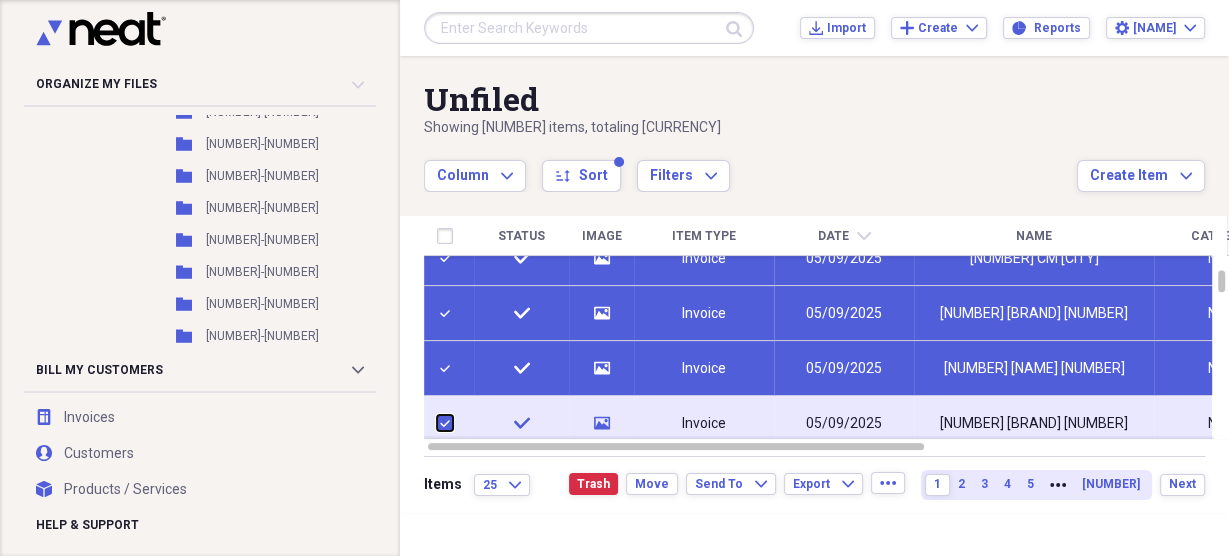 checkbox on "true" 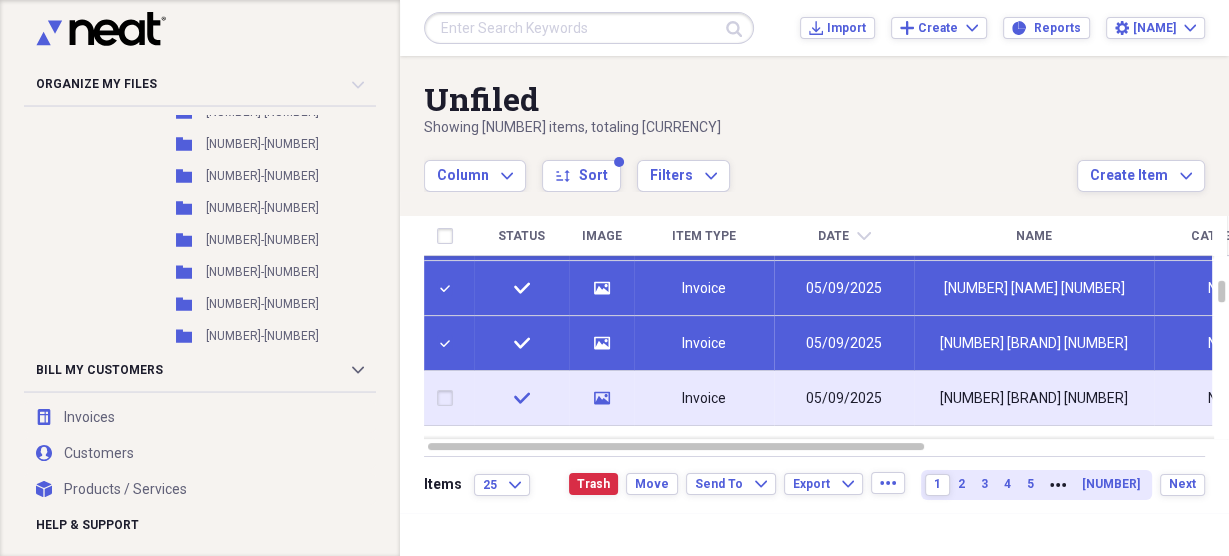 click at bounding box center (449, 398) 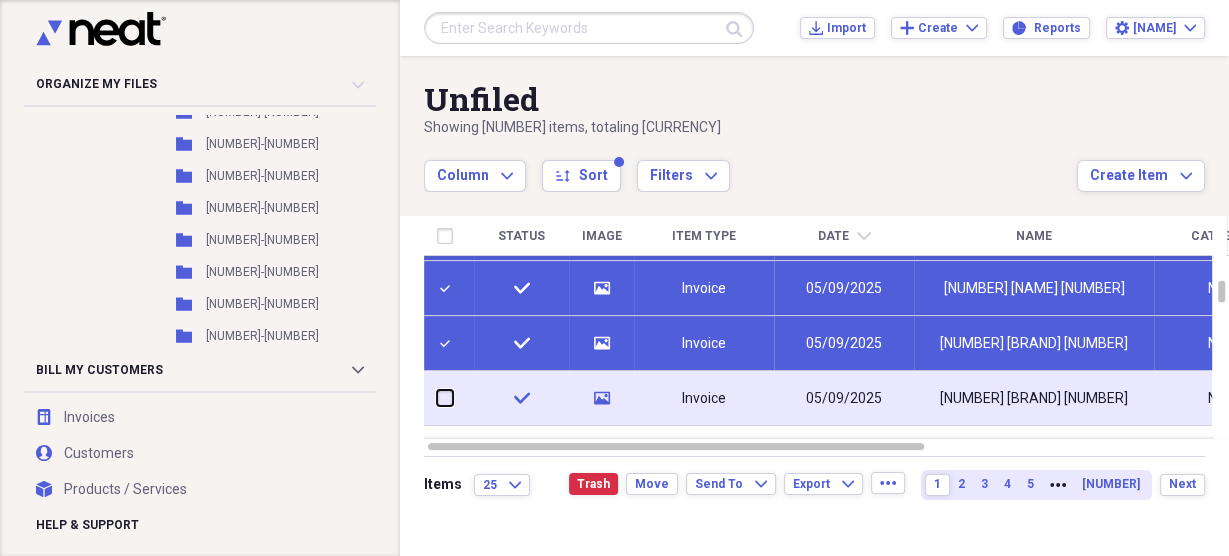click at bounding box center [437, 398] 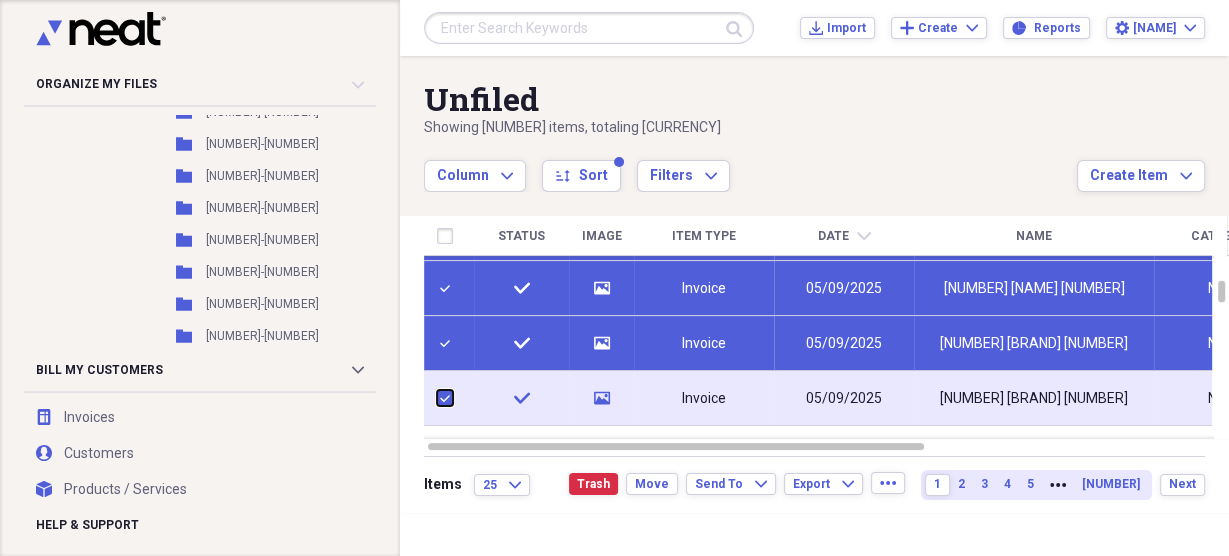 checkbox on "true" 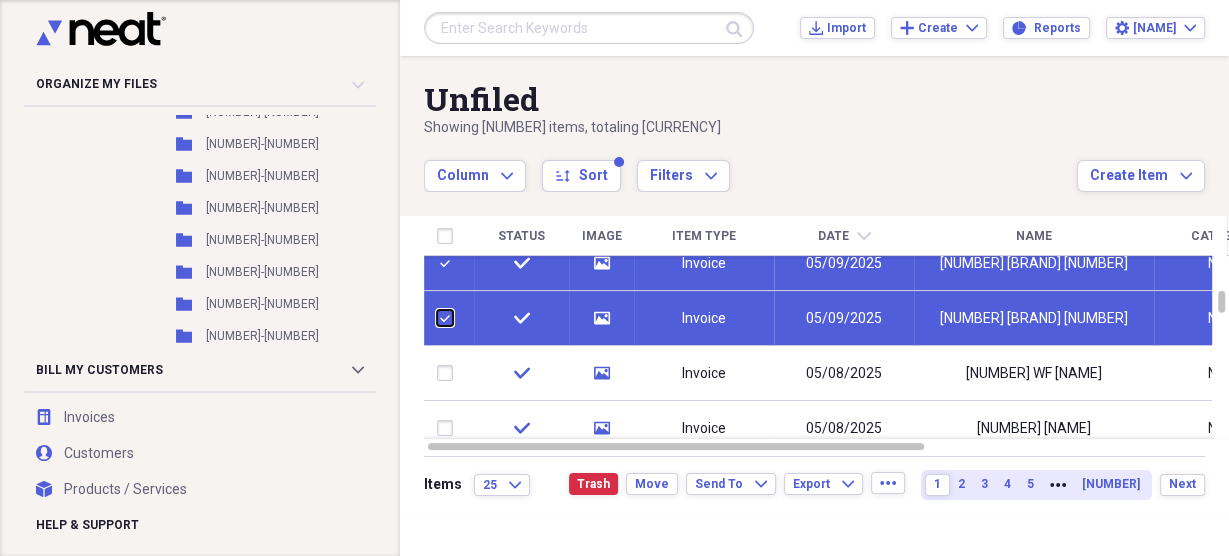 checkbox on "false" 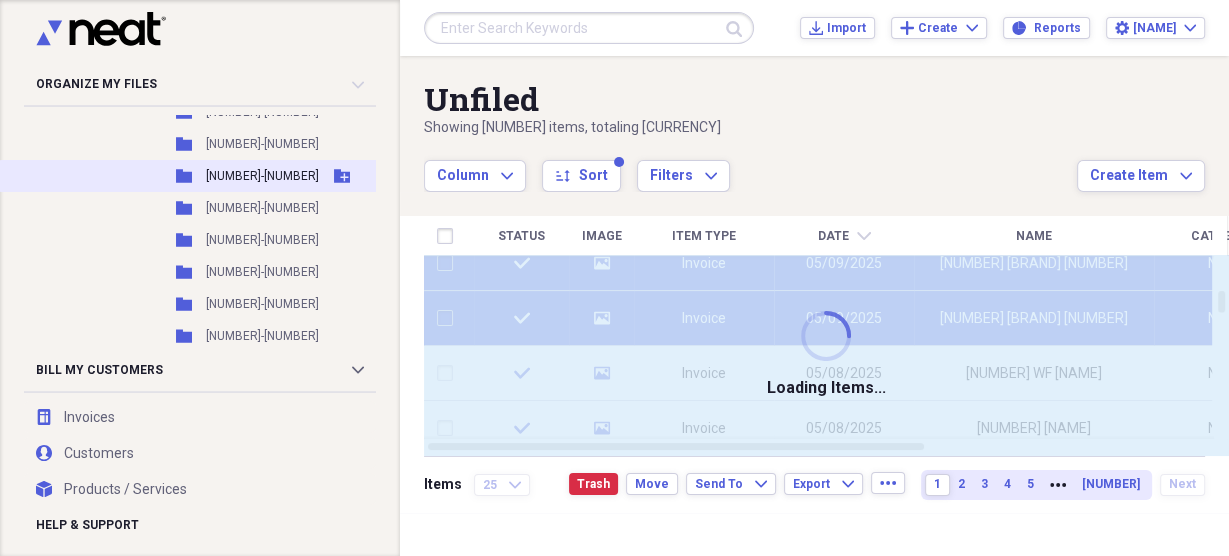 checkbox on "false" 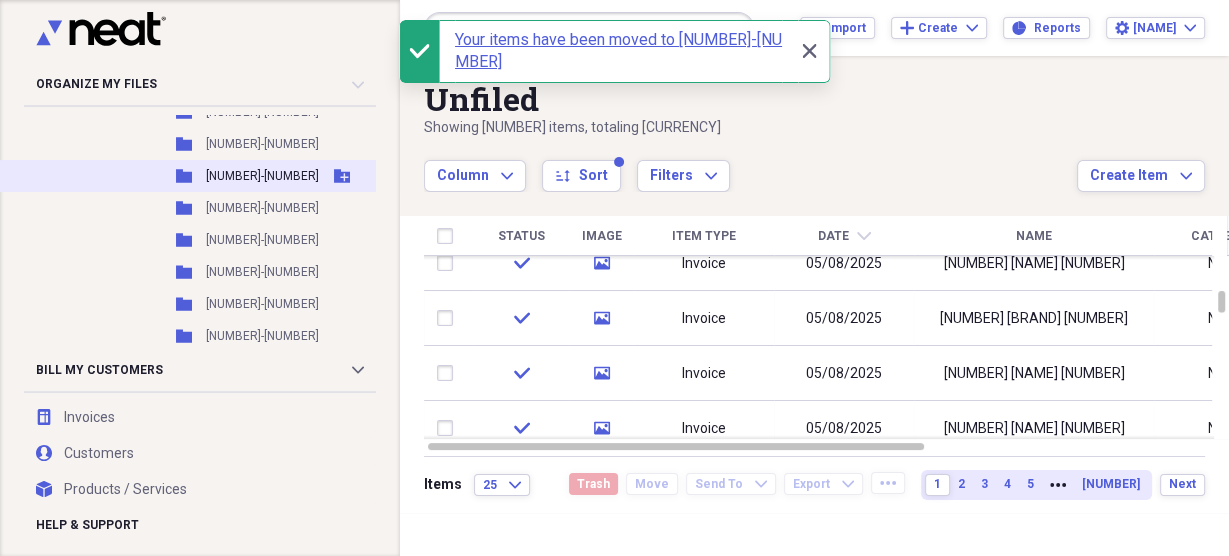 click on "[NUMBER]-[NUMBER]" at bounding box center (262, 176) 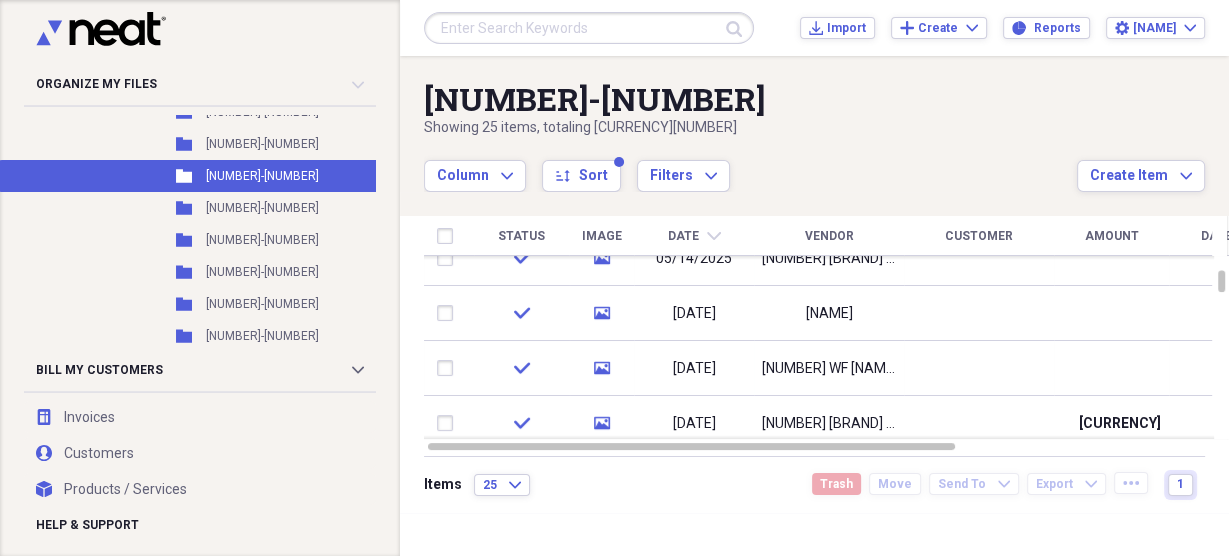 click on "Vendor" at bounding box center [829, 236] 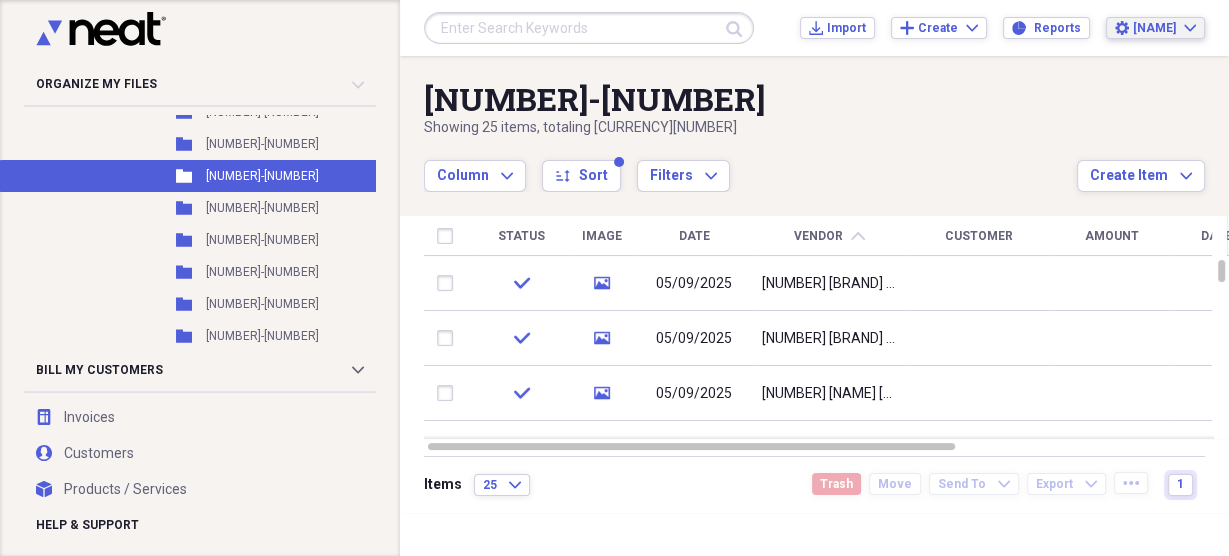 click on "[NAME]" at bounding box center (1154, 28) 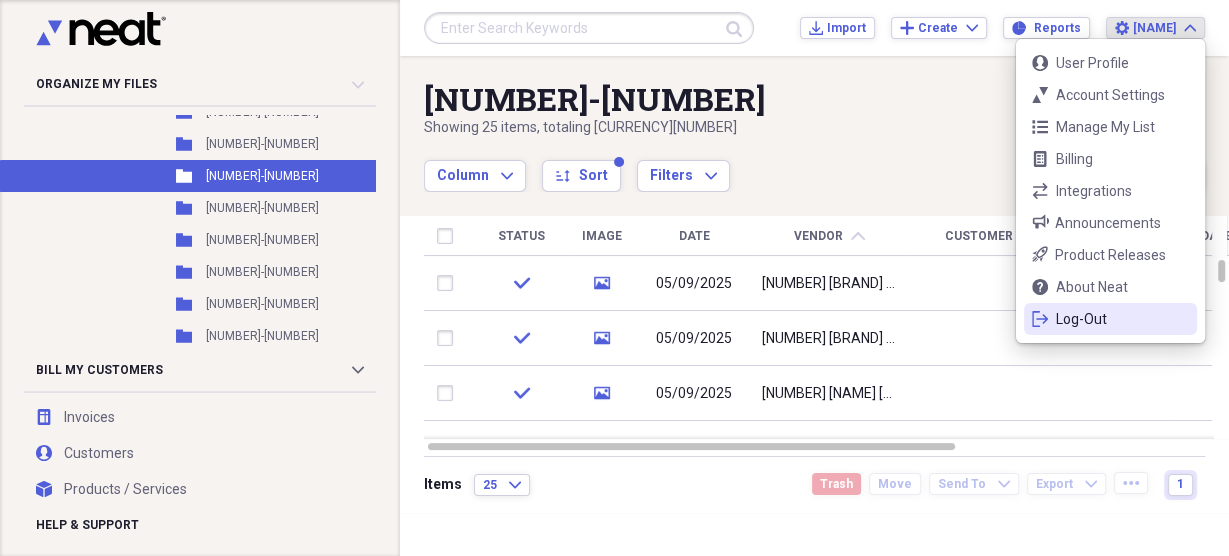 click on "Log-Out" at bounding box center (1110, 319) 